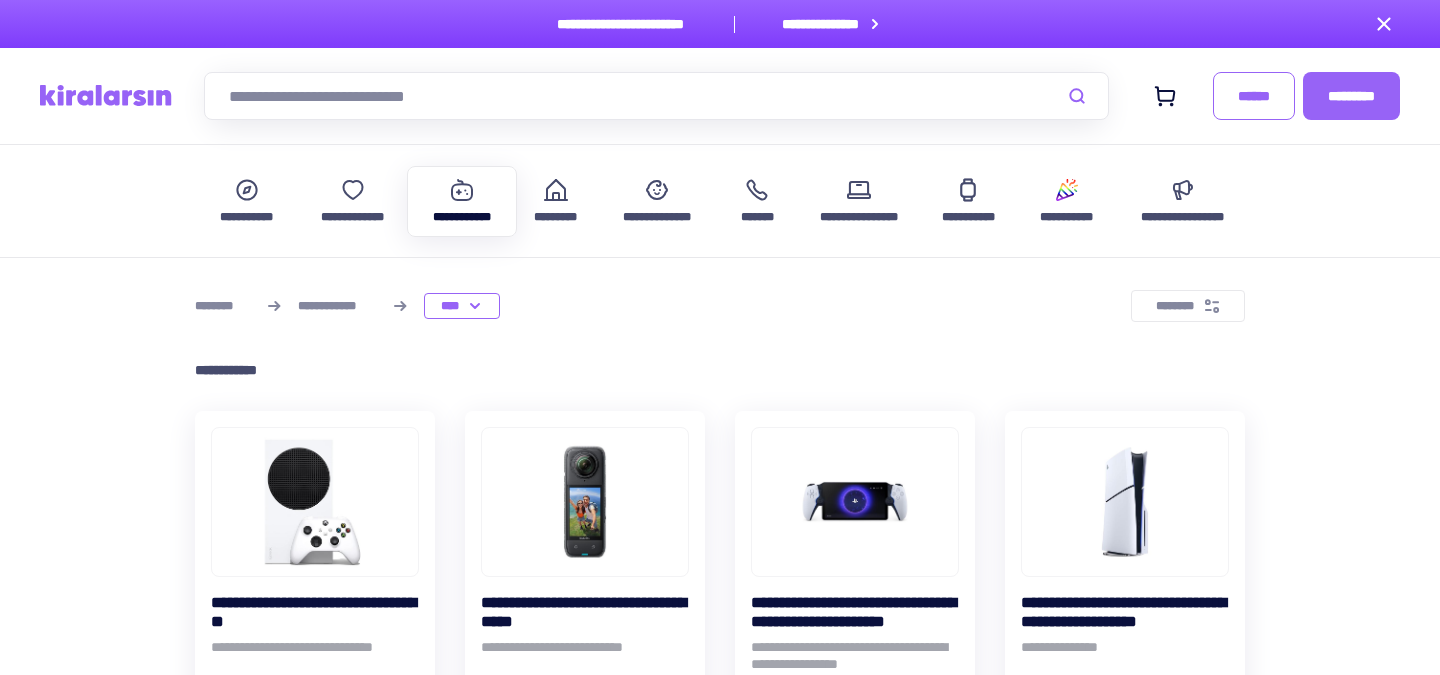 scroll, scrollTop: 1892, scrollLeft: 0, axis: vertical 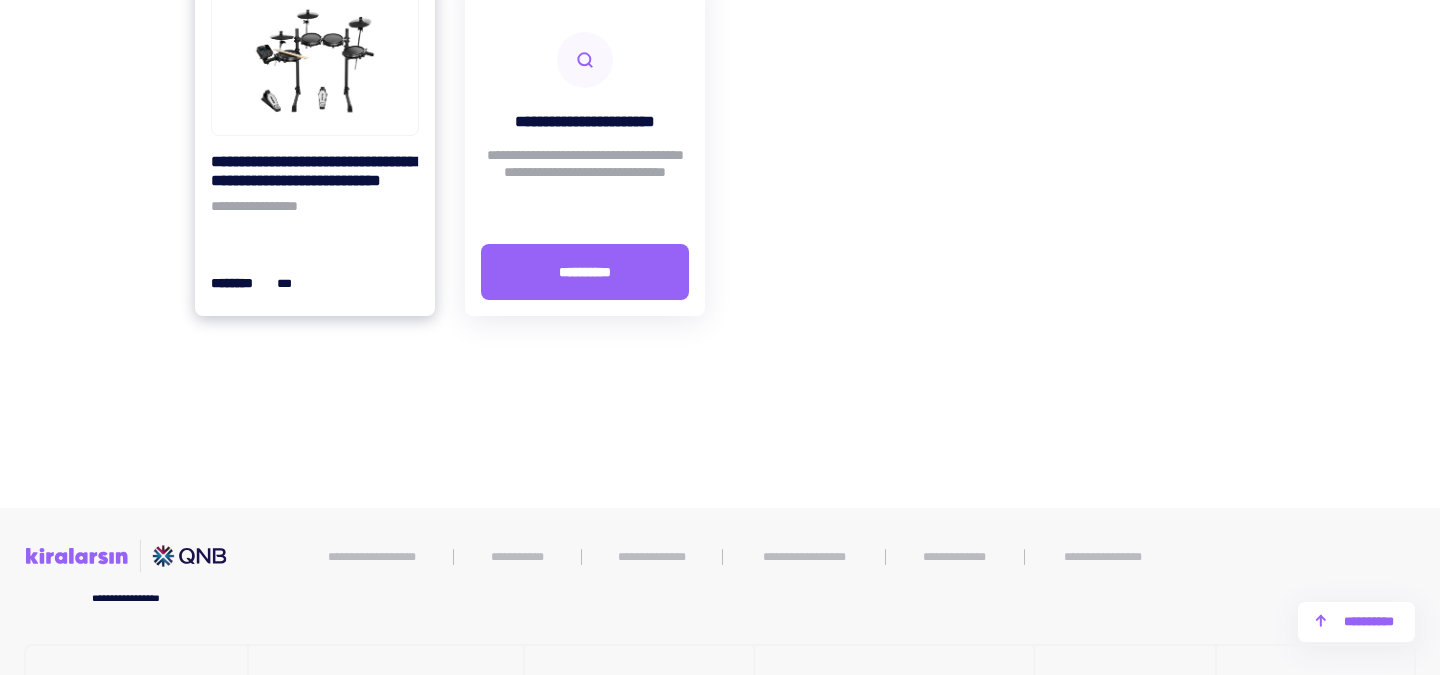 click on "**********" at bounding box center (315, 171) 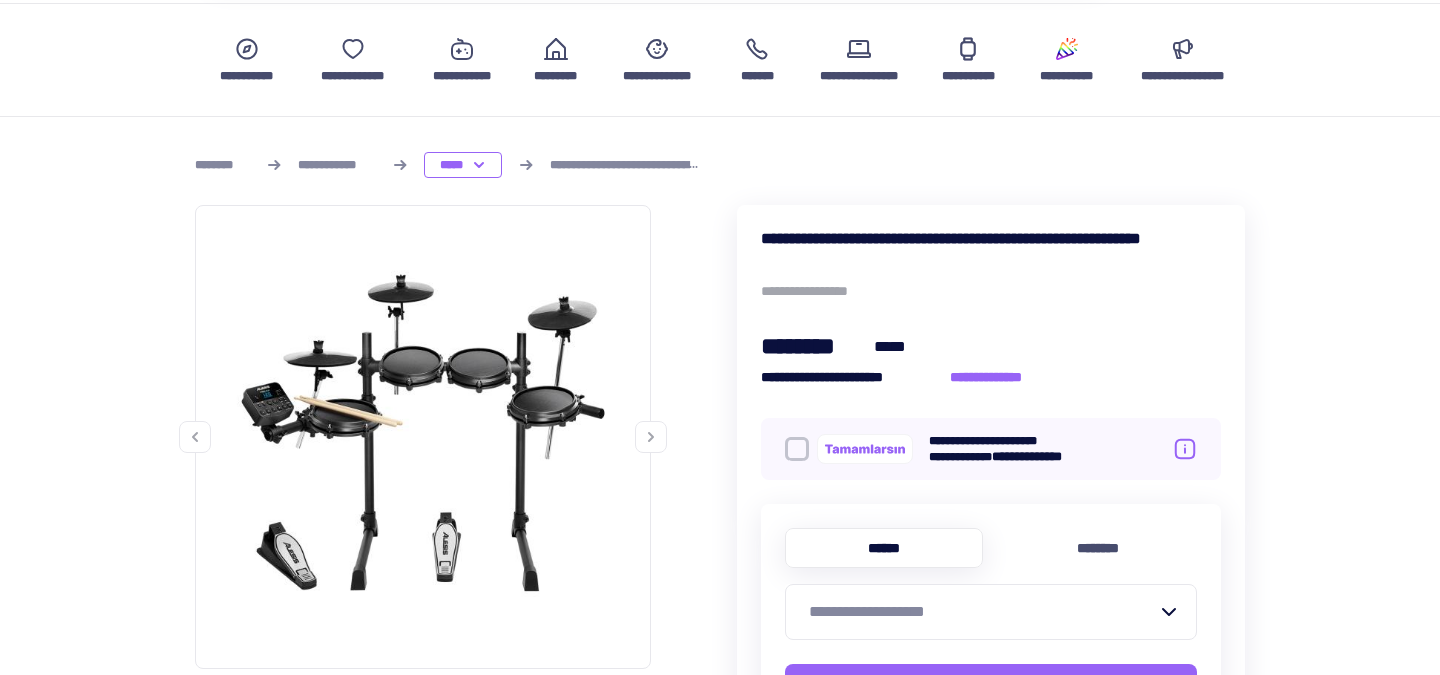 scroll, scrollTop: 325, scrollLeft: 0, axis: vertical 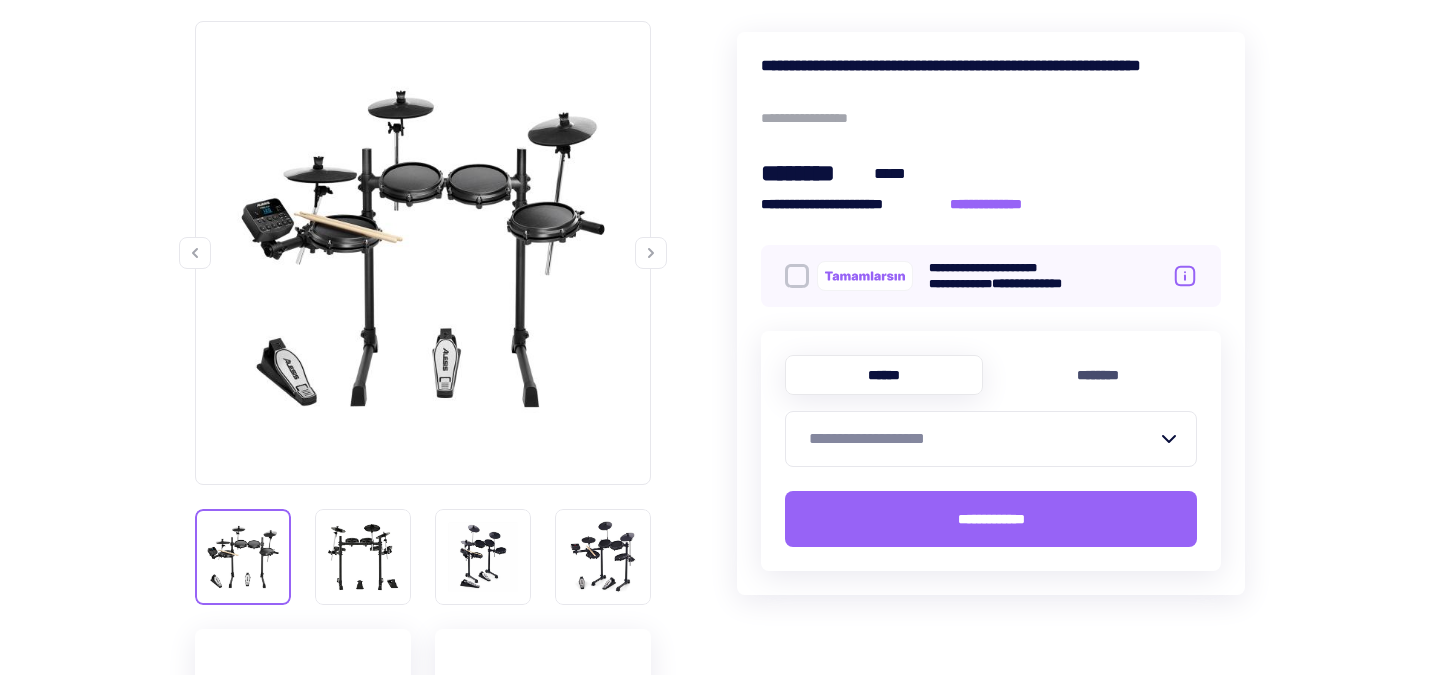 click at bounding box center (651, 253) 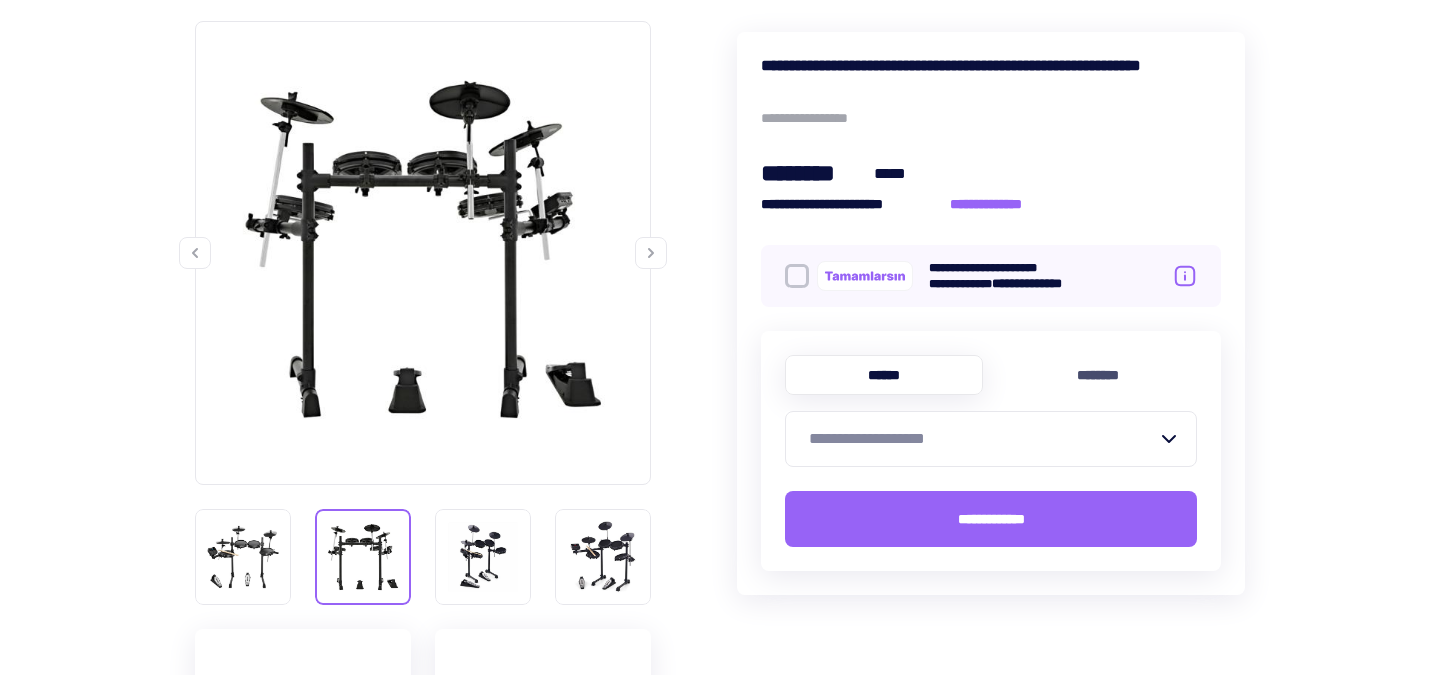 click at bounding box center (651, 253) 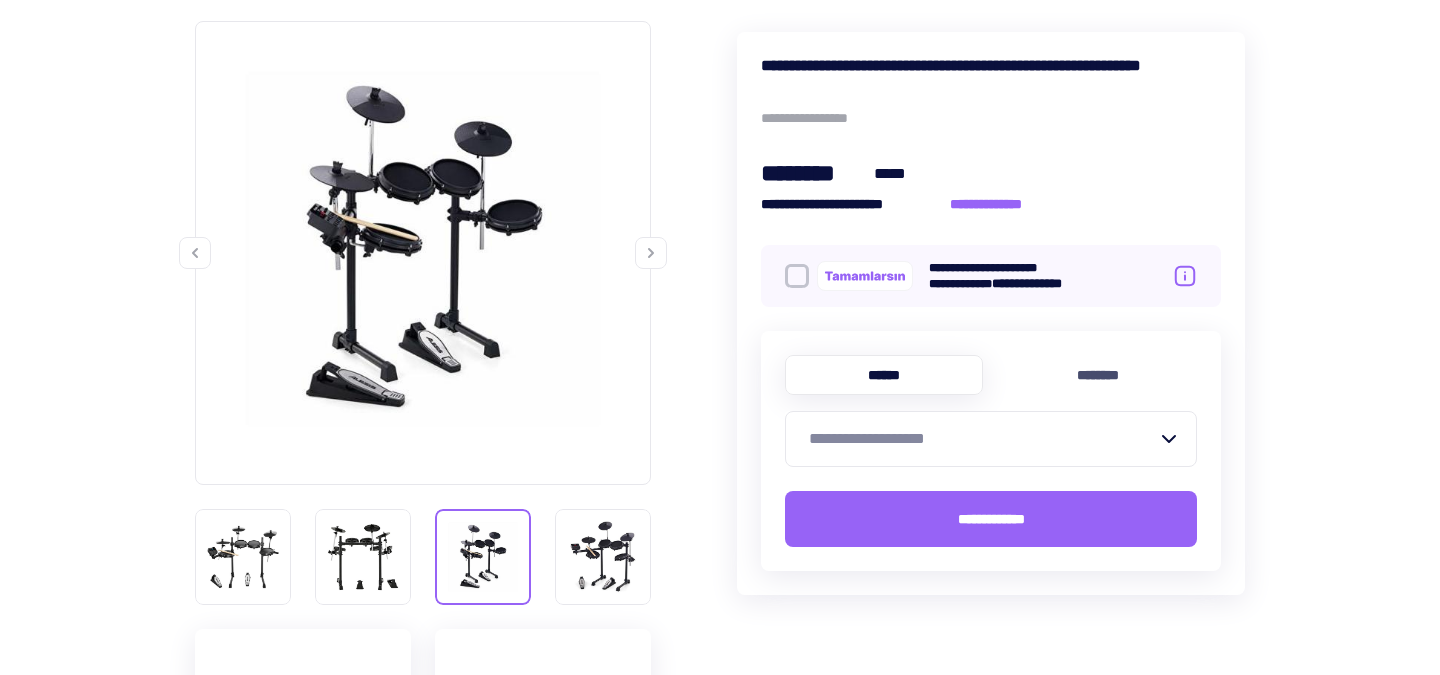 click at bounding box center [651, 253] 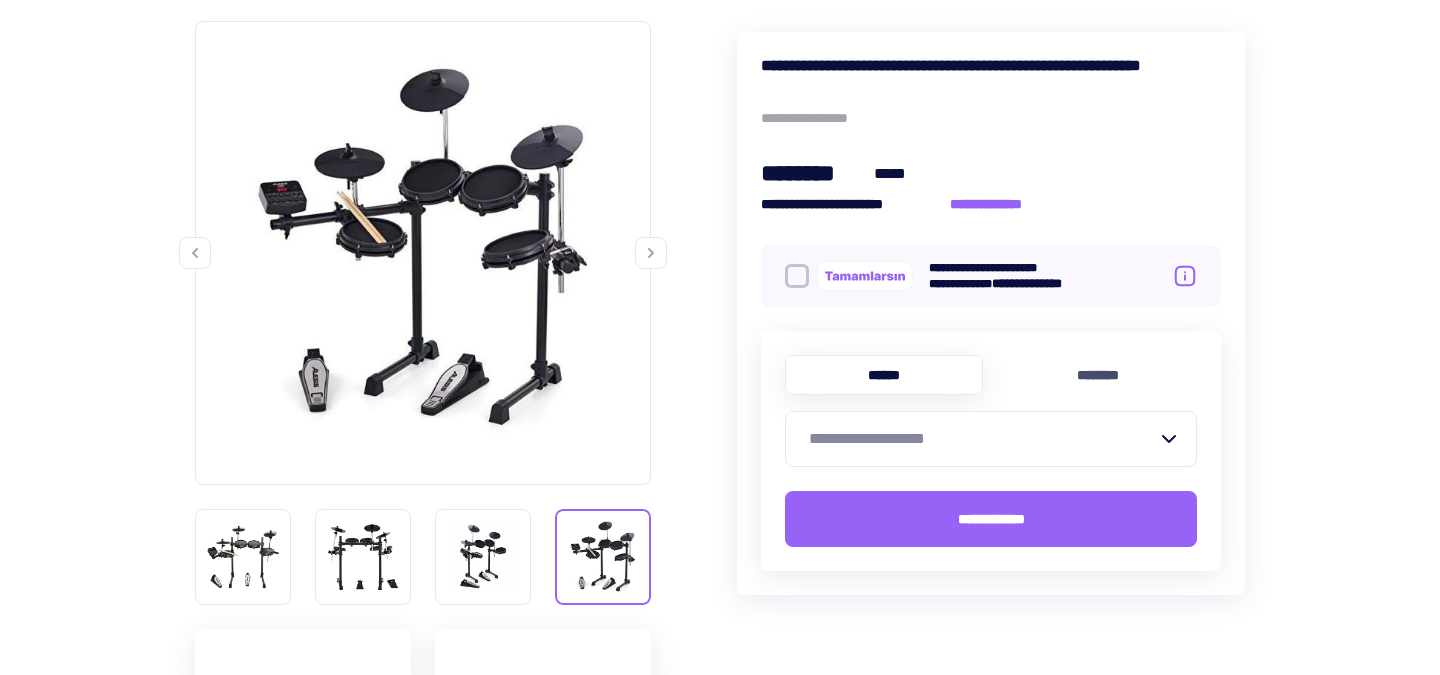click at bounding box center (651, 253) 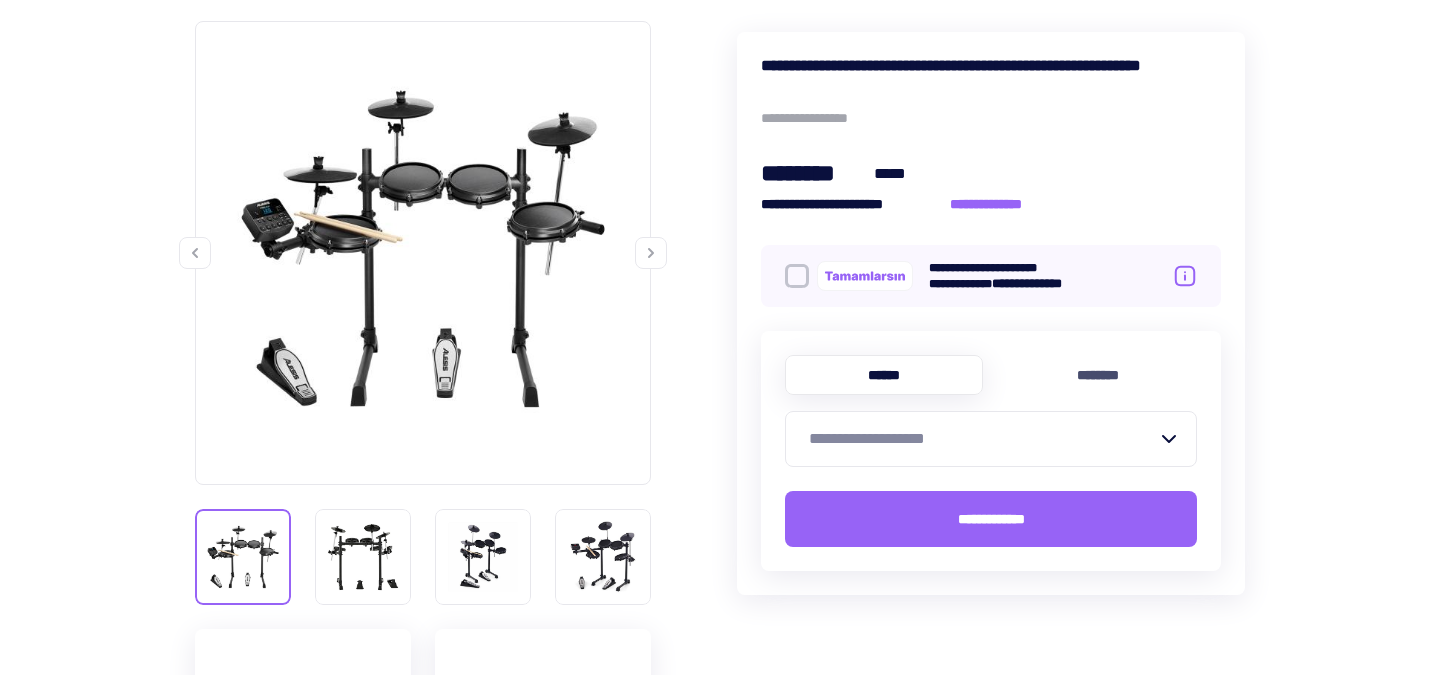 click at bounding box center (651, 253) 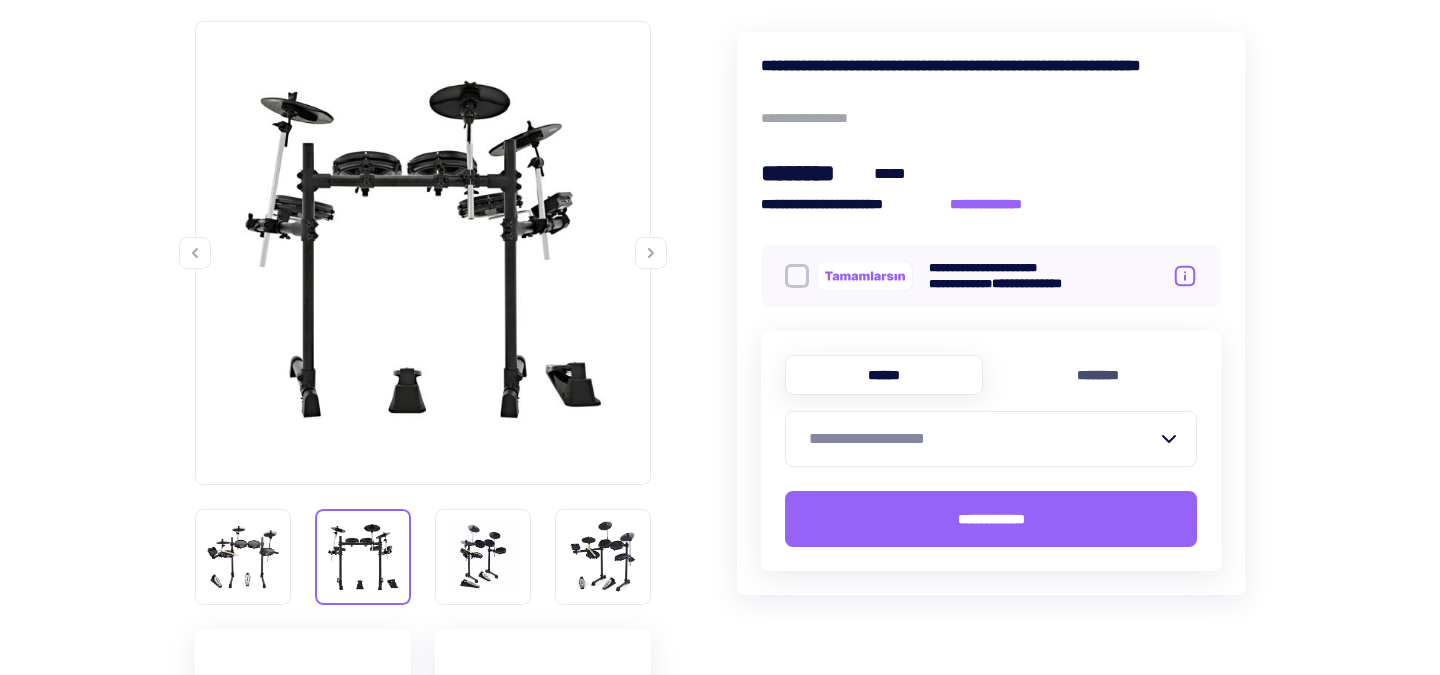click at bounding box center [651, 253] 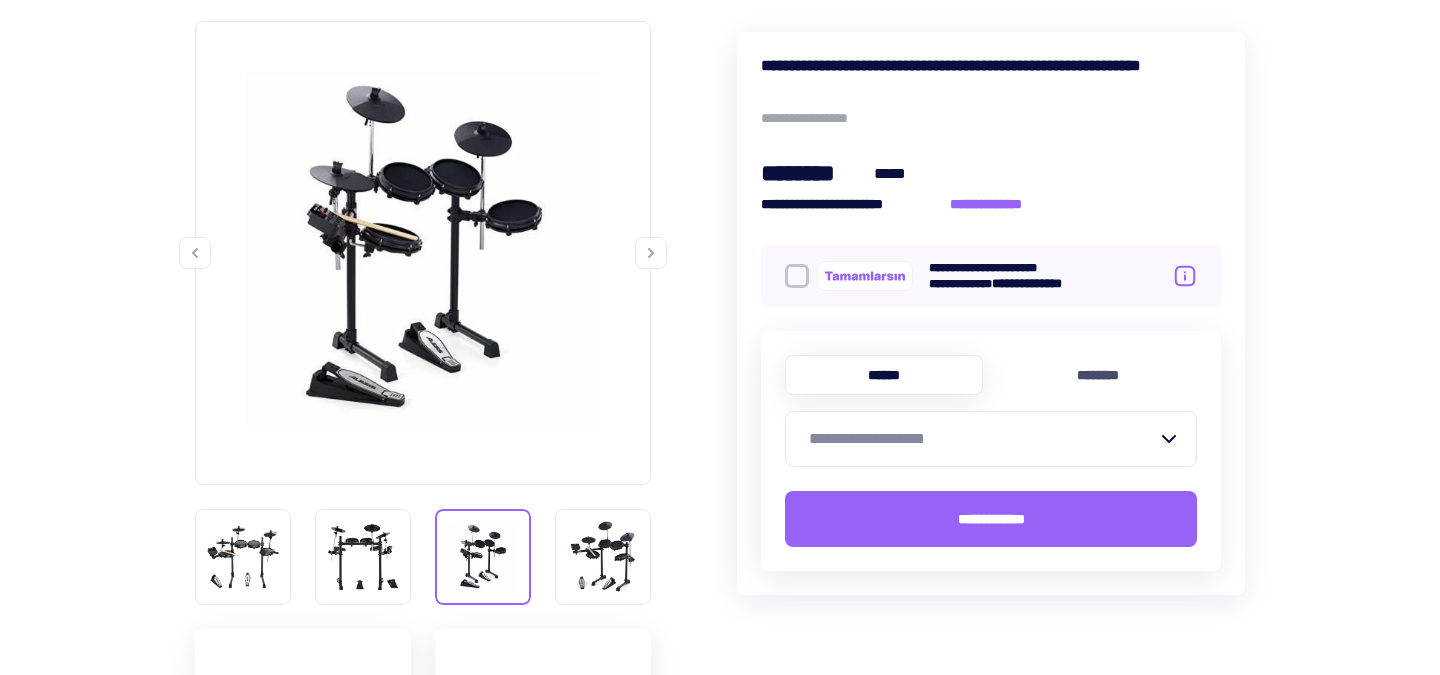 click at bounding box center [651, 253] 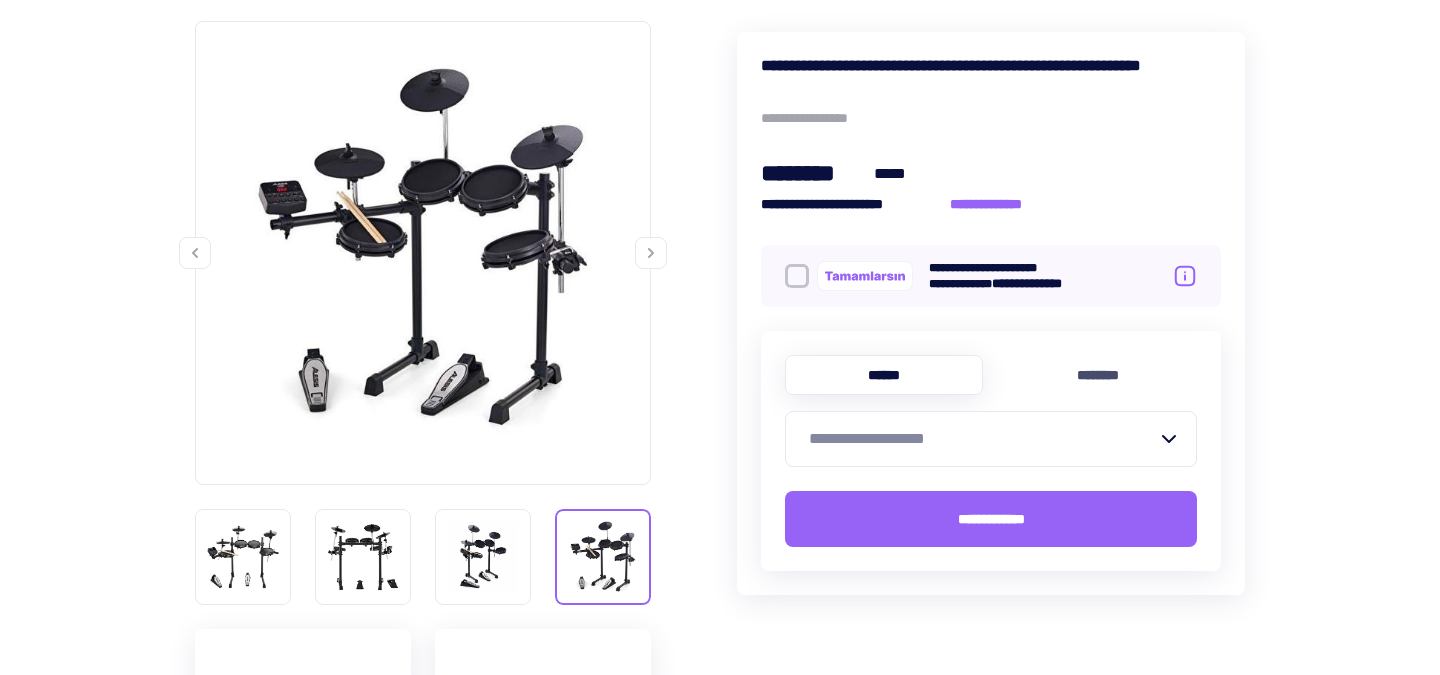 click on "**********" at bounding box center [991, 75] 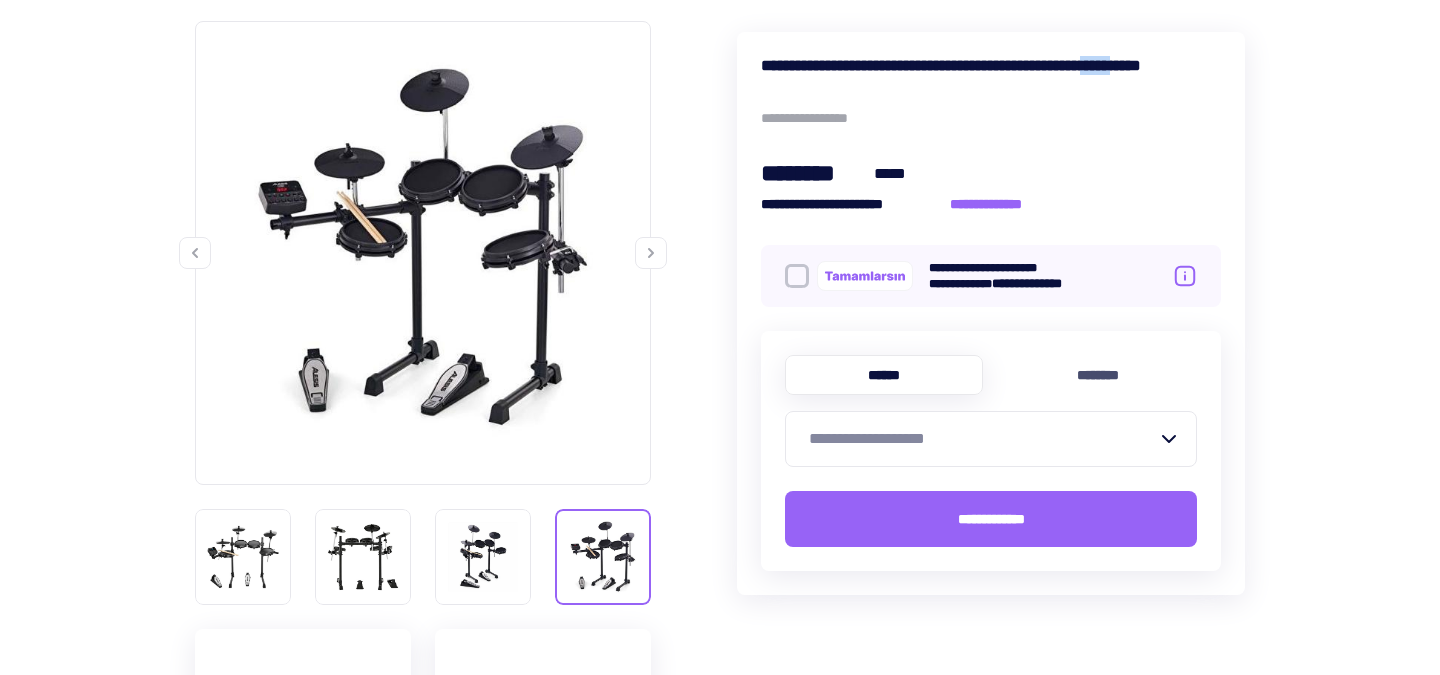 click on "**********" at bounding box center [991, 75] 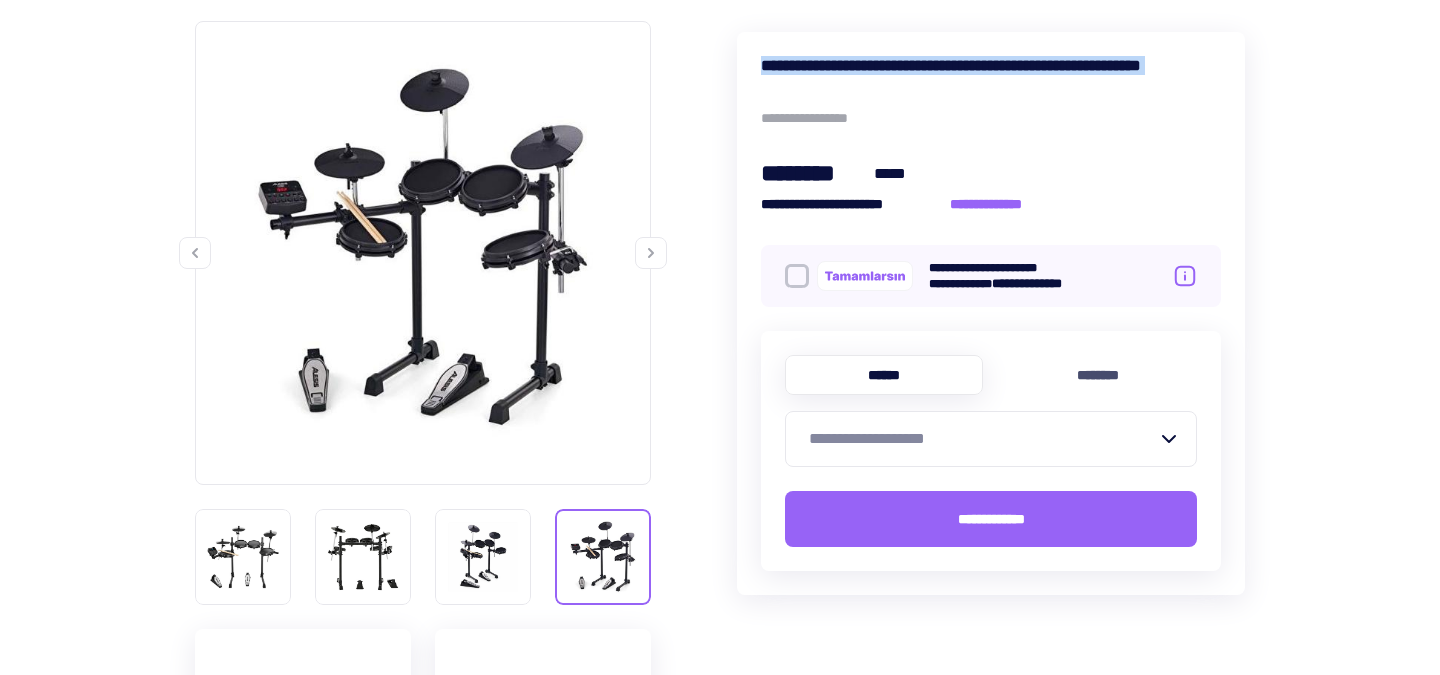 copy on "**********" 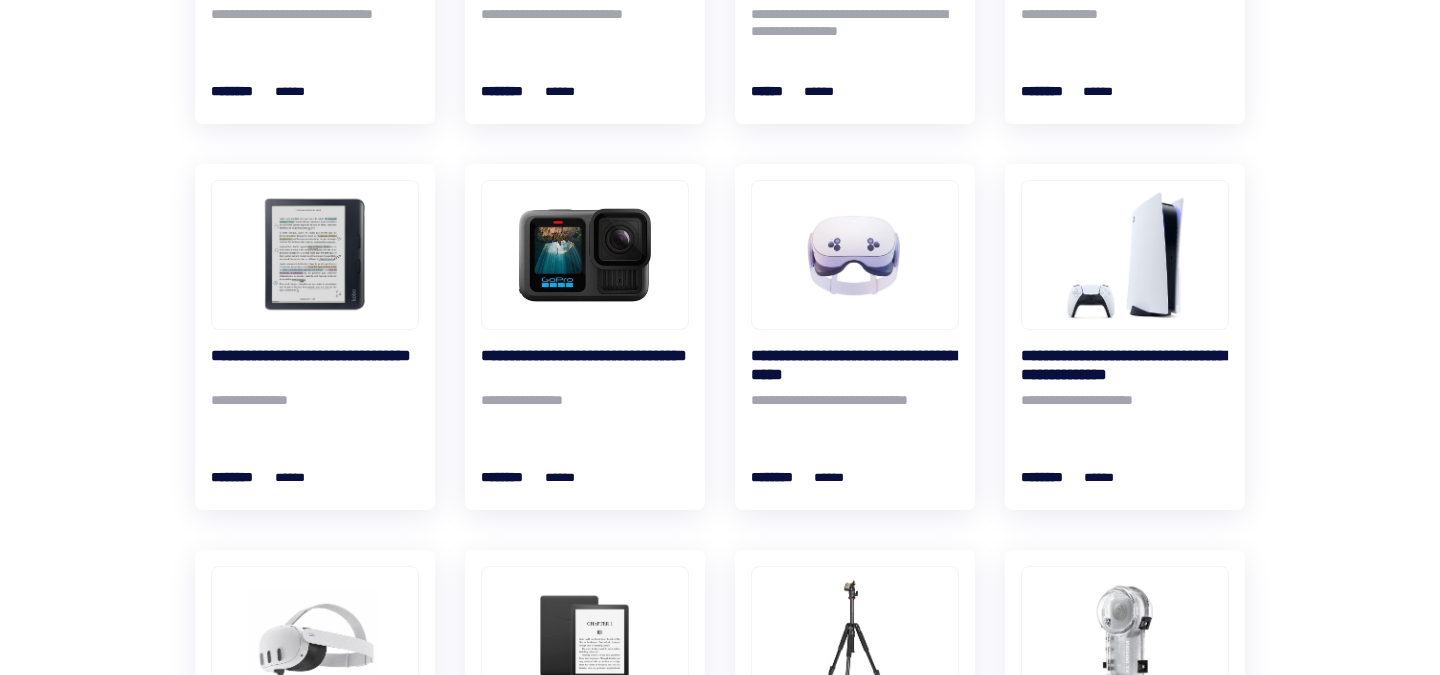 scroll, scrollTop: 0, scrollLeft: 0, axis: both 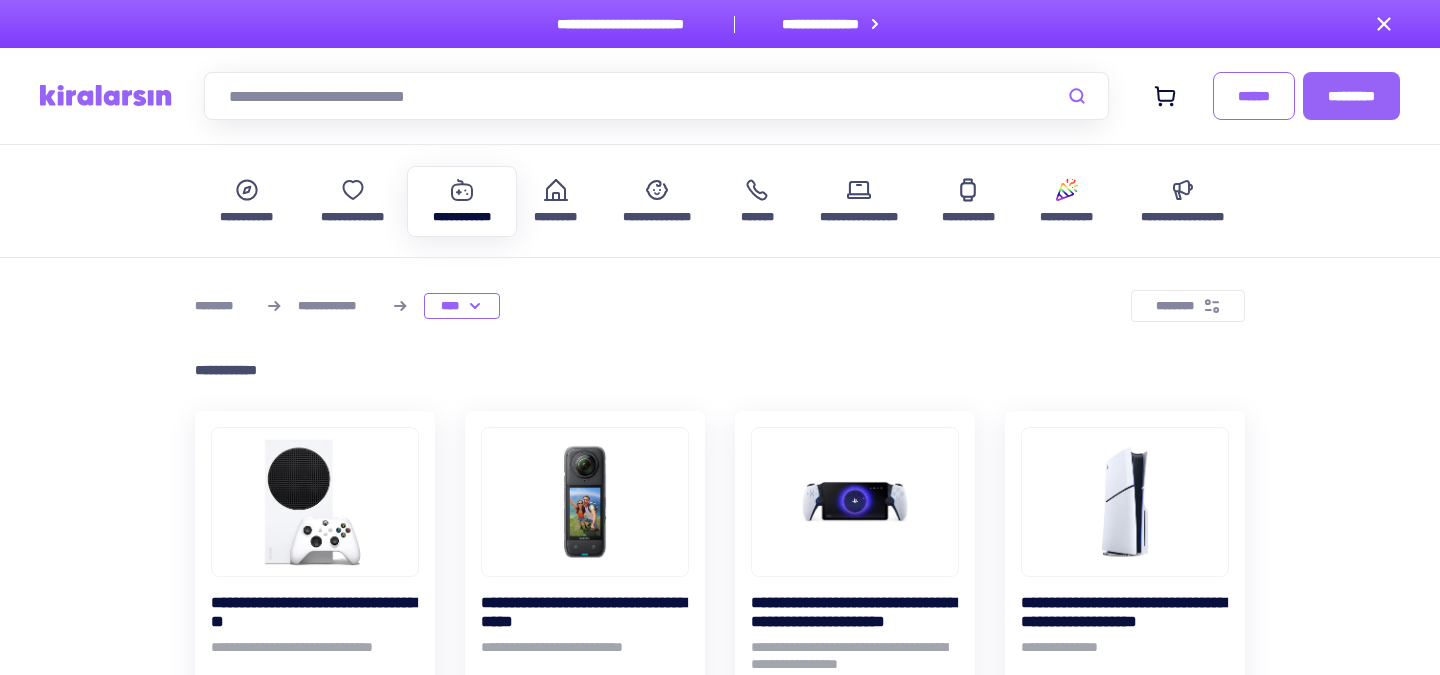 click at bounding box center [656, 96] 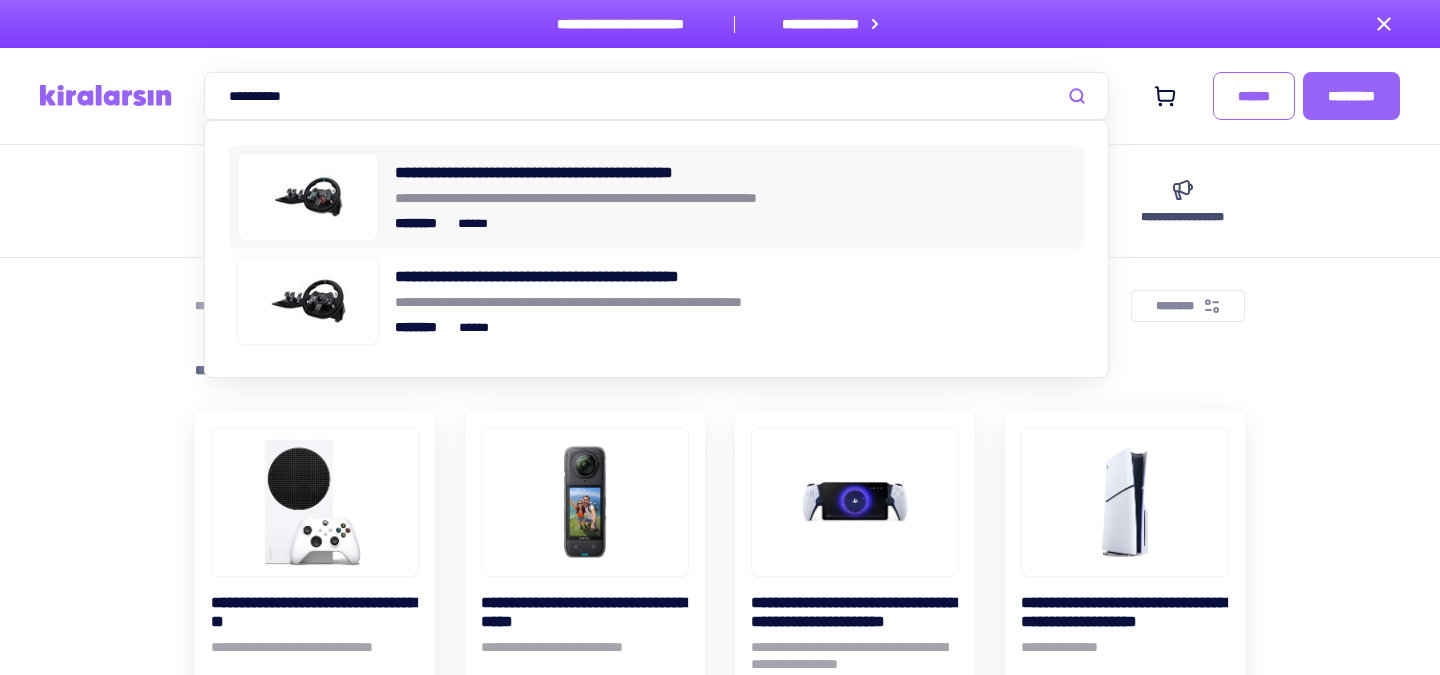type on "**********" 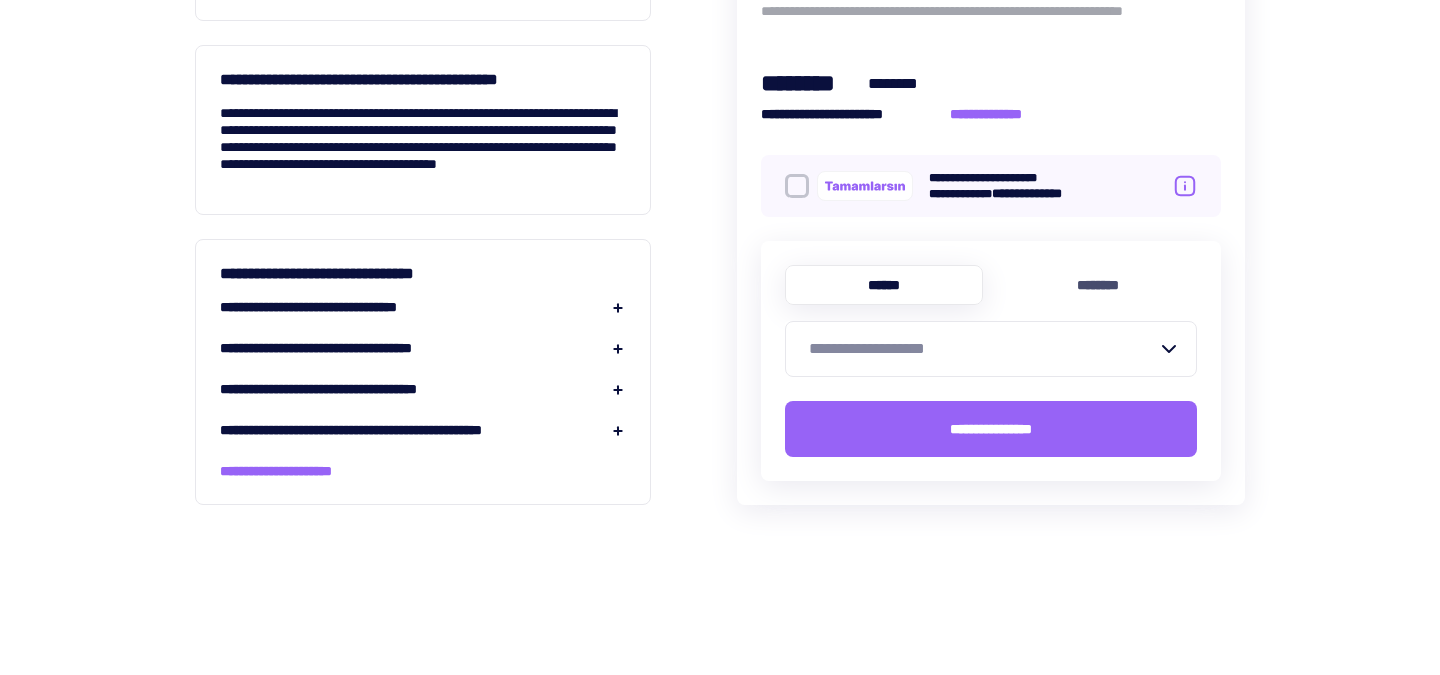 scroll, scrollTop: 2007, scrollLeft: 0, axis: vertical 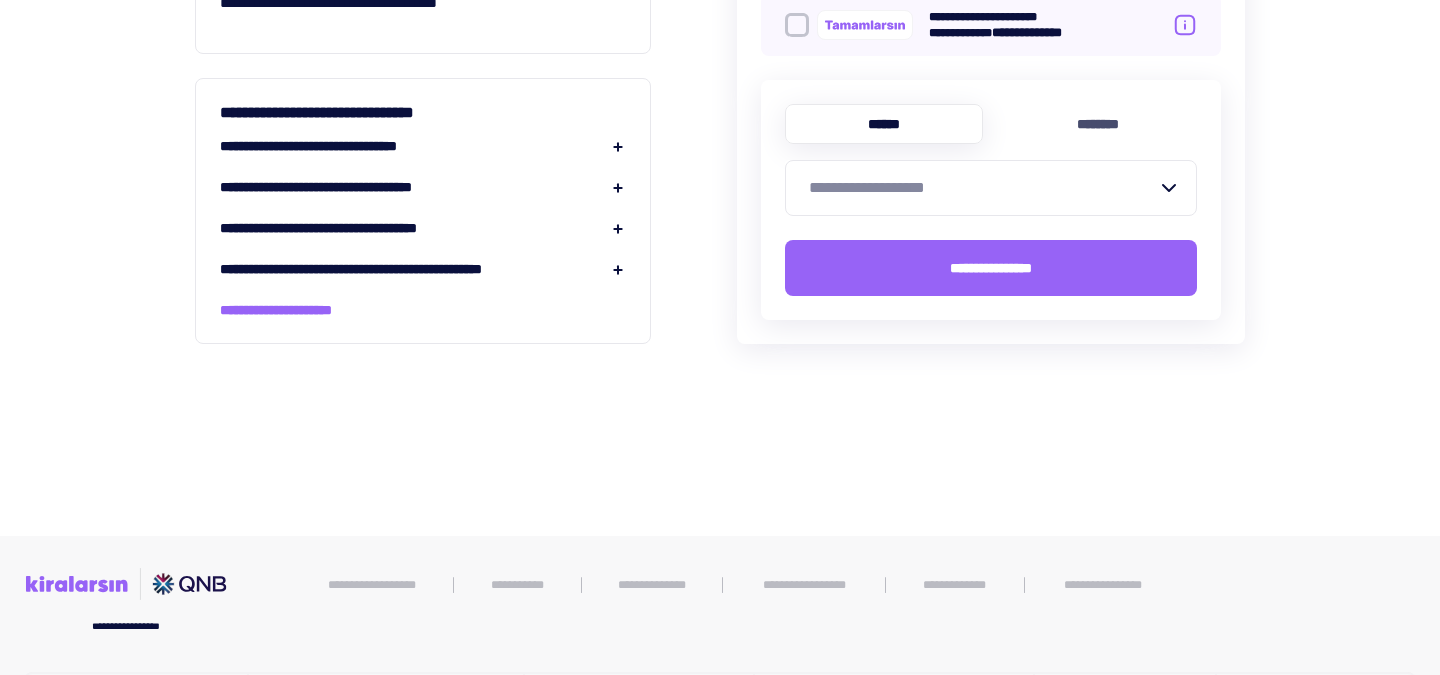 click on "**********" at bounding box center [423, 146] 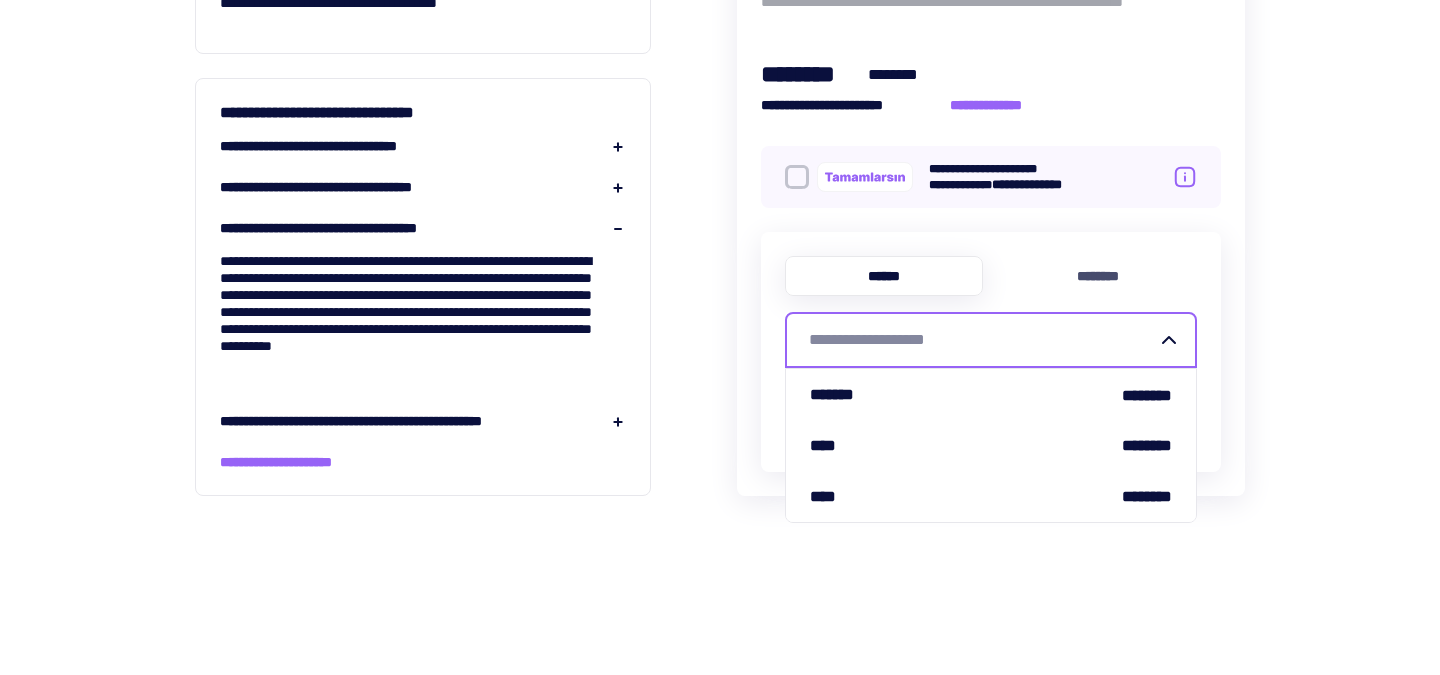 click on "**********" at bounding box center (979, 340) 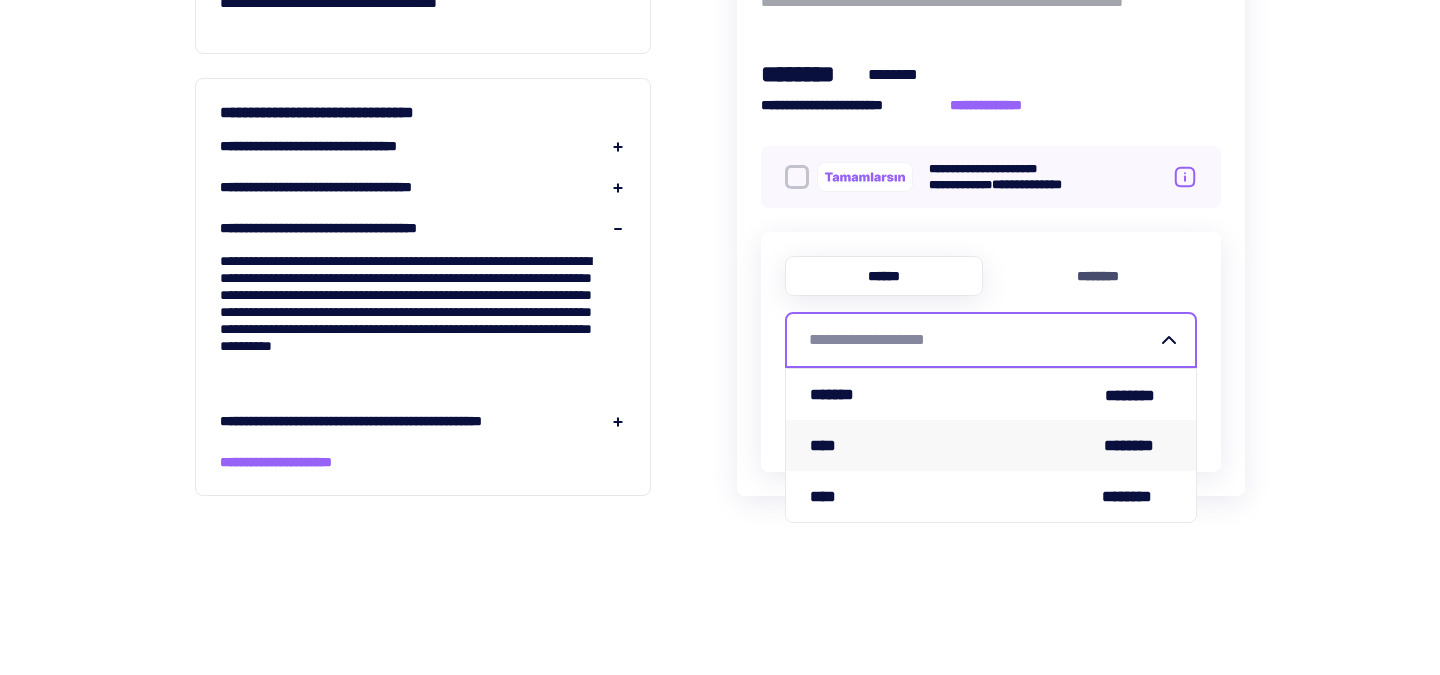 click on "**** ********" at bounding box center (991, 445) 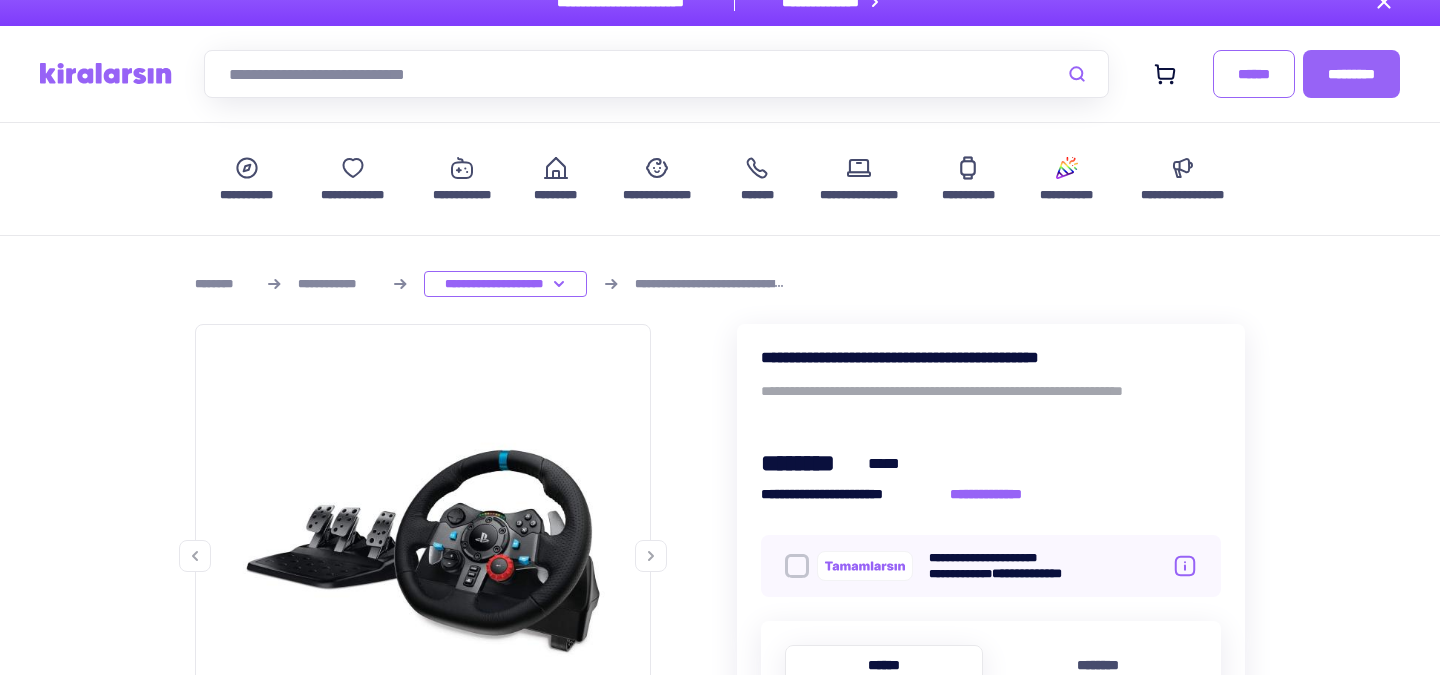 scroll, scrollTop: 0, scrollLeft: 0, axis: both 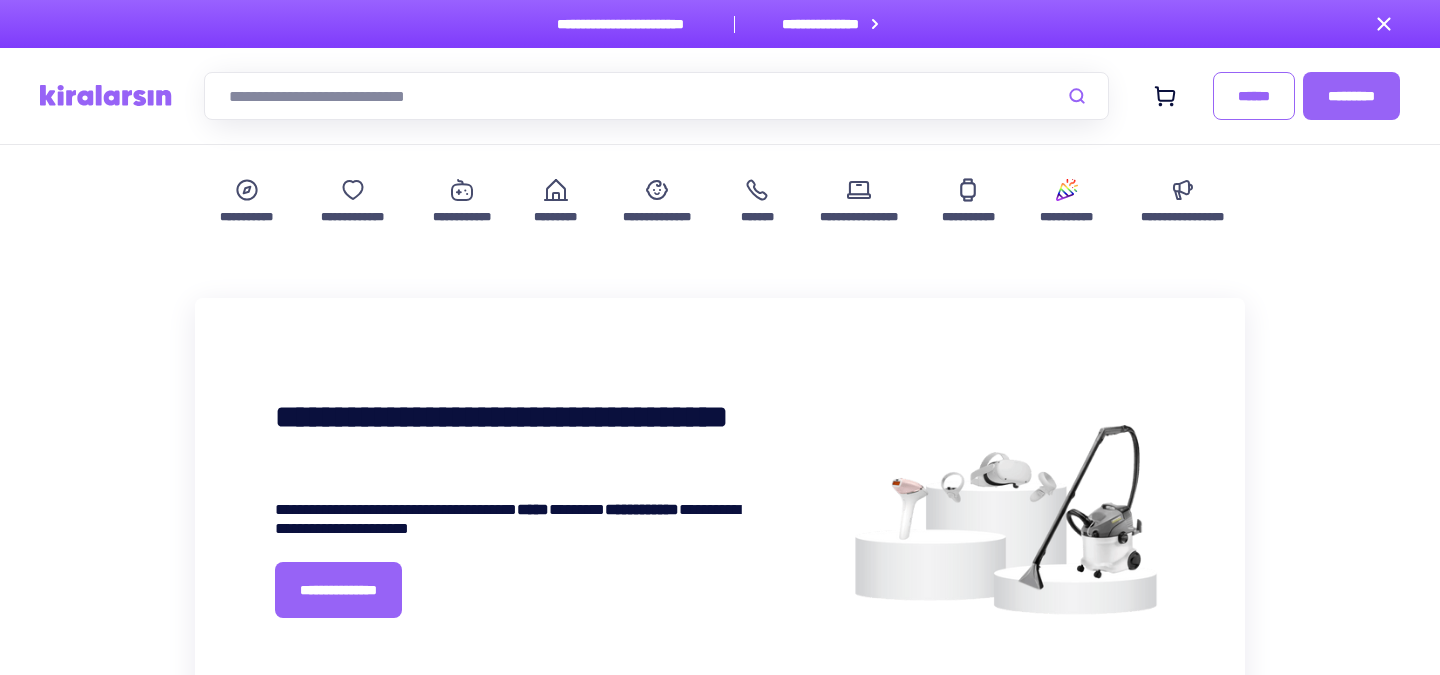click at bounding box center [656, 96] 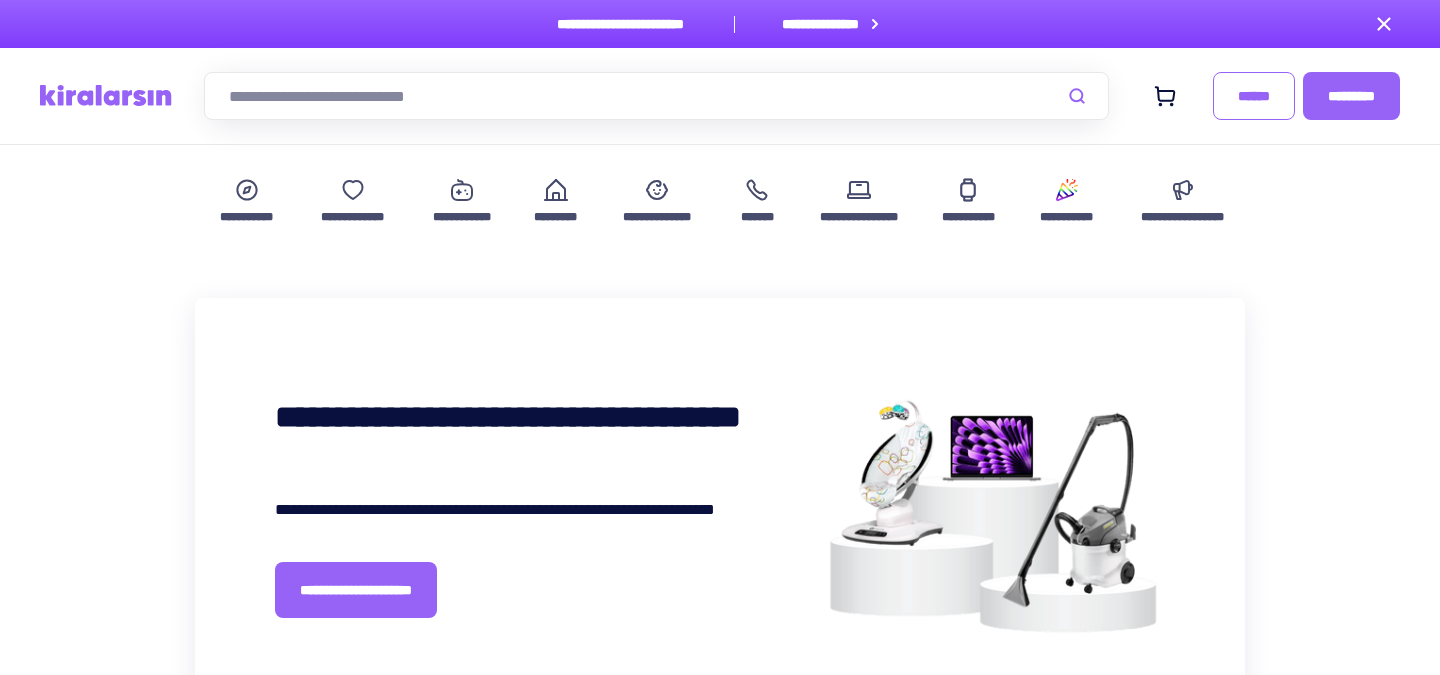 click at bounding box center (656, 96) 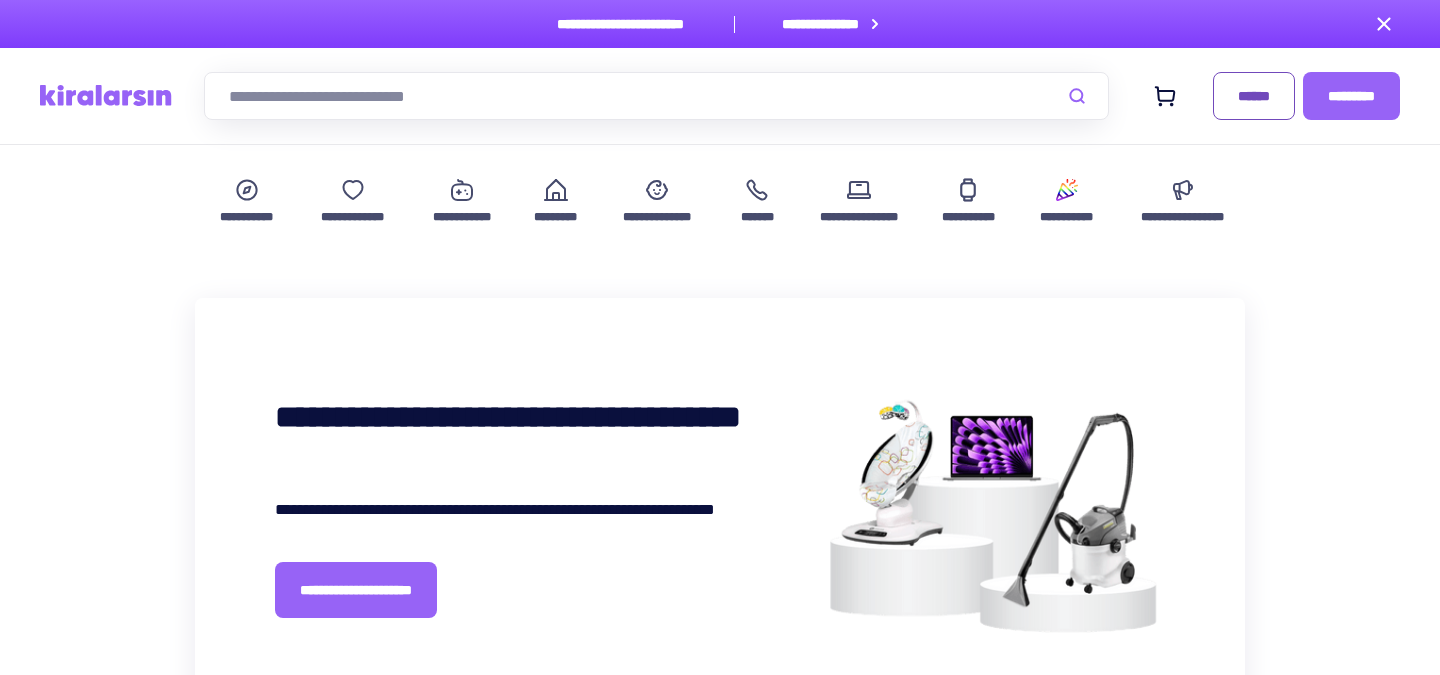 click on "******" at bounding box center [1254, 96] 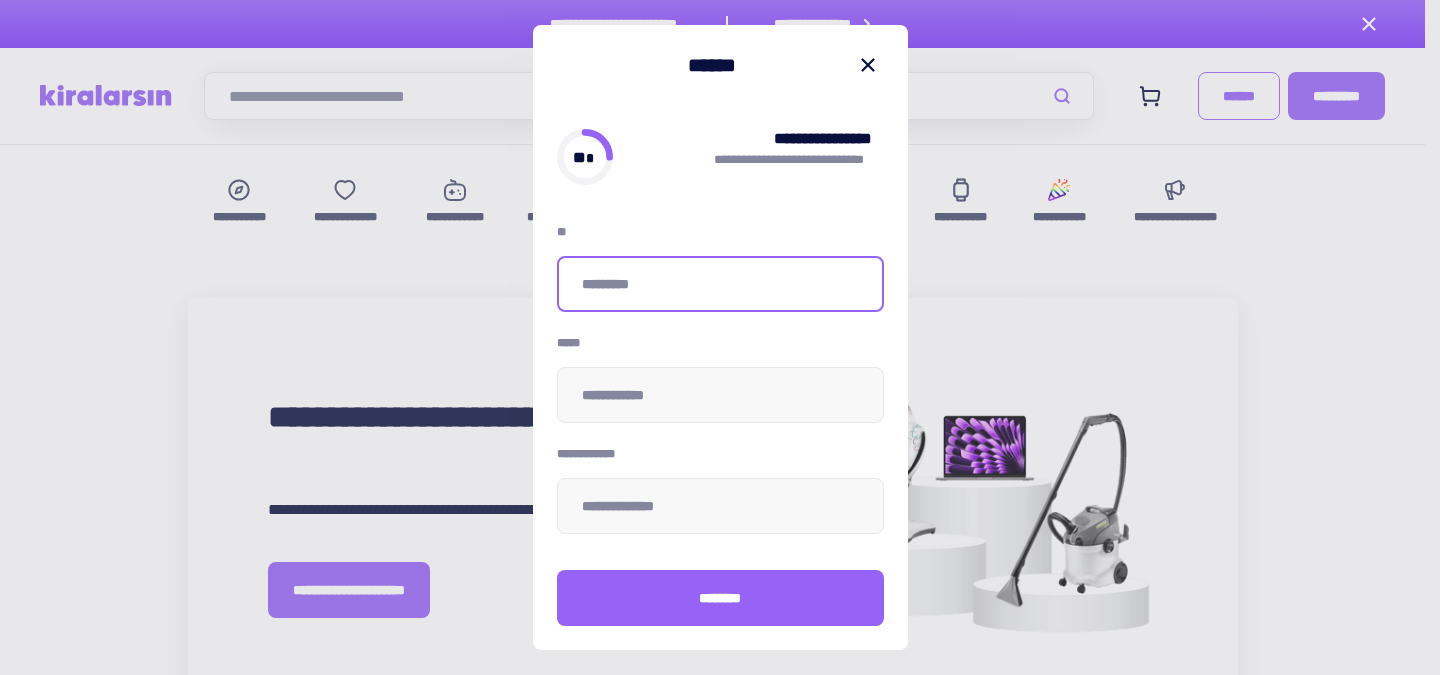 click at bounding box center (720, 284) 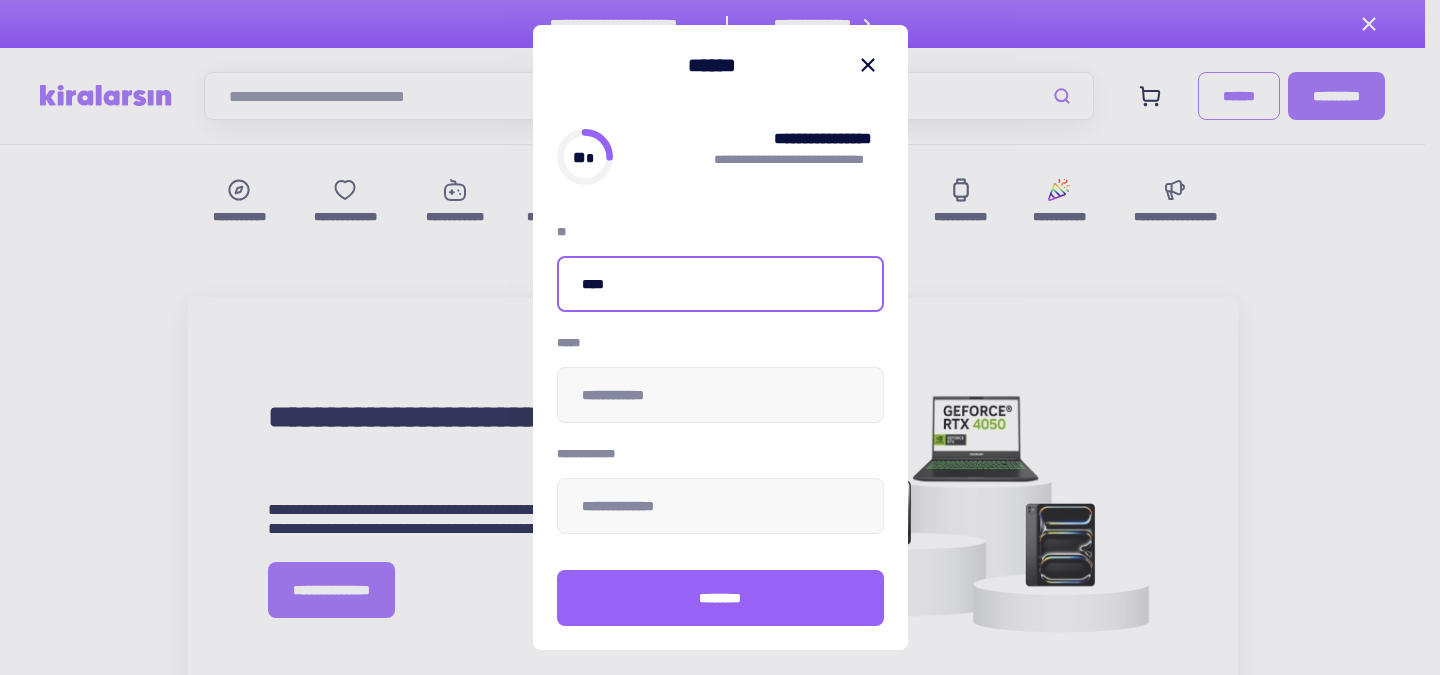 type on "****" 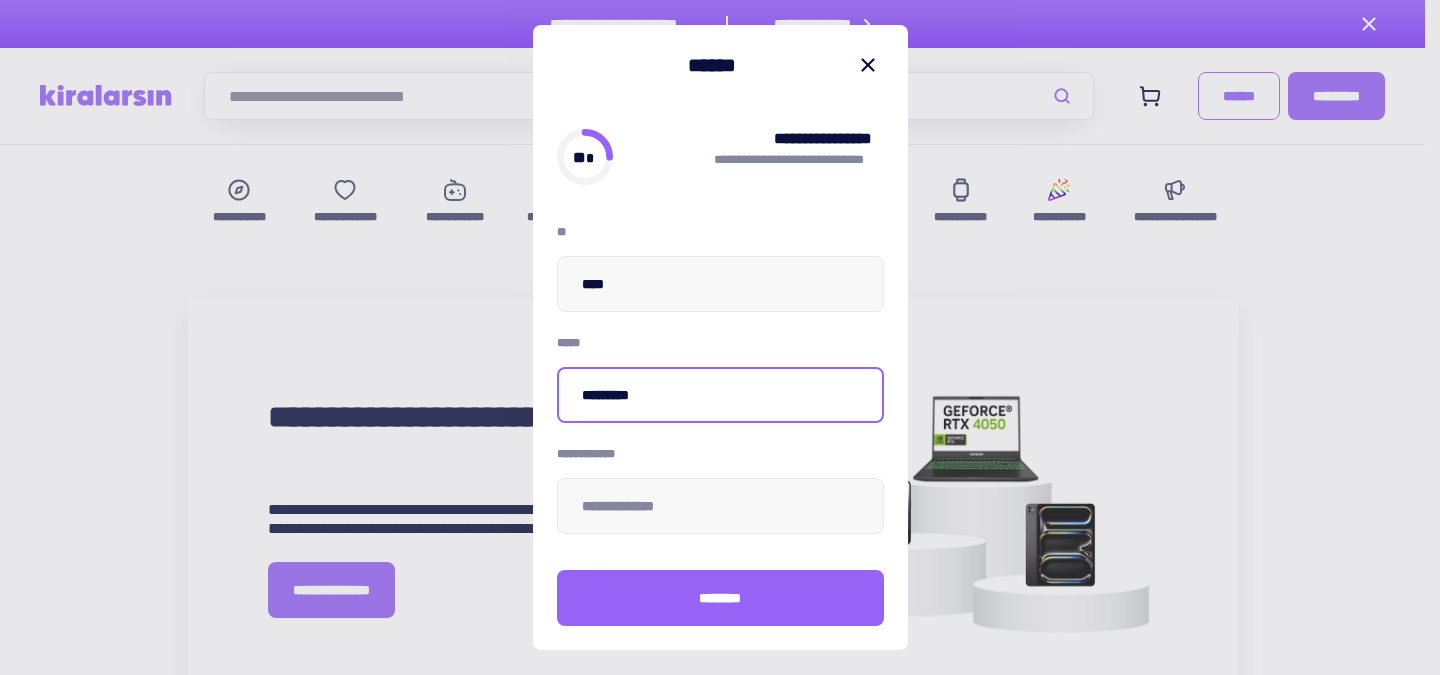 type on "*********" 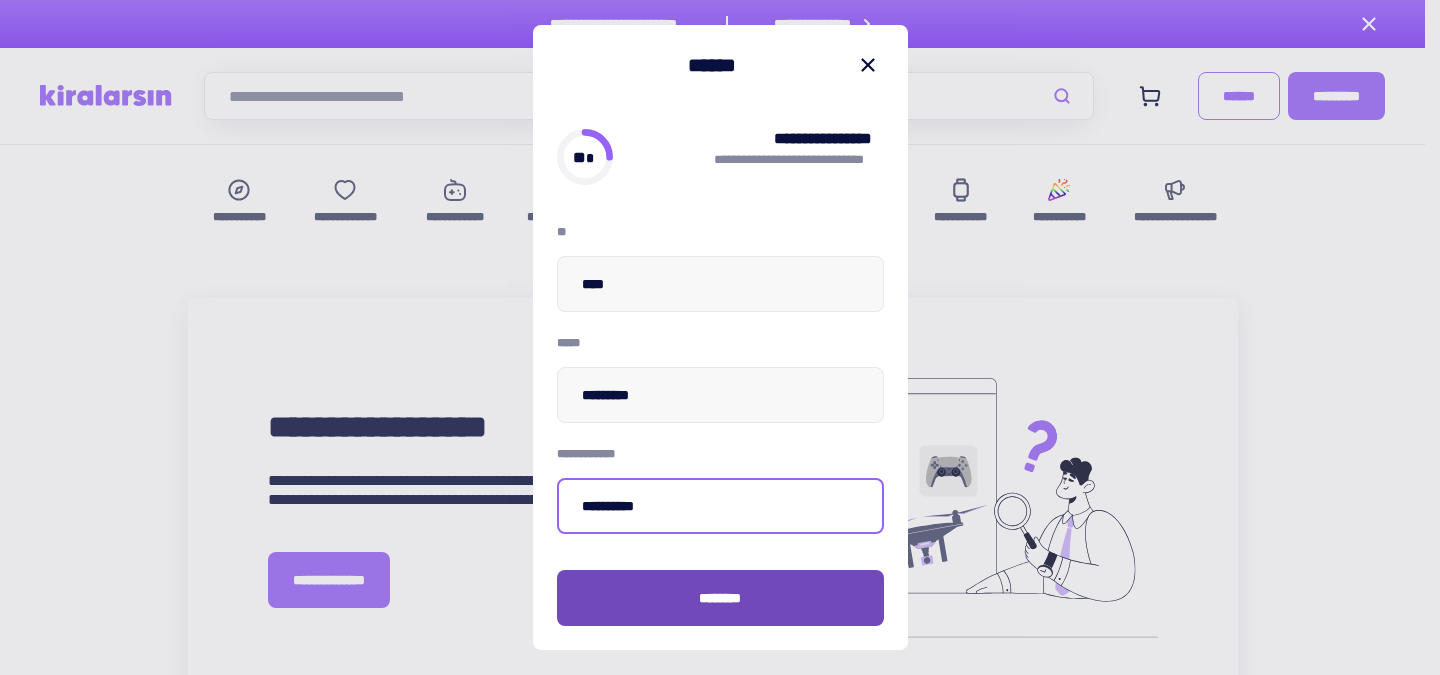 type on "**********" 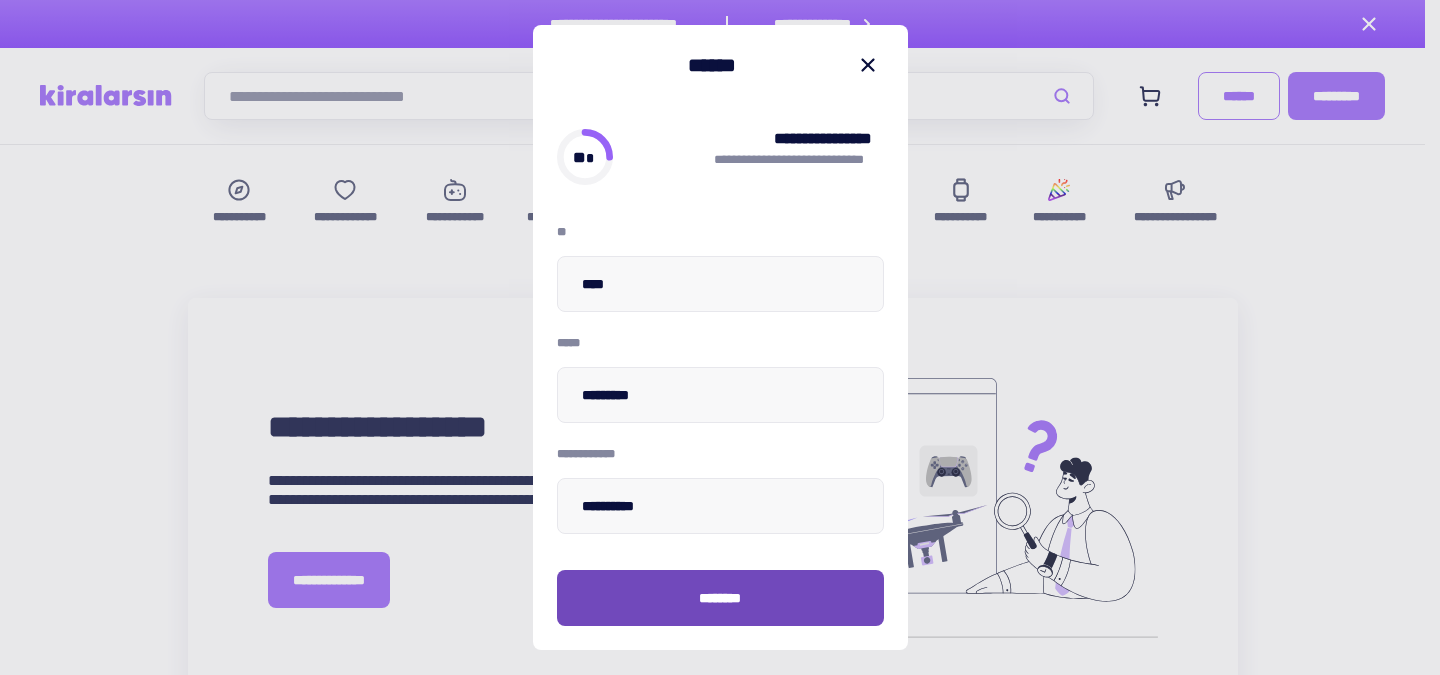 click on "********" at bounding box center (720, 598) 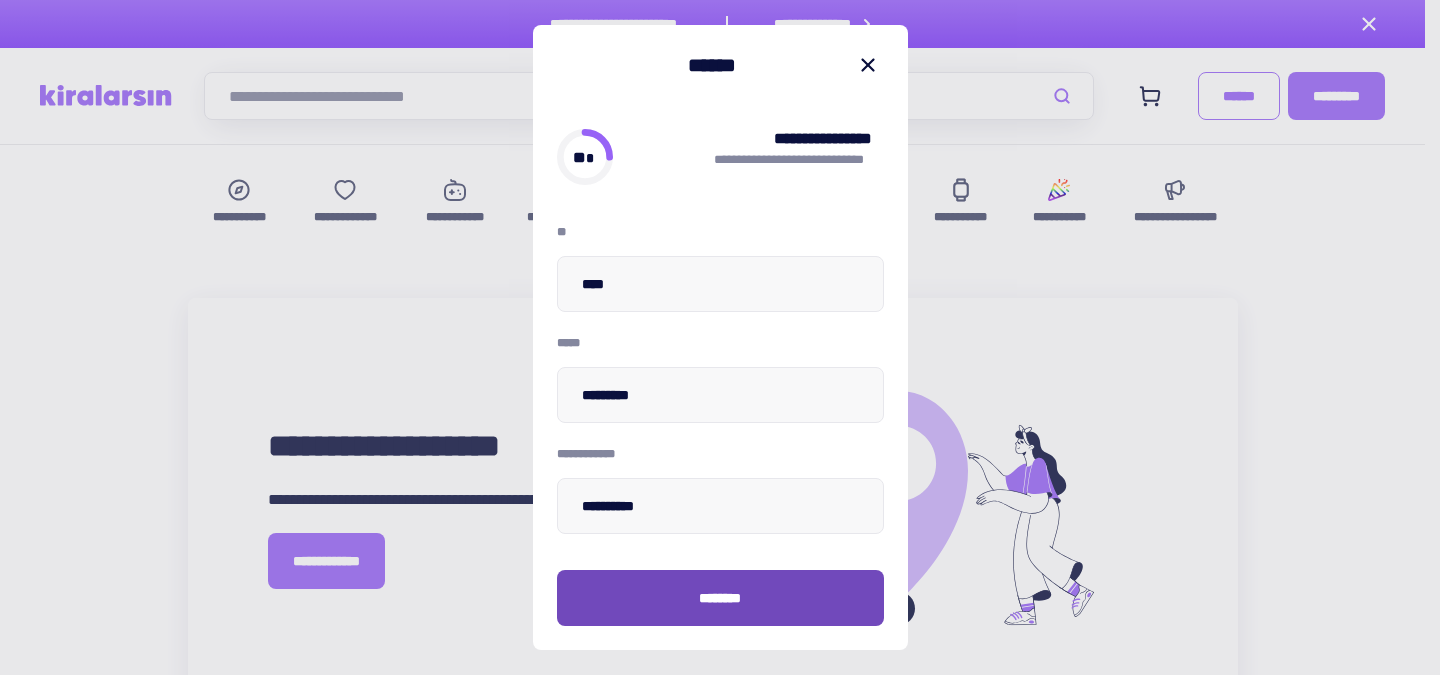 click on "********" at bounding box center (720, 598) 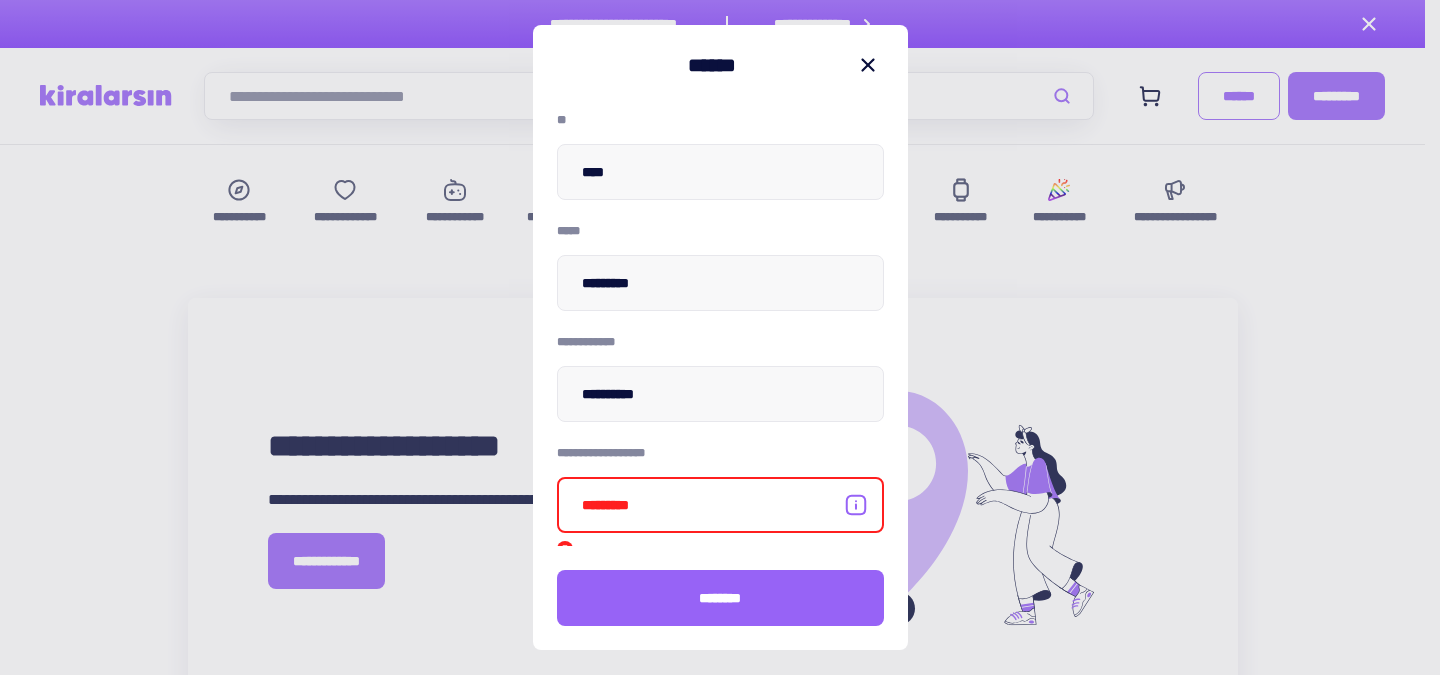 click at bounding box center (720, 505) 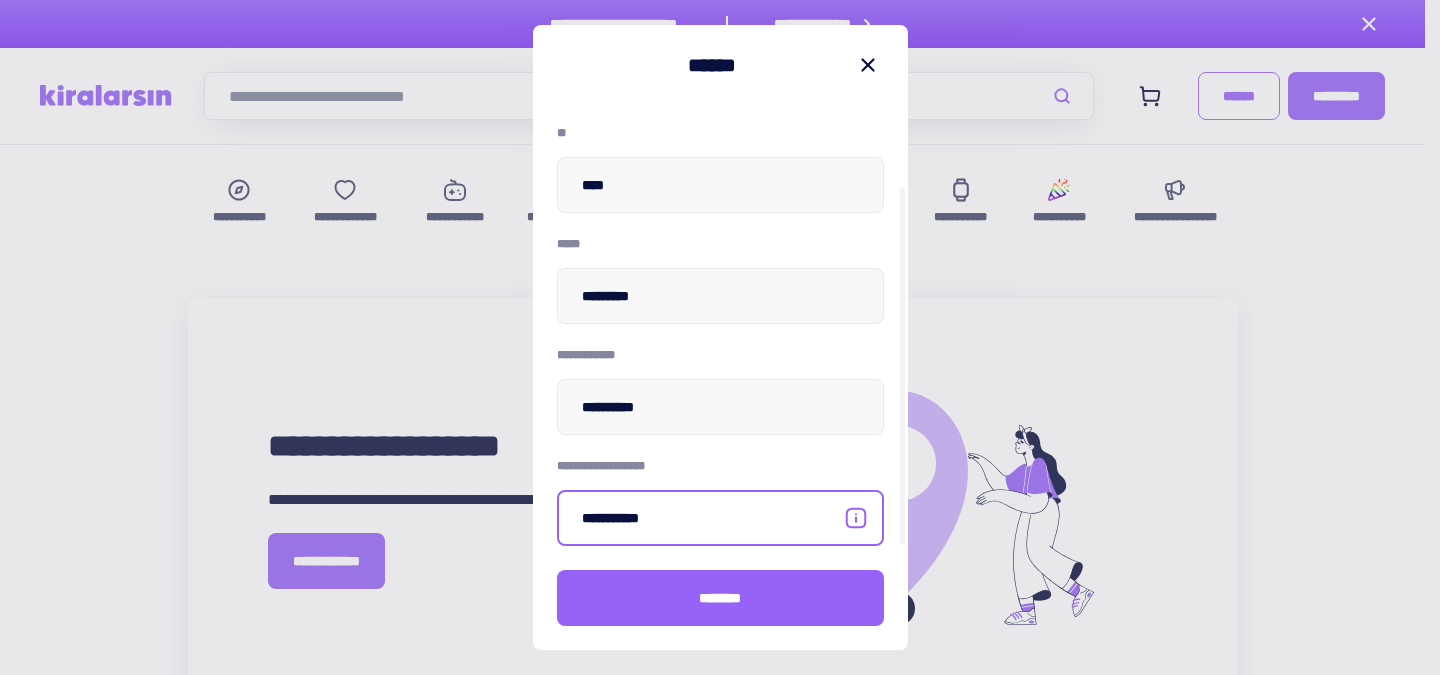 scroll, scrollTop: 99, scrollLeft: 0, axis: vertical 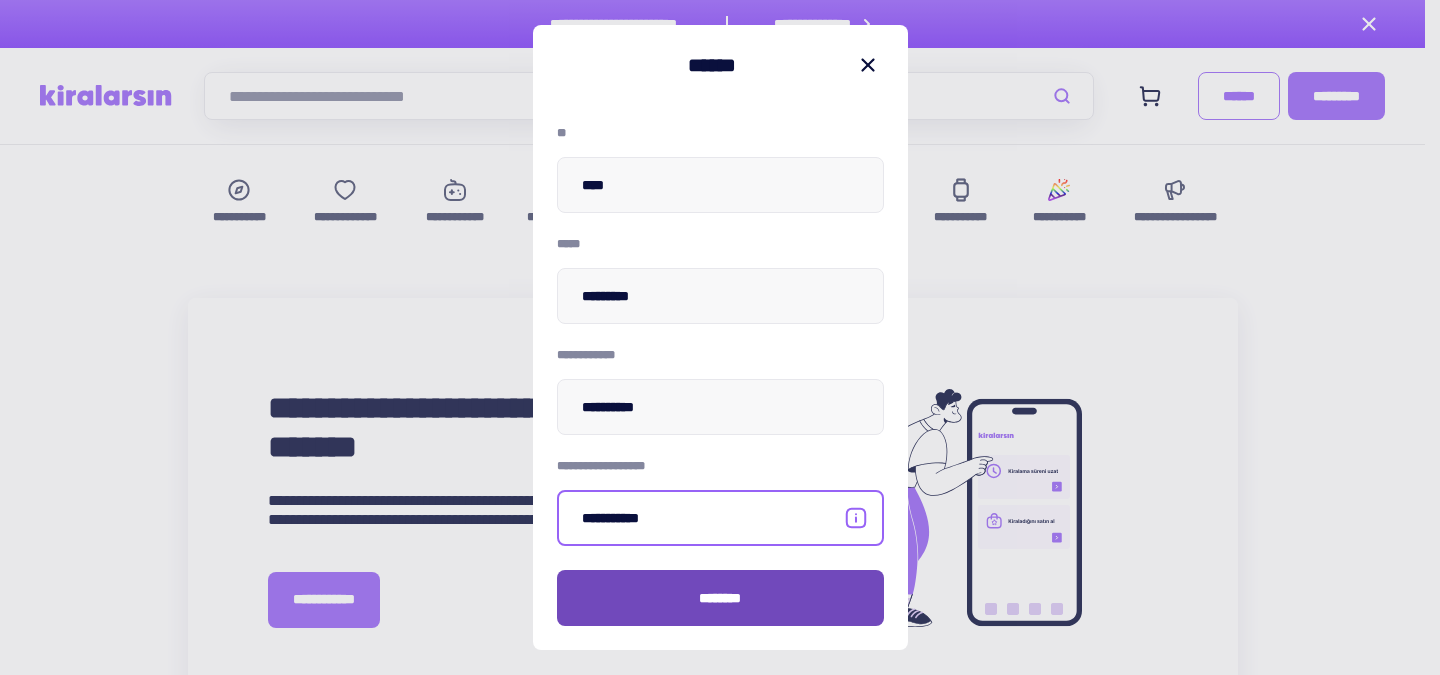 type on "**********" 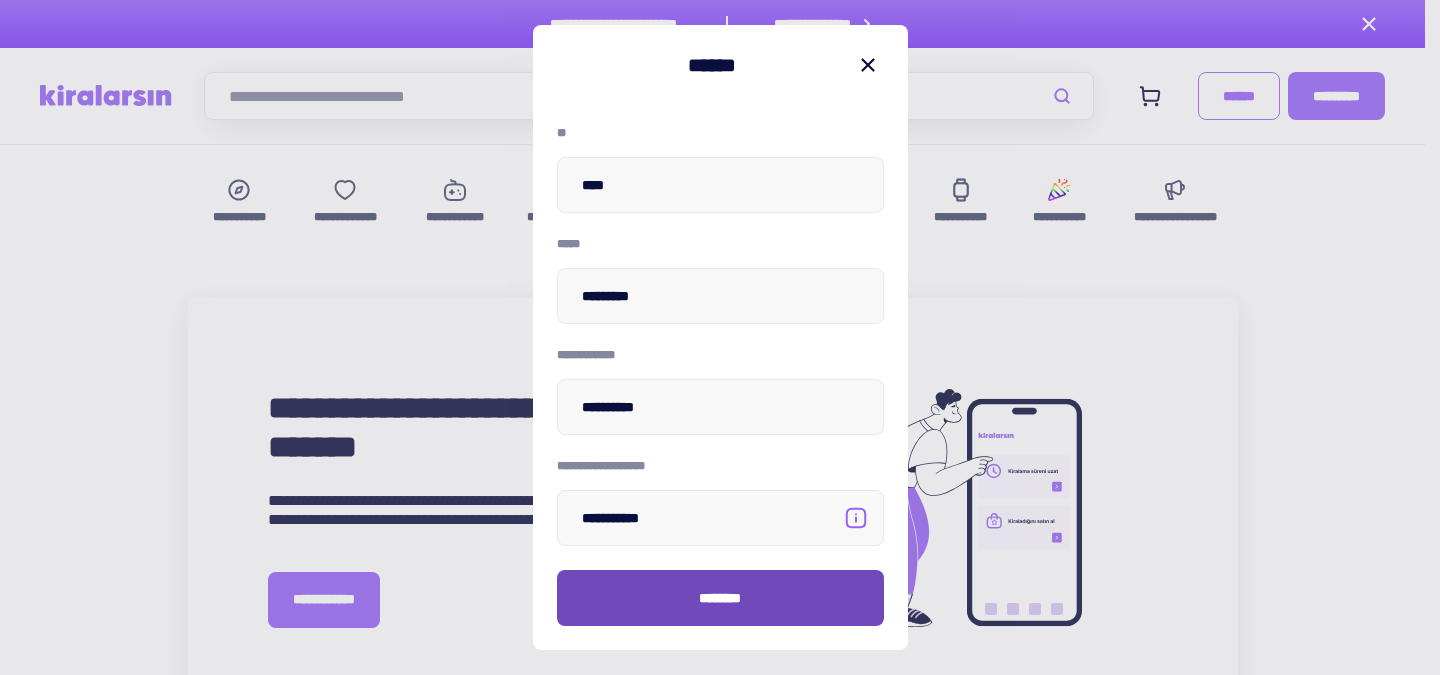 click on "********" at bounding box center (720, 598) 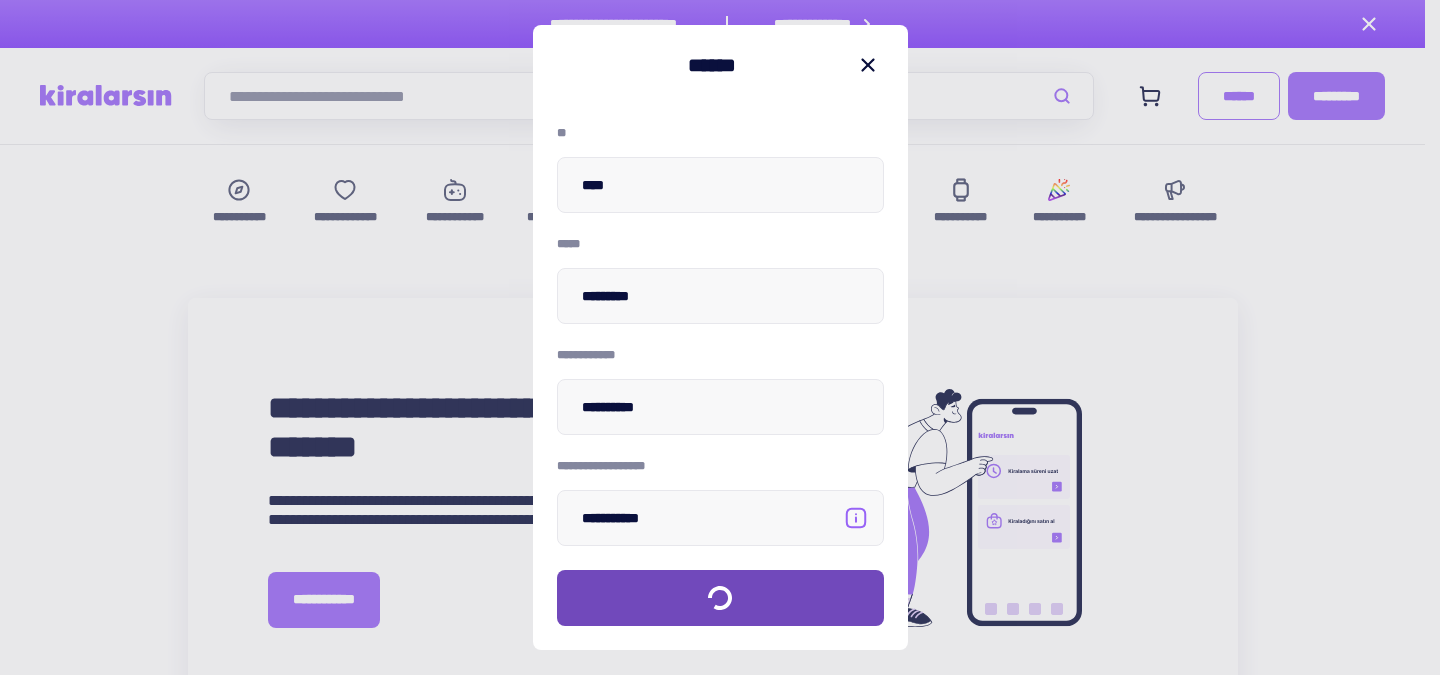 scroll, scrollTop: 0, scrollLeft: 0, axis: both 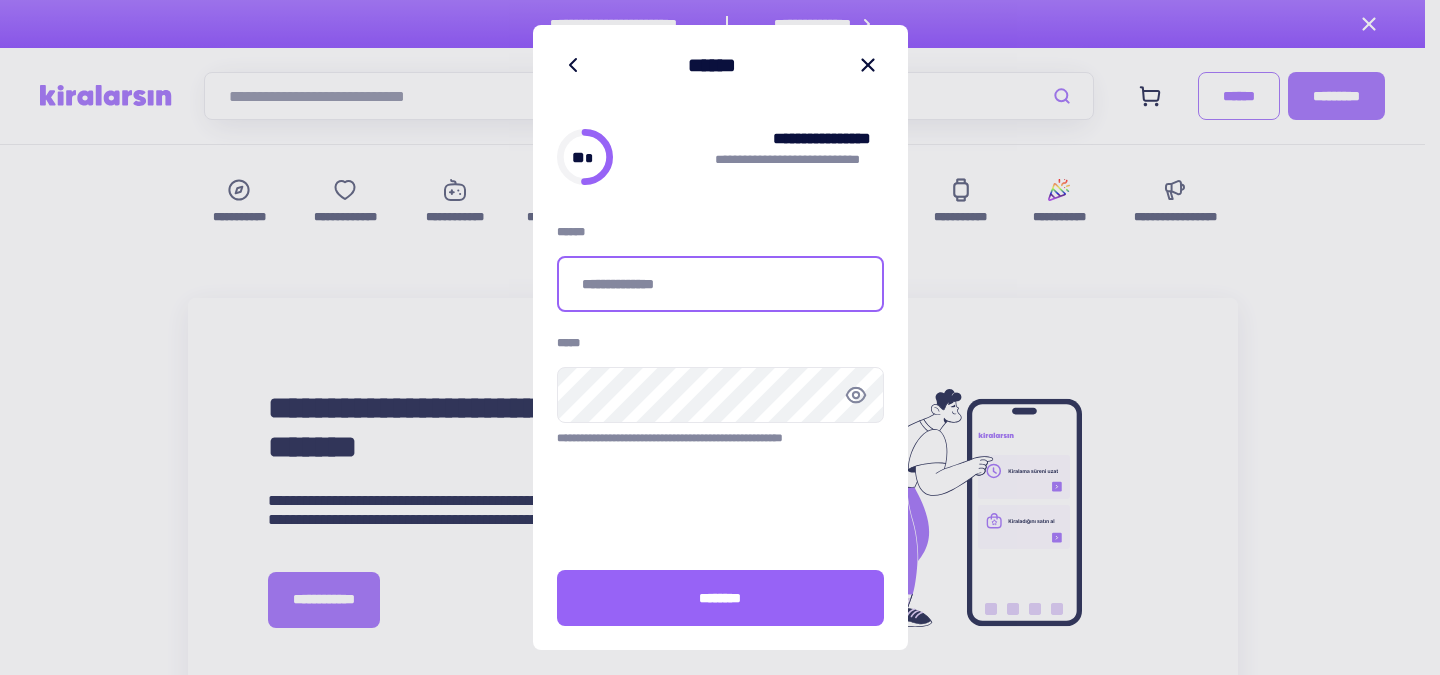 click at bounding box center (720, 284) 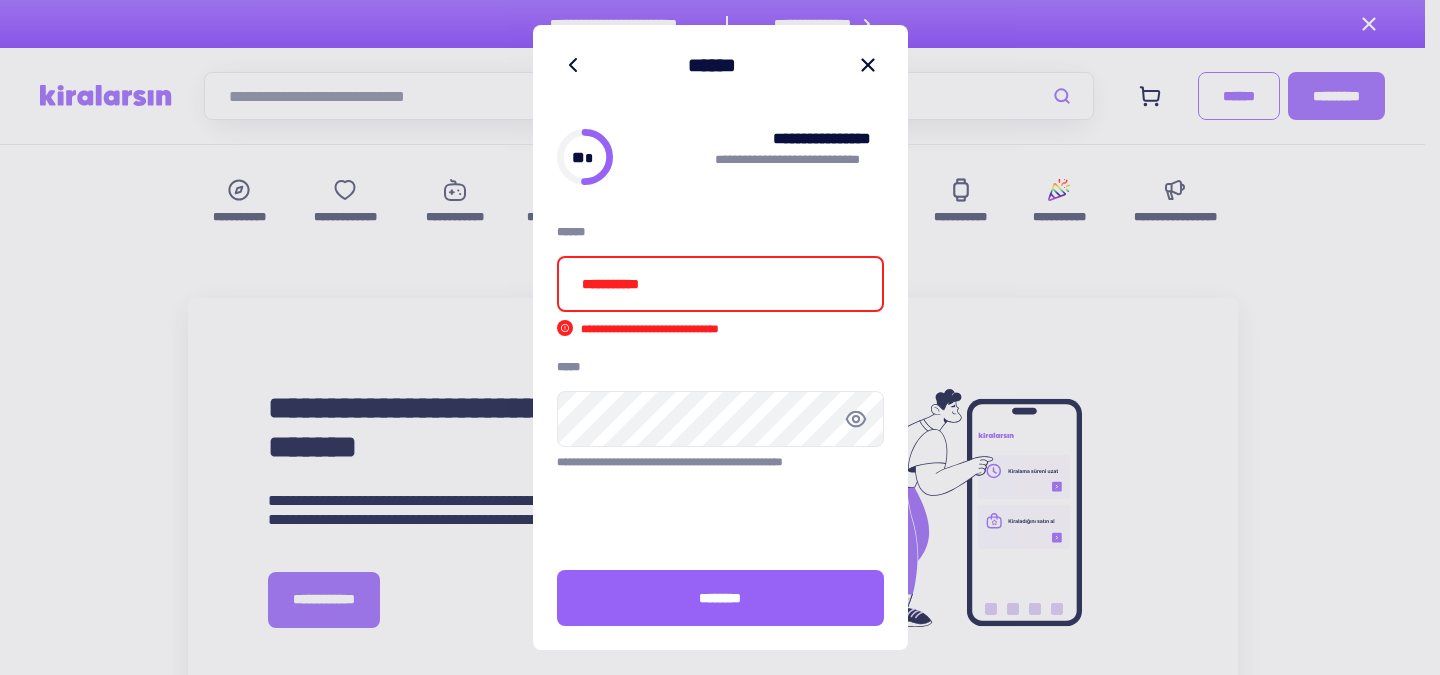 type on "**********" 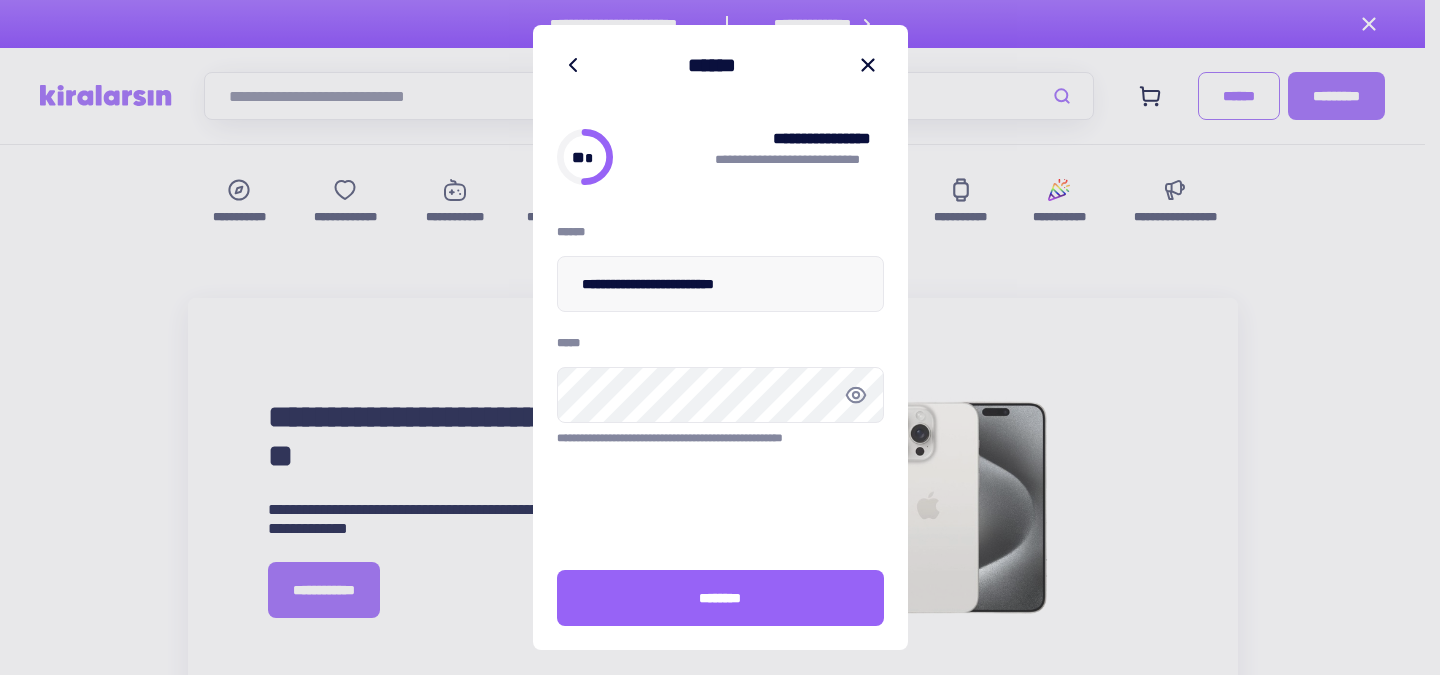 click at bounding box center [855, 395] 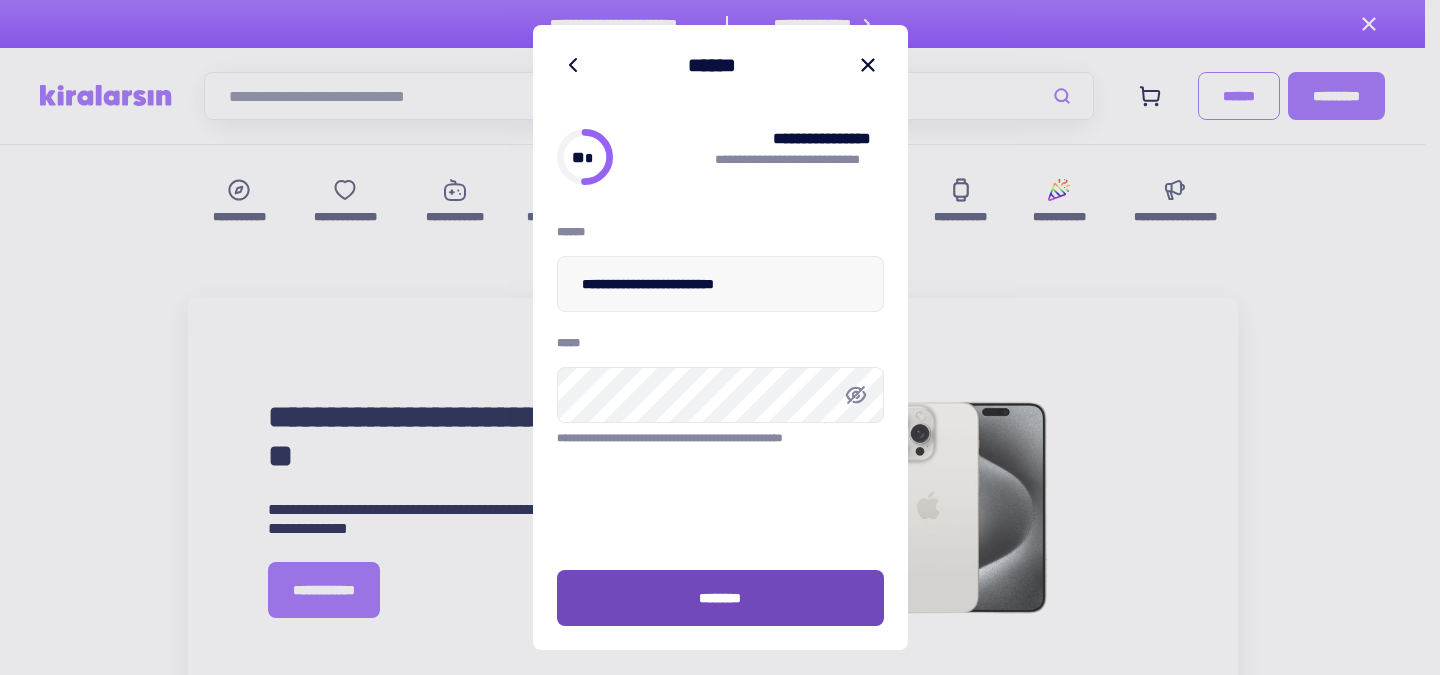 click on "********" at bounding box center [720, 598] 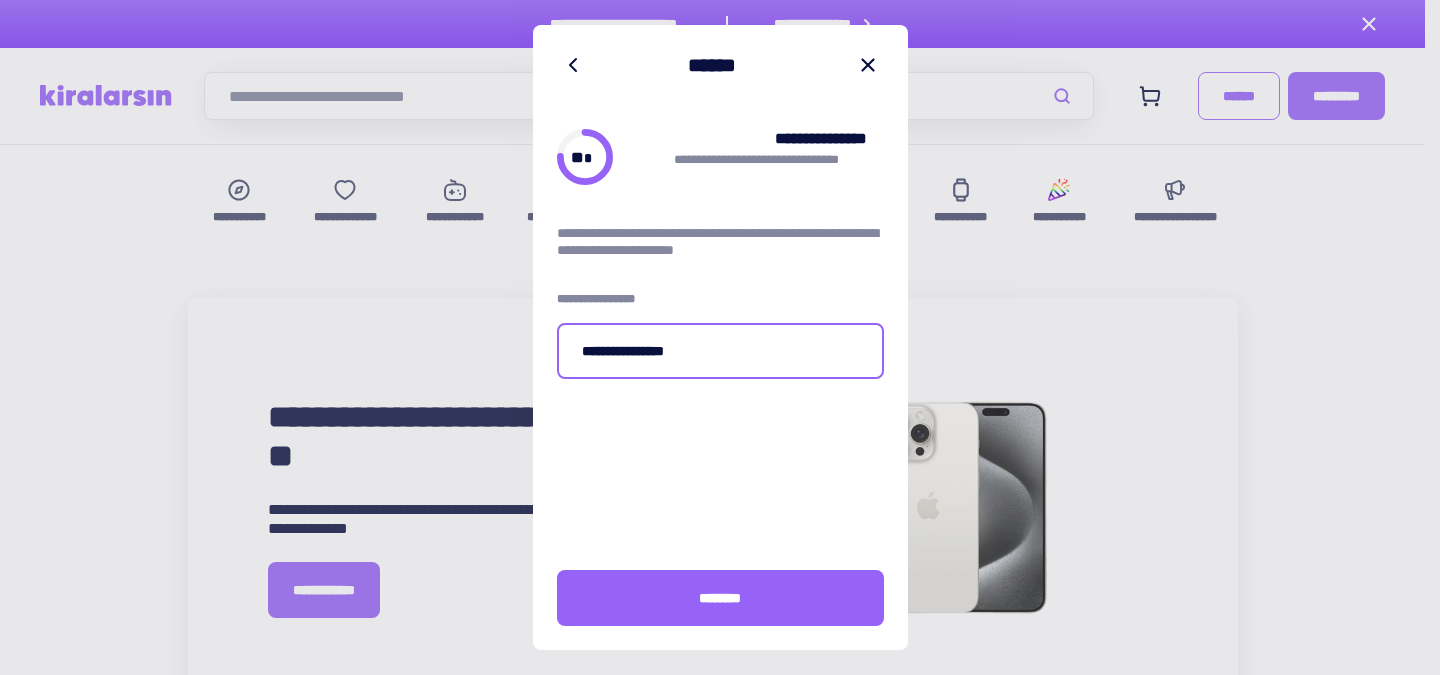 click on "**********" at bounding box center [720, 351] 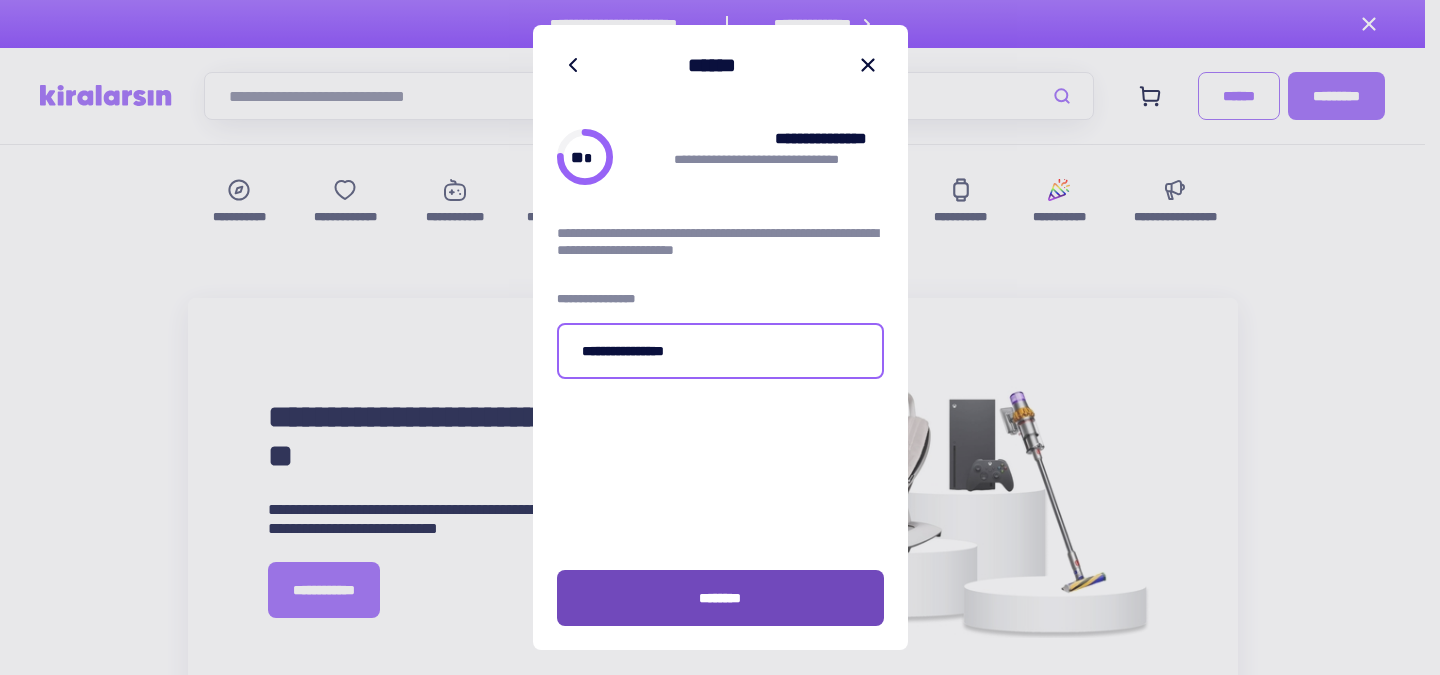 type on "**********" 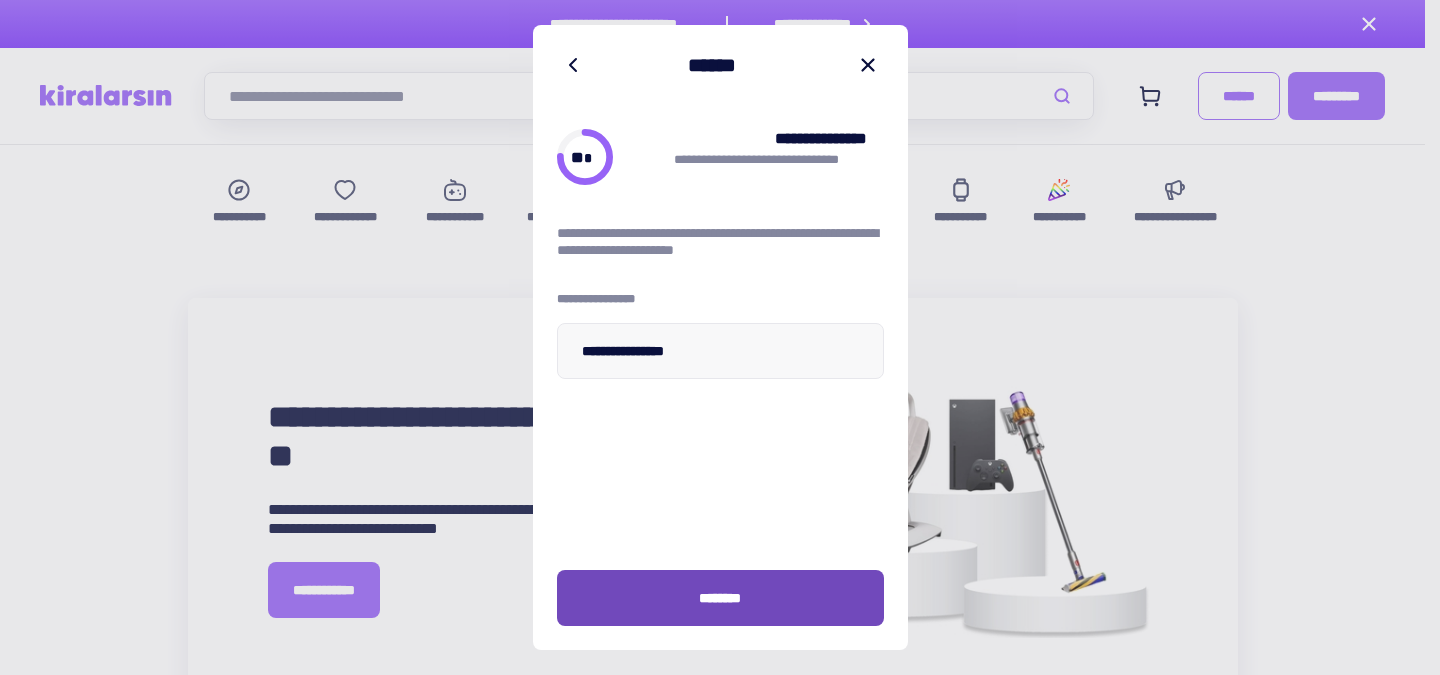 click on "********" at bounding box center (720, 598) 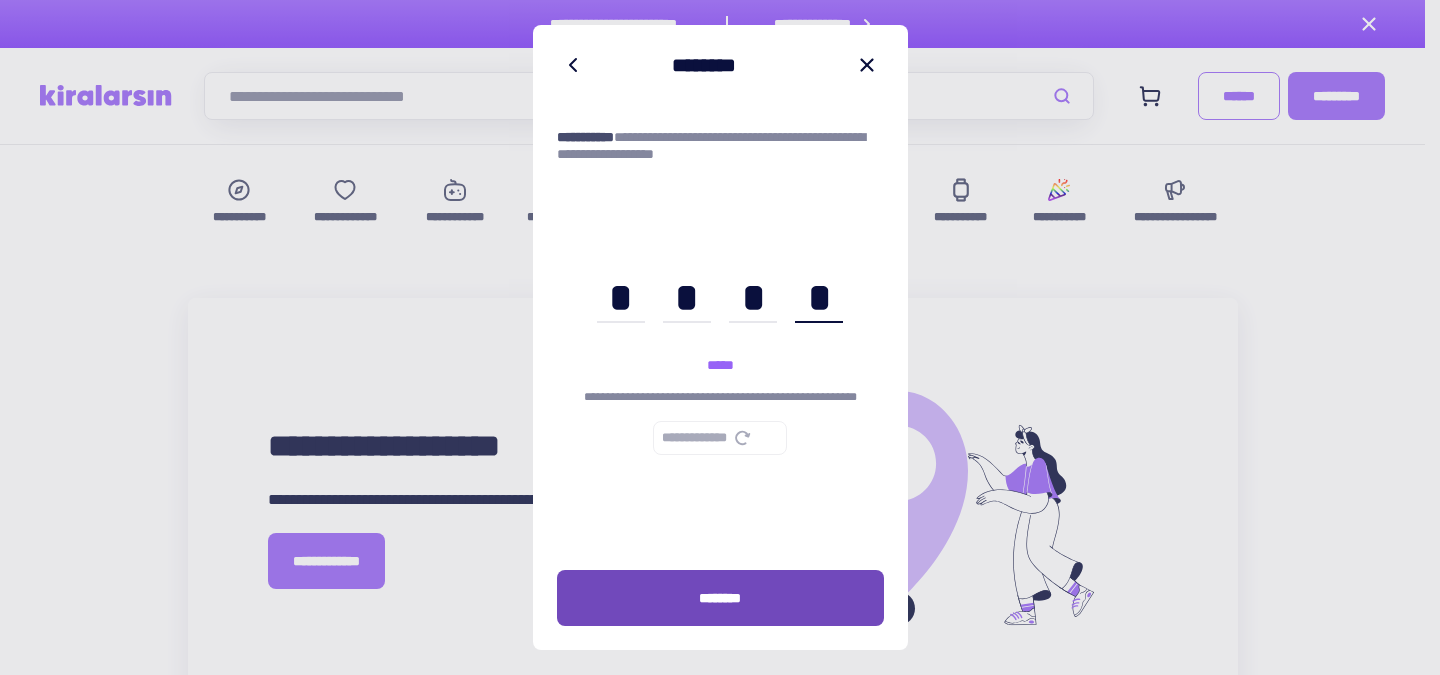 click on "********" at bounding box center [720, 598] 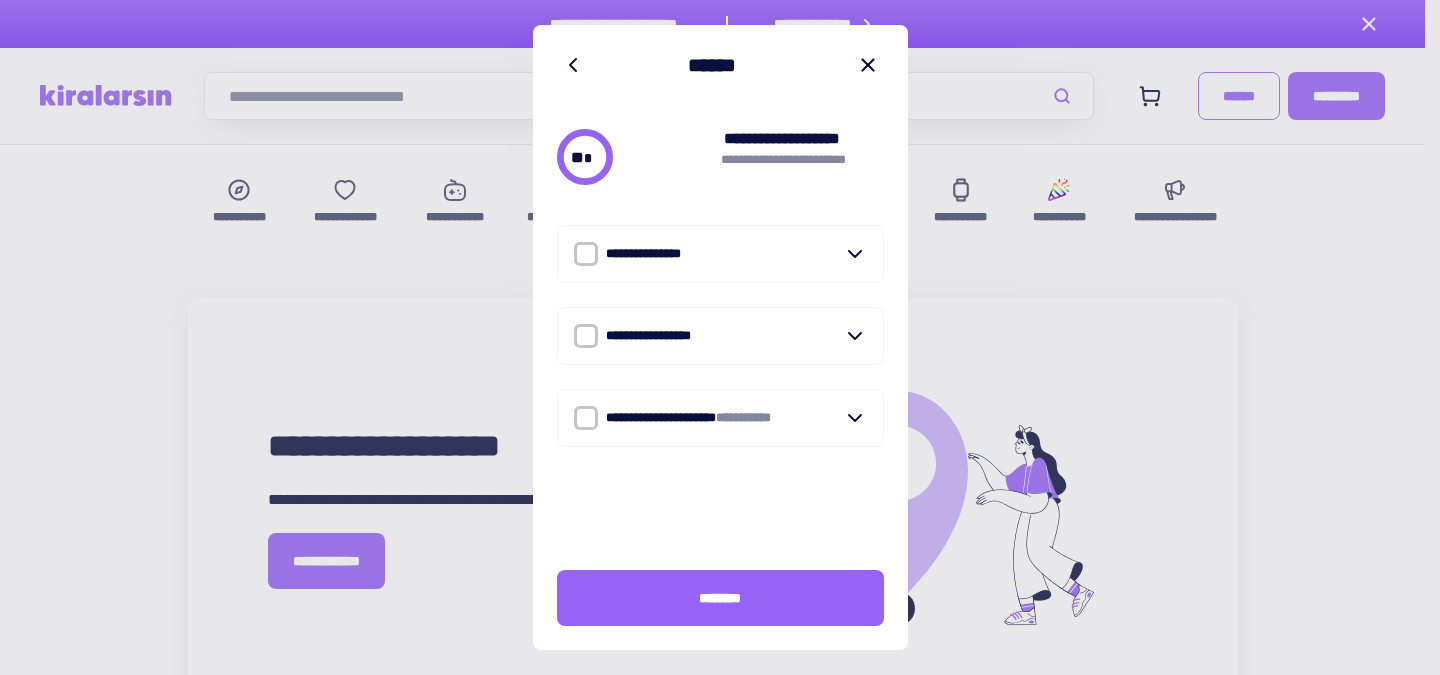 click at bounding box center [586, 254] 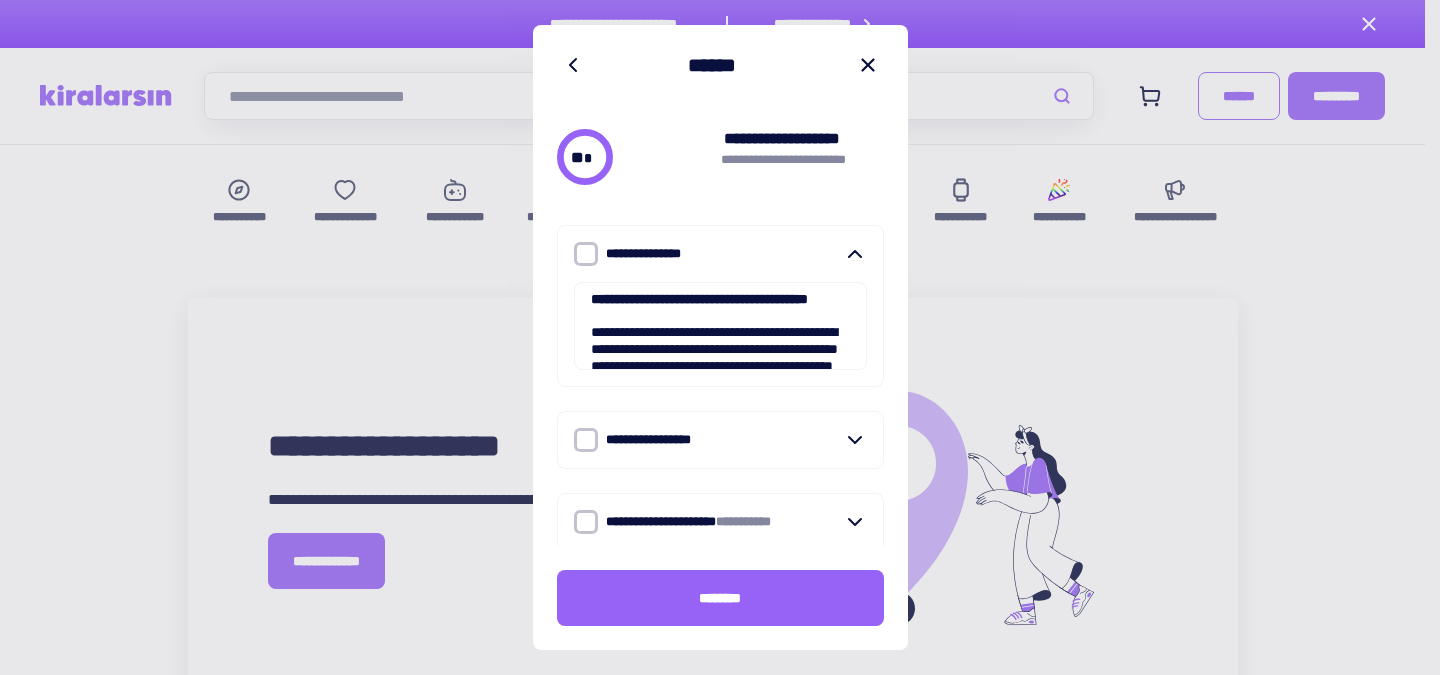 click at bounding box center [586, 440] 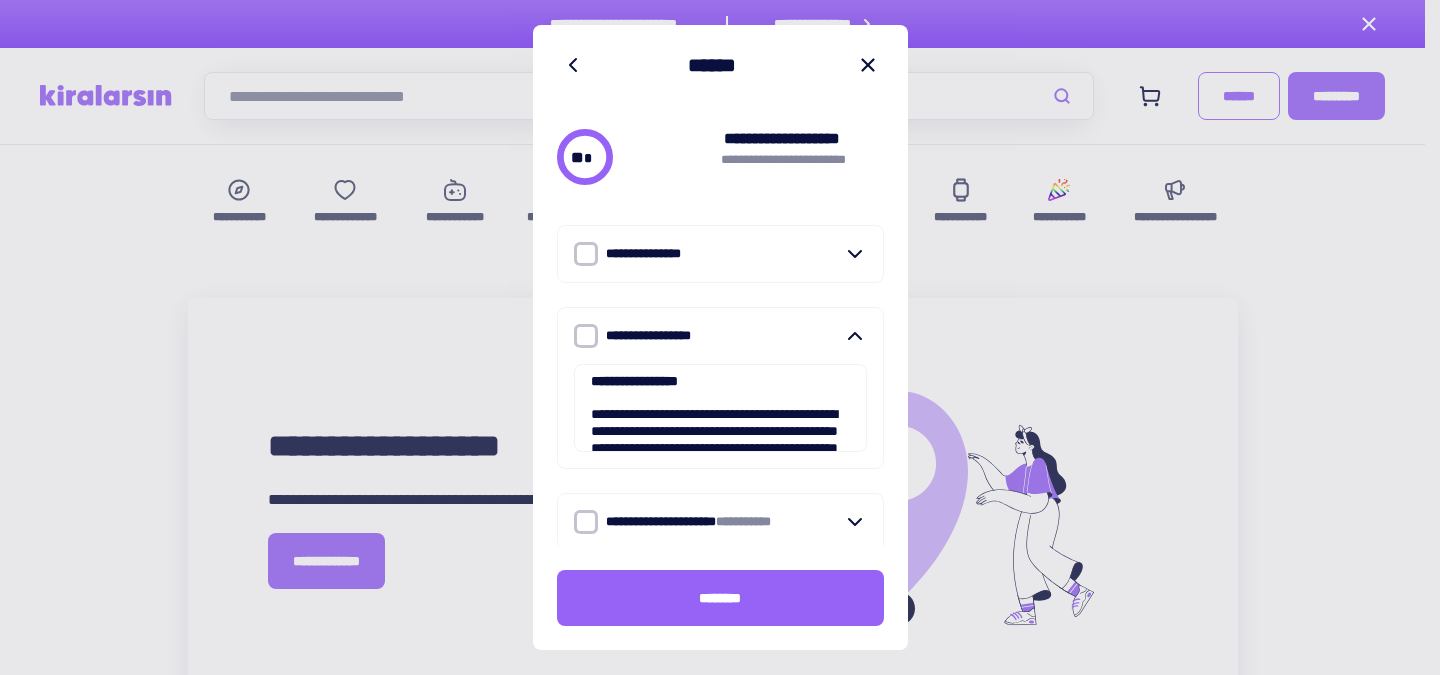 click at bounding box center [586, 522] 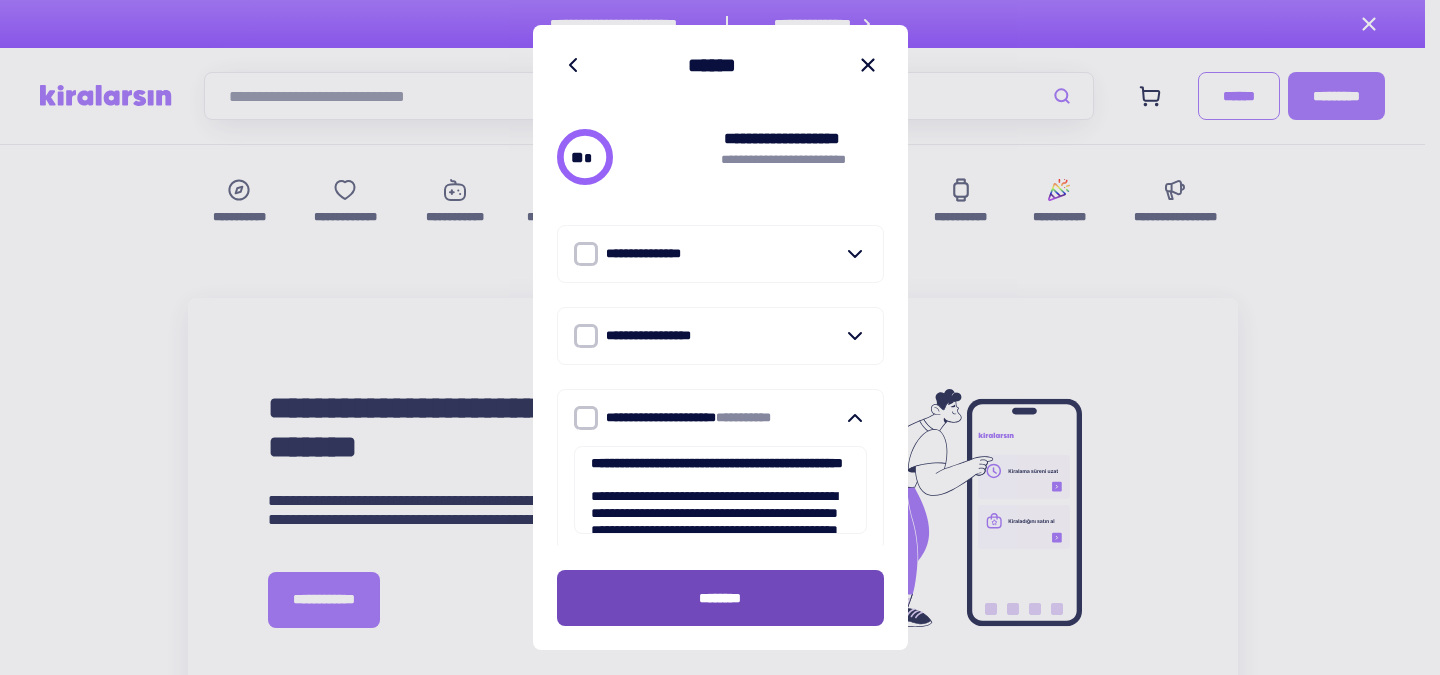 click on "********" at bounding box center (720, 598) 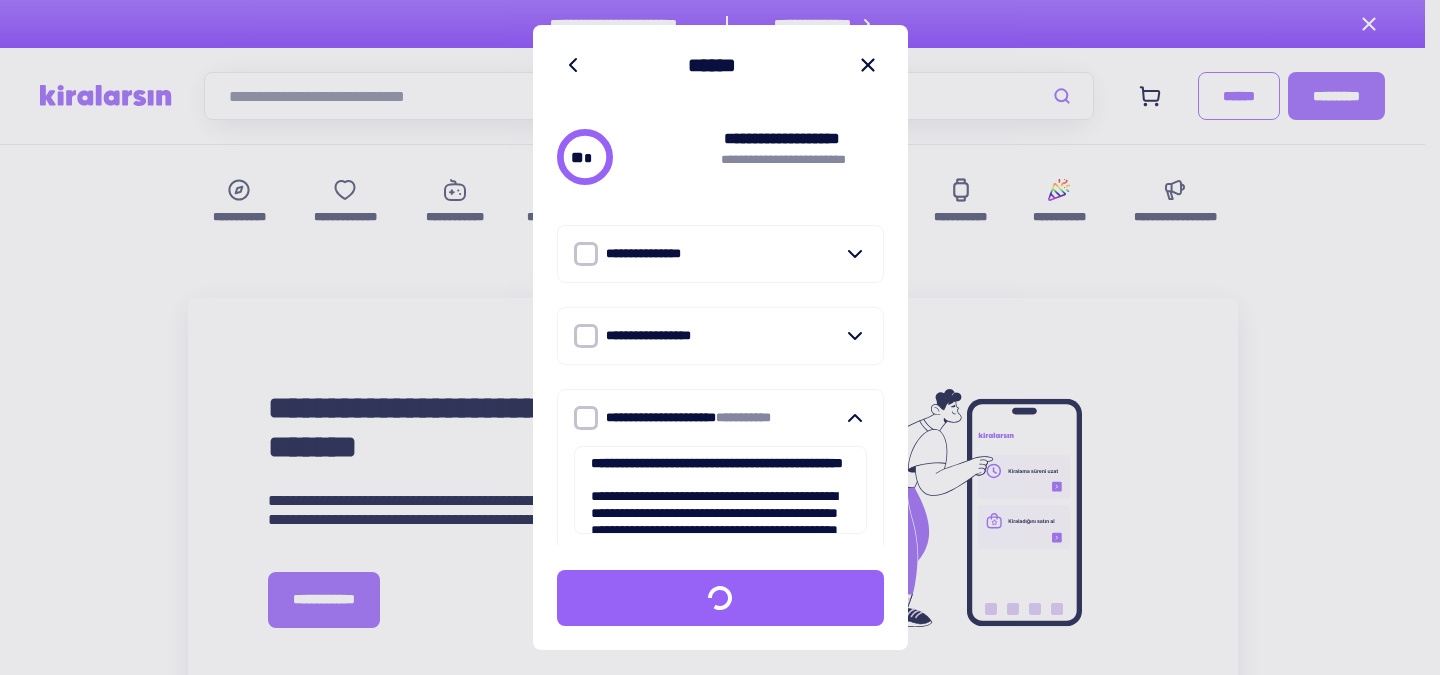 click on "**********" at bounding box center (720, 254) 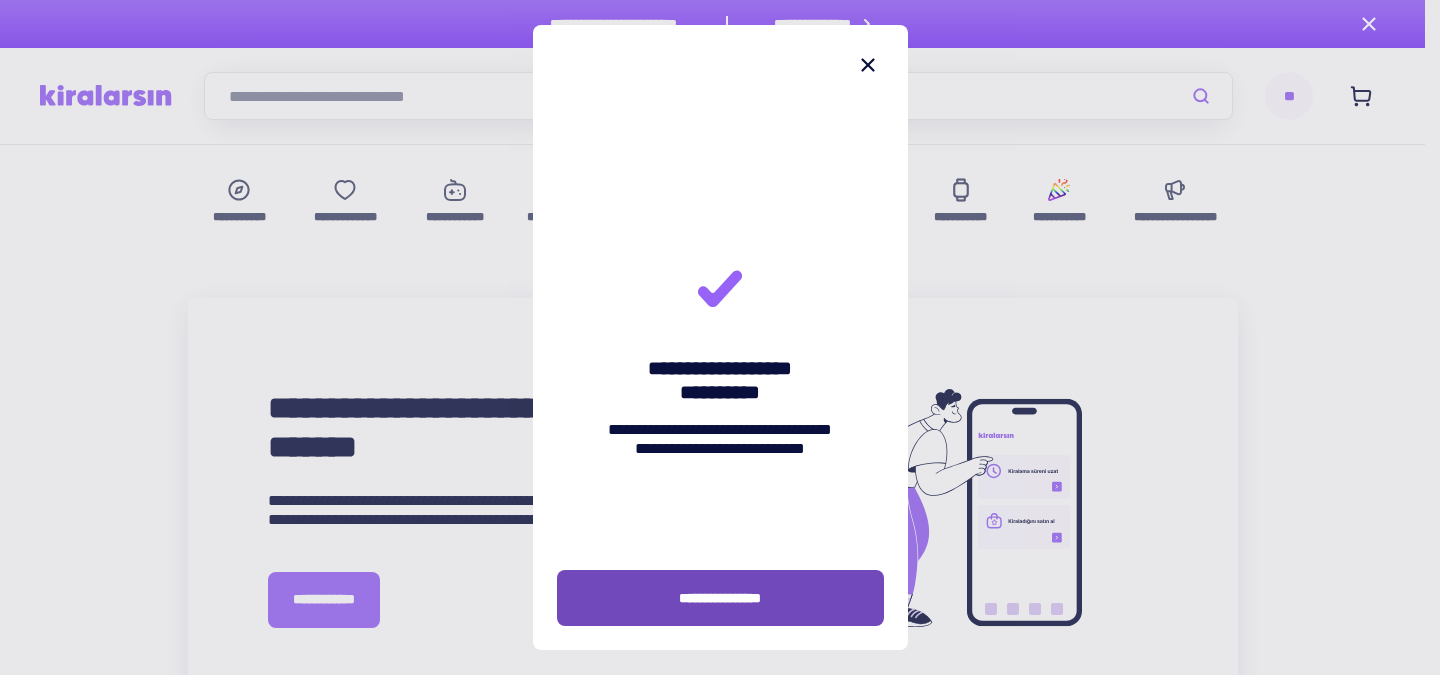 click on "**********" at bounding box center [720, 598] 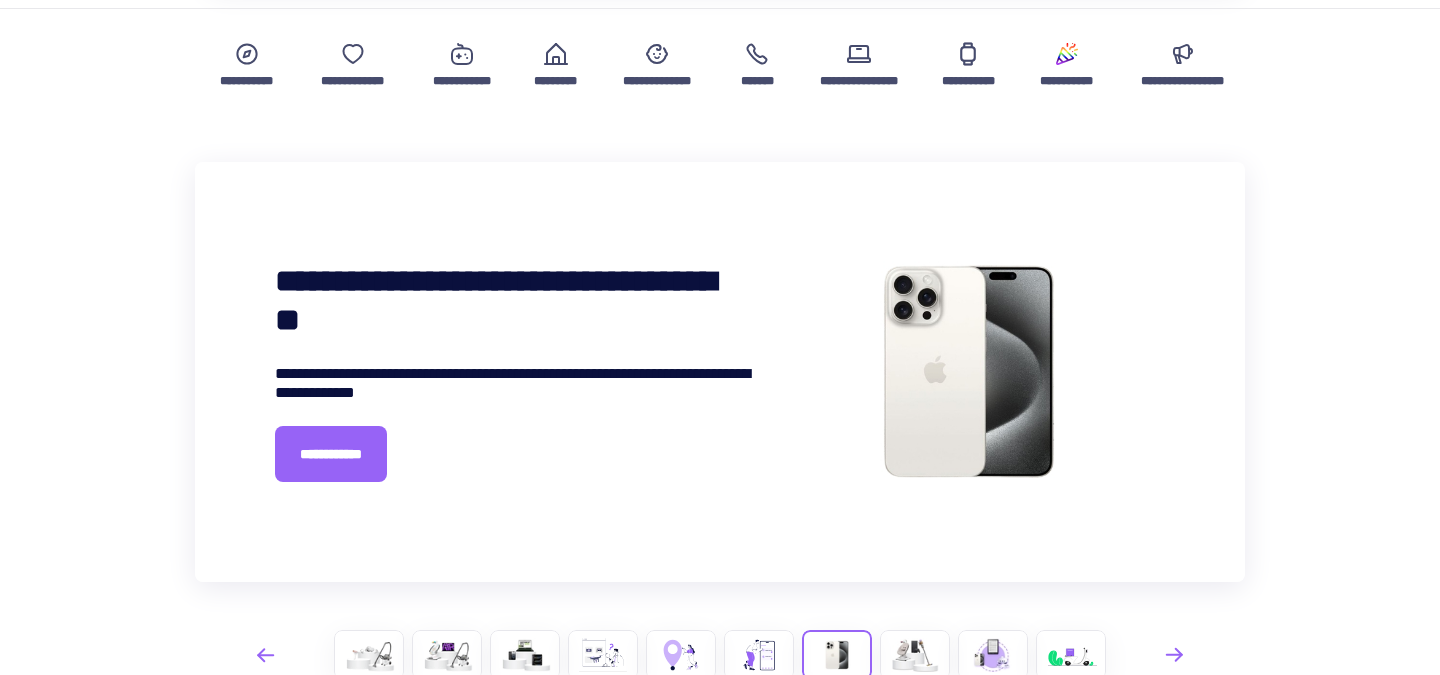 scroll, scrollTop: 0, scrollLeft: 0, axis: both 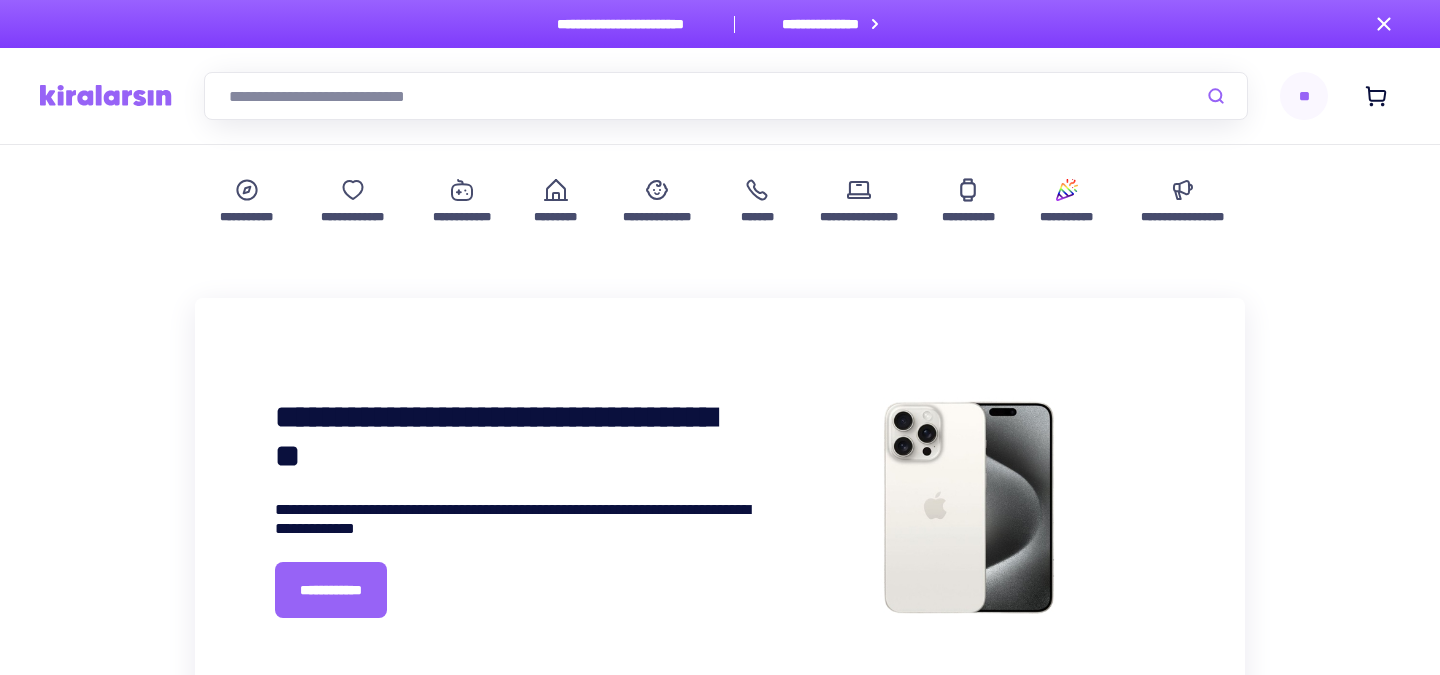click at bounding box center [726, 96] 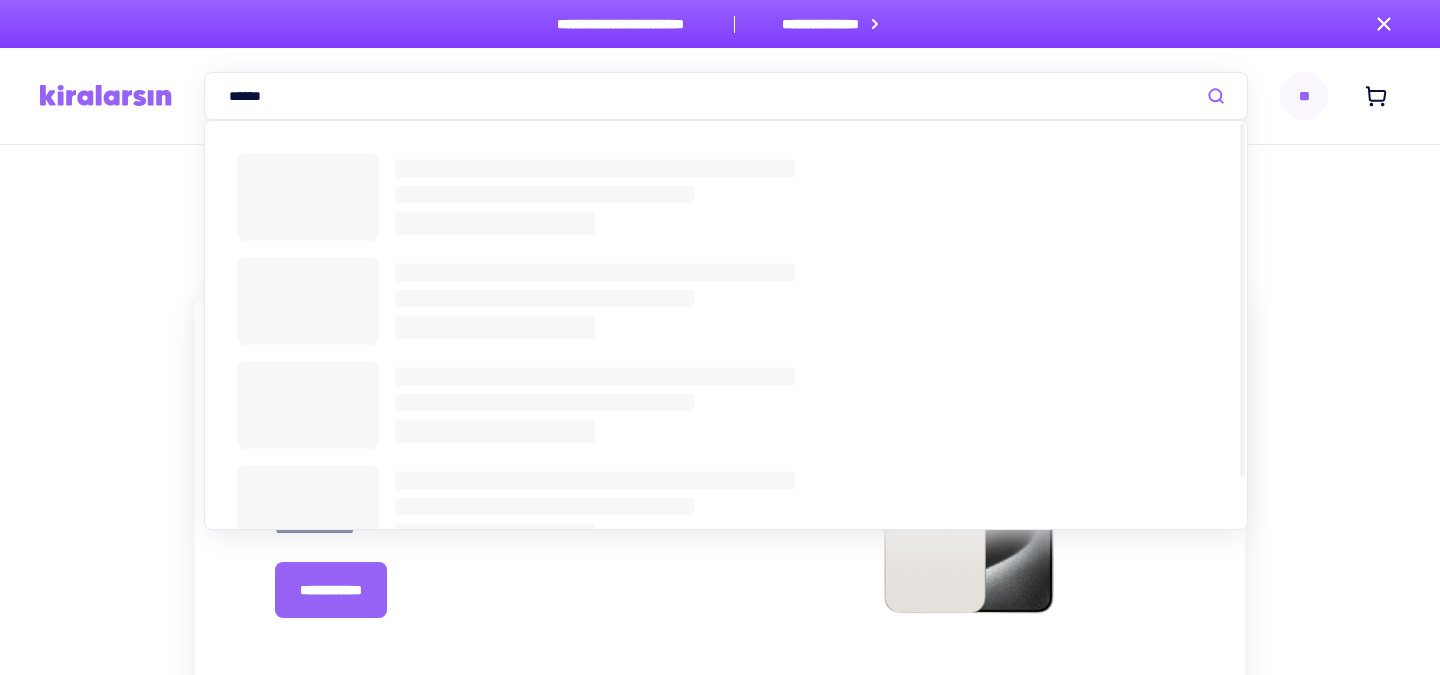 type on "******" 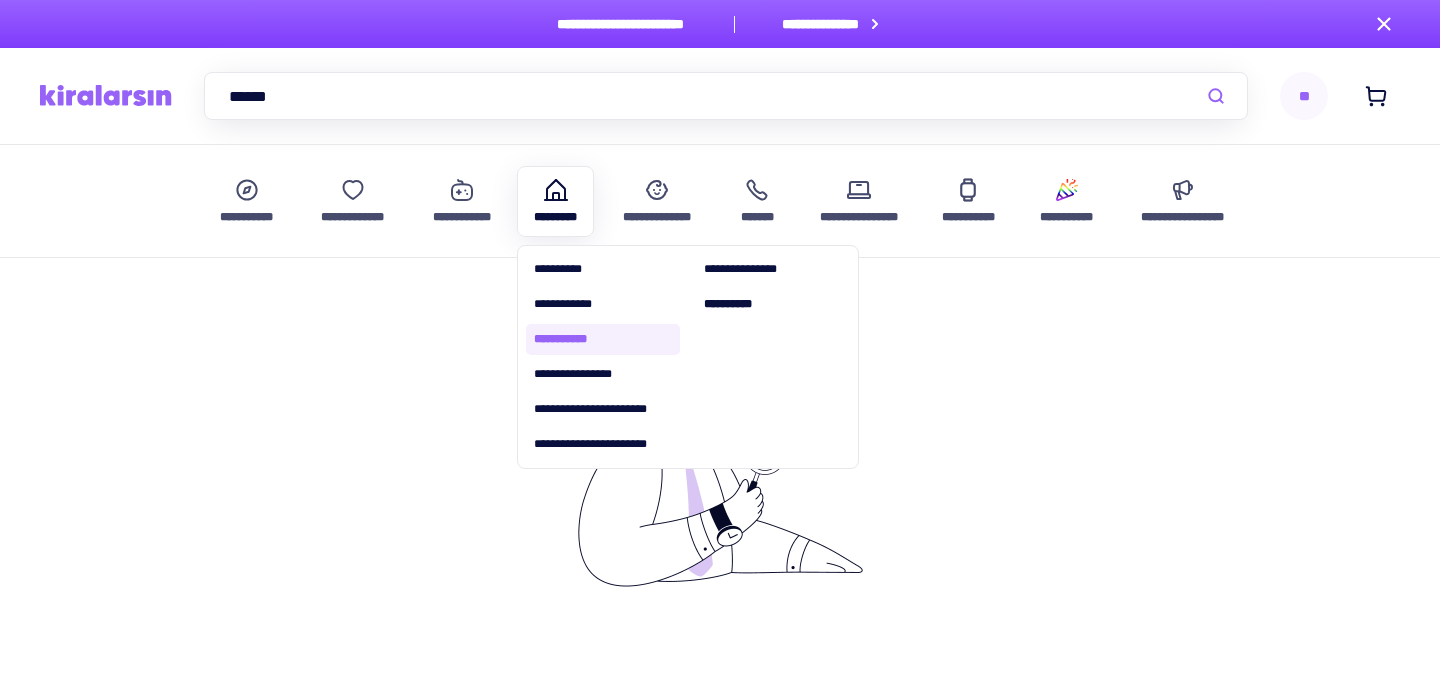 scroll, scrollTop: 0, scrollLeft: 0, axis: both 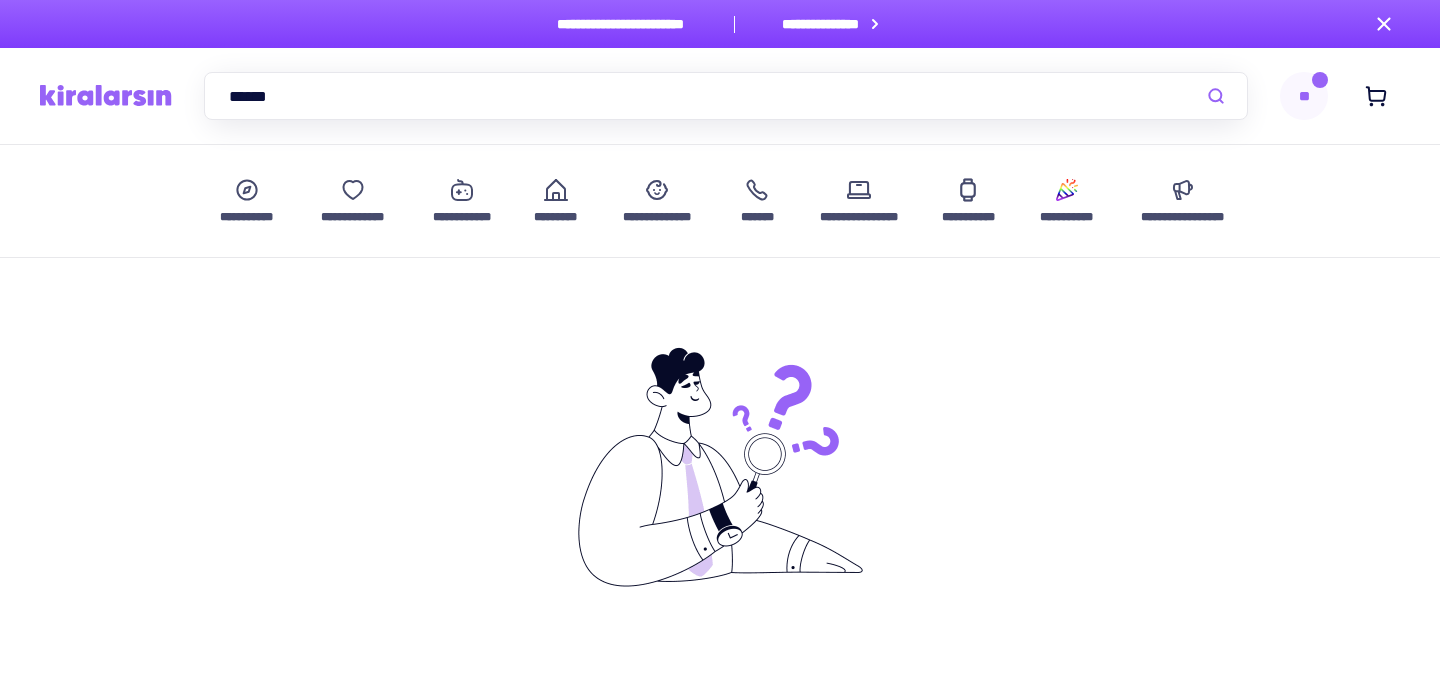 click on "******" at bounding box center (726, 96) 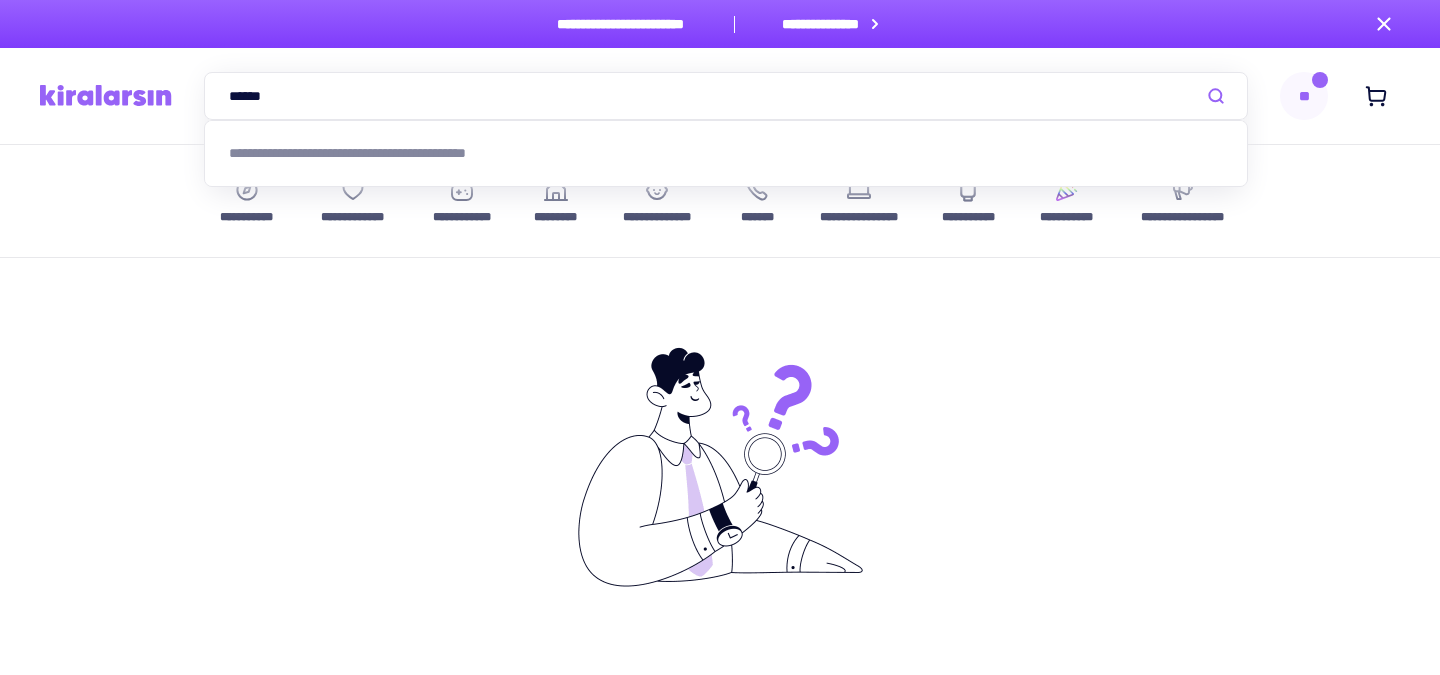 click on "******" at bounding box center (726, 96) 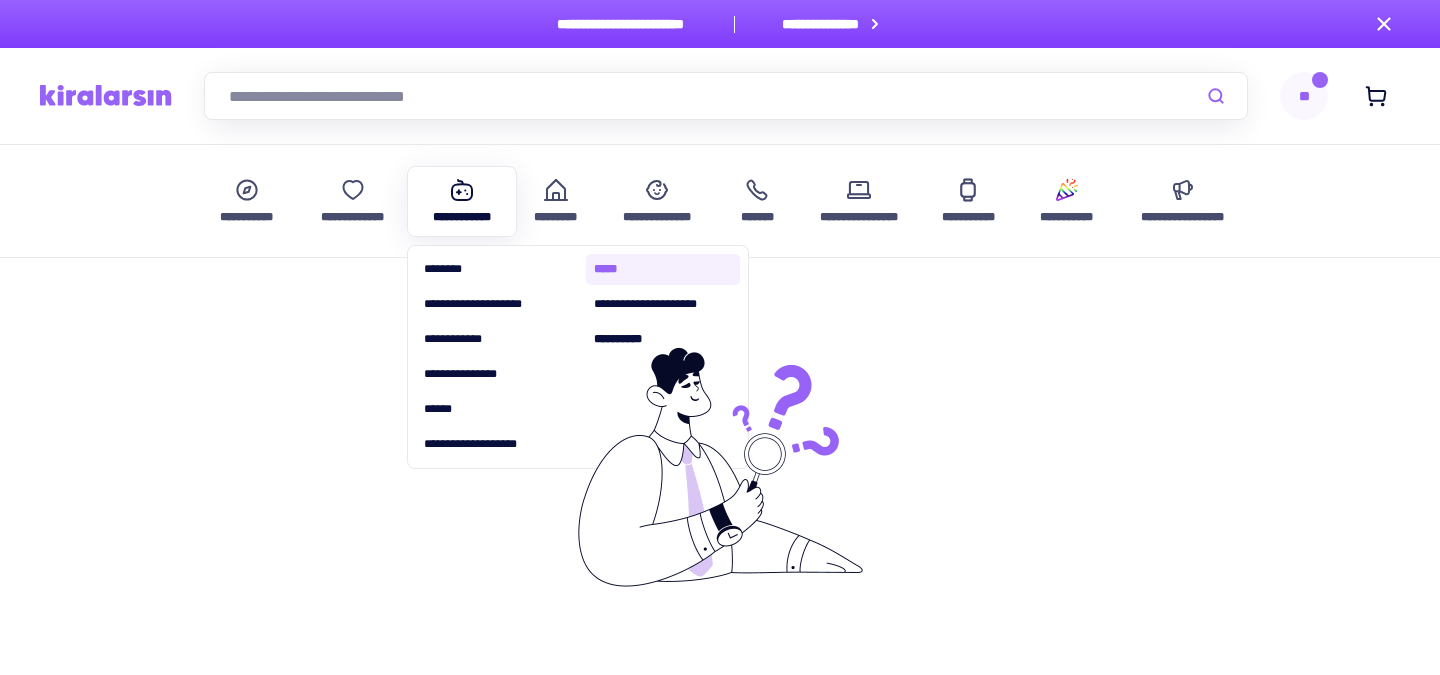 type 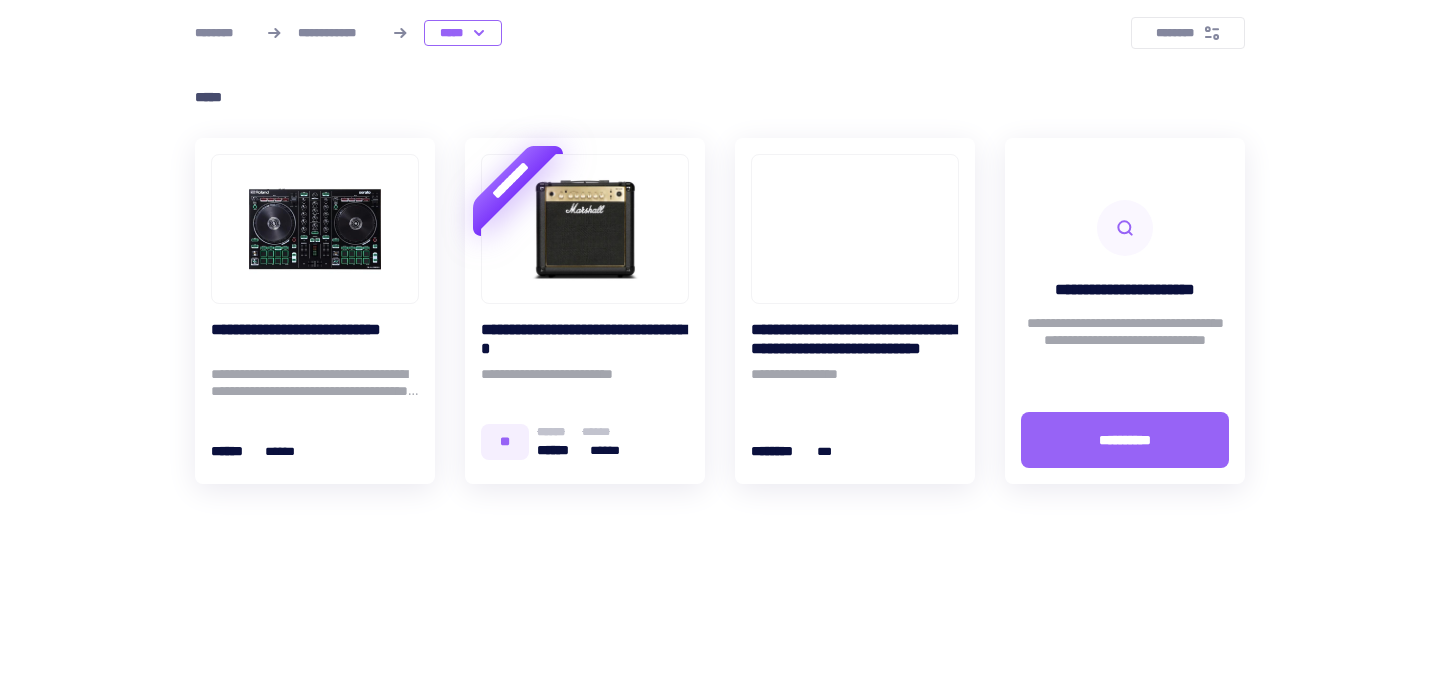 scroll, scrollTop: 276, scrollLeft: 0, axis: vertical 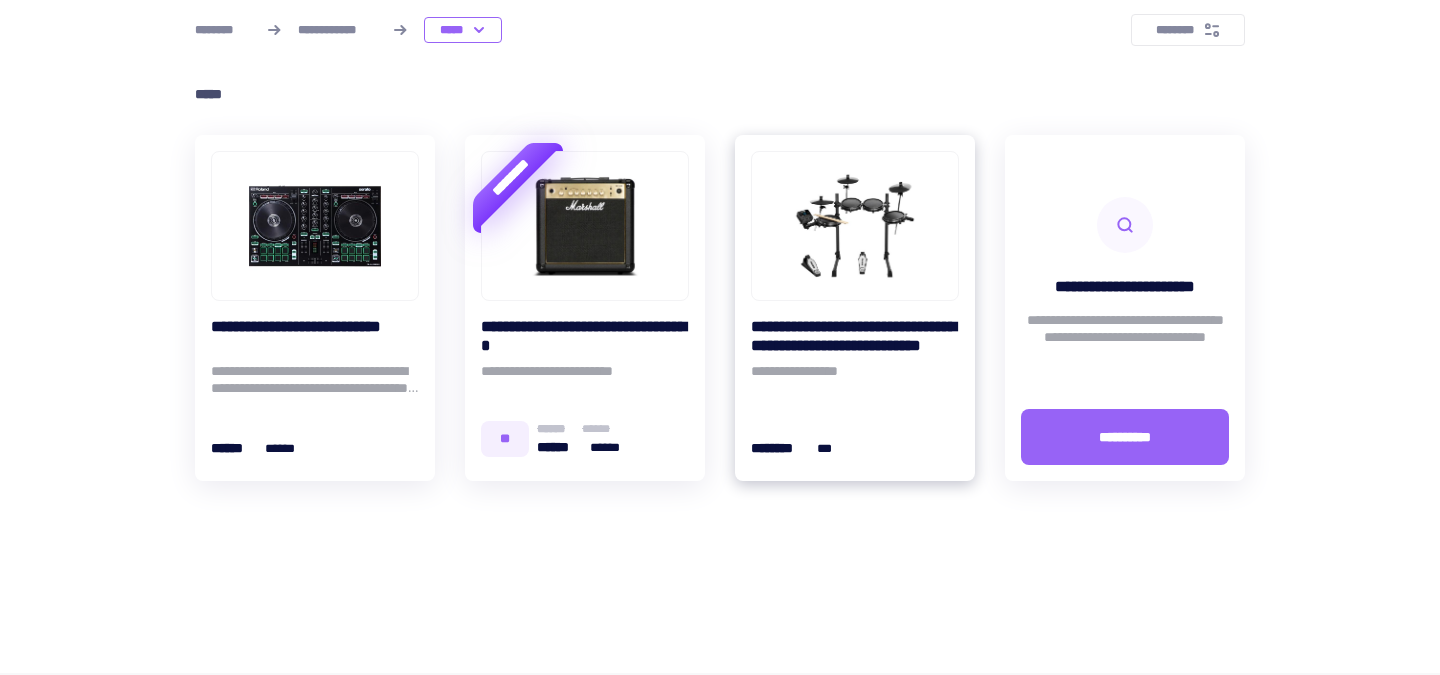 click on "**********" at bounding box center [855, 380] 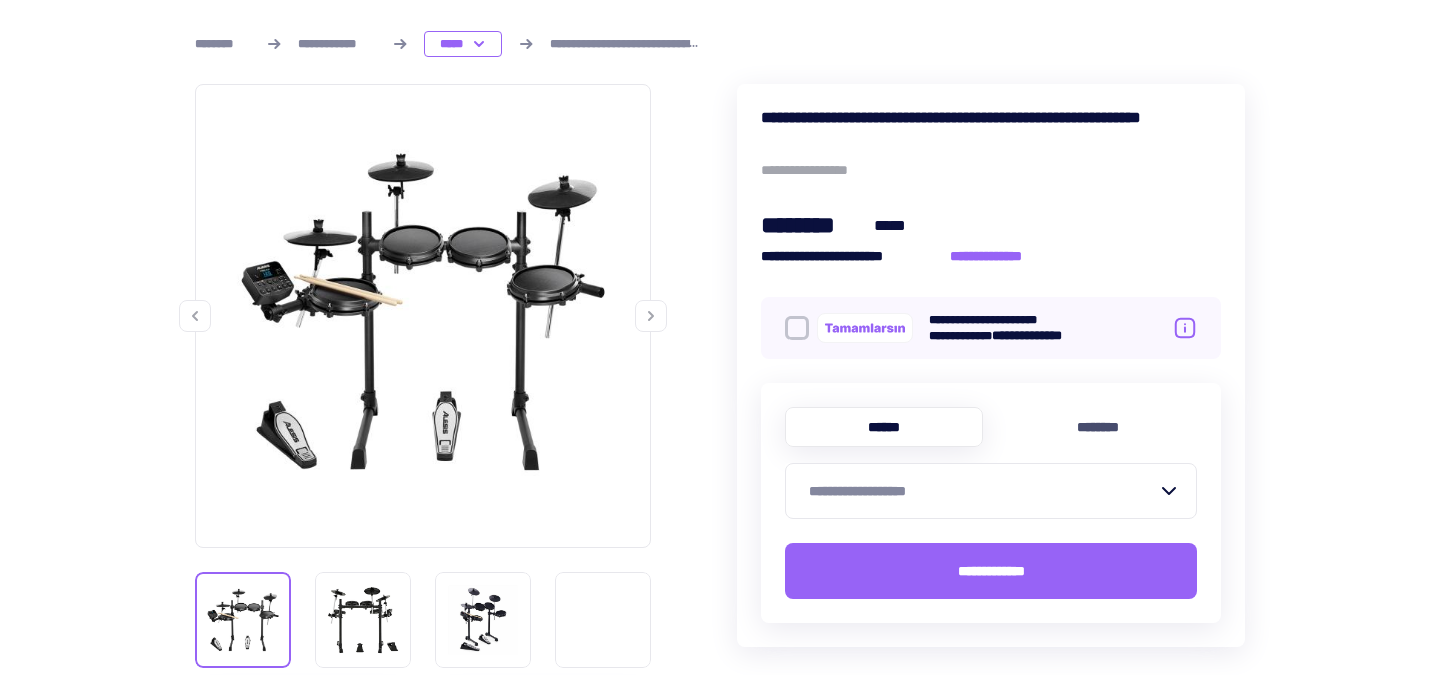 scroll, scrollTop: 269, scrollLeft: 0, axis: vertical 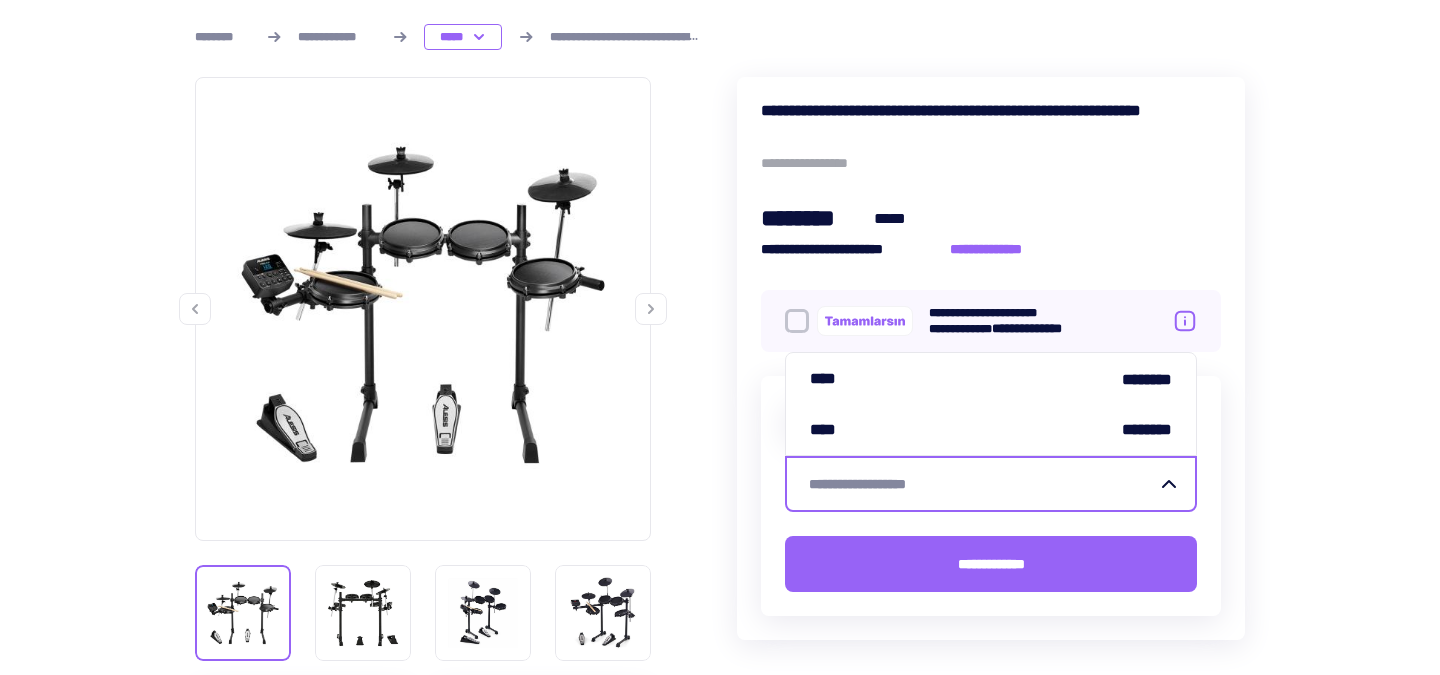 click on "**********" at bounding box center [979, 484] 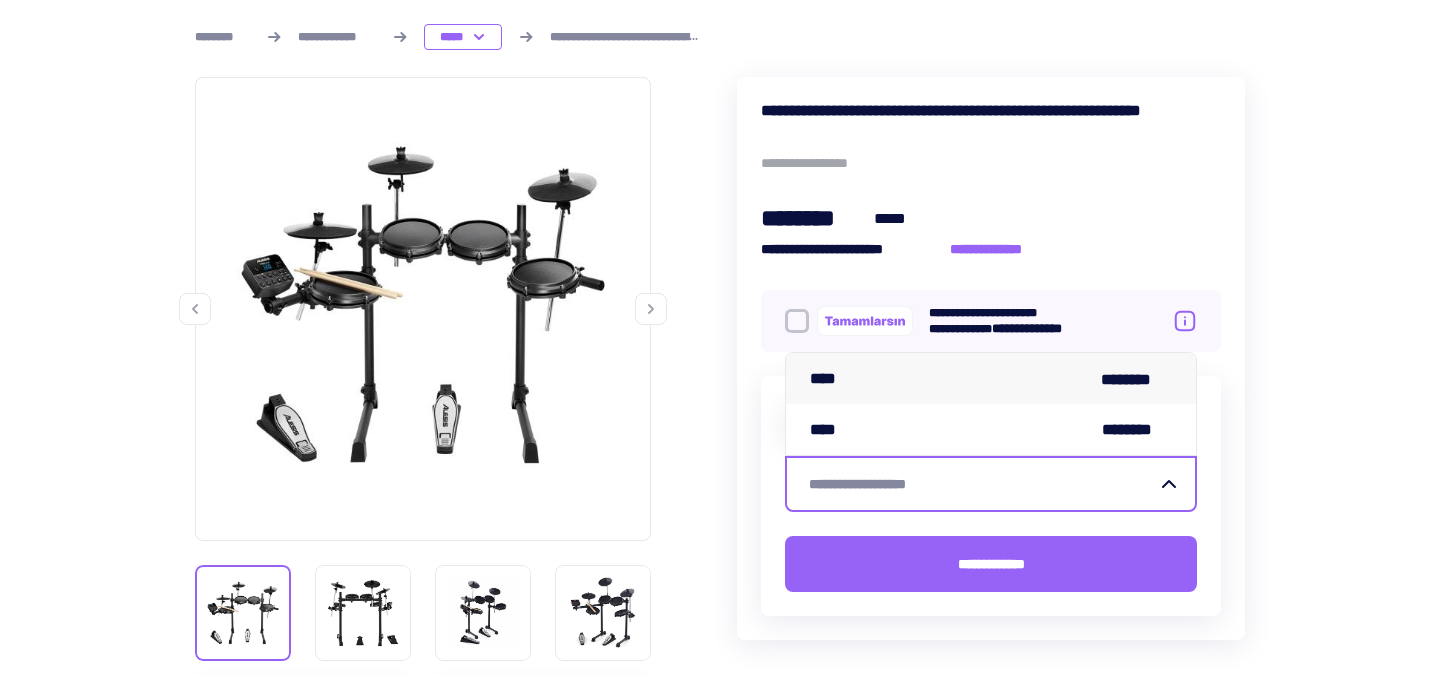click on "**** ********" at bounding box center (991, 378) 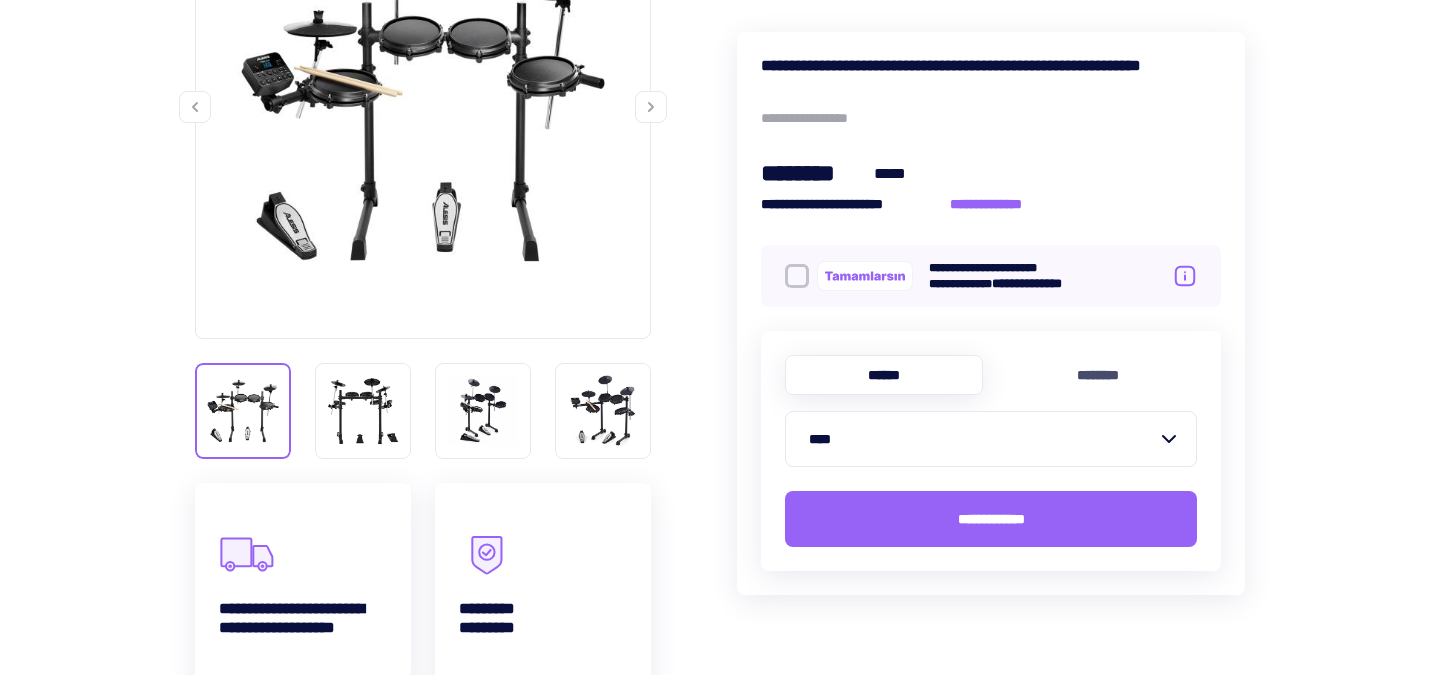 scroll, scrollTop: 486, scrollLeft: 0, axis: vertical 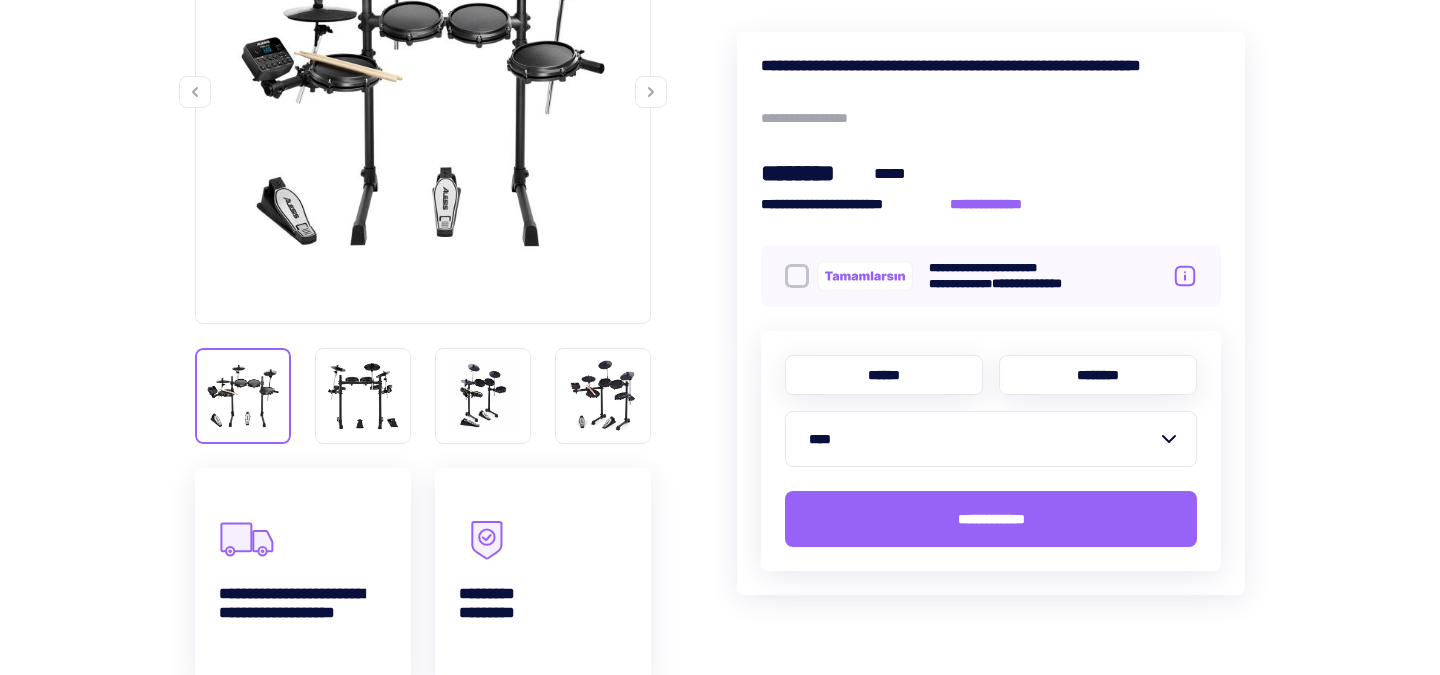 click on "********" at bounding box center (1098, 375) 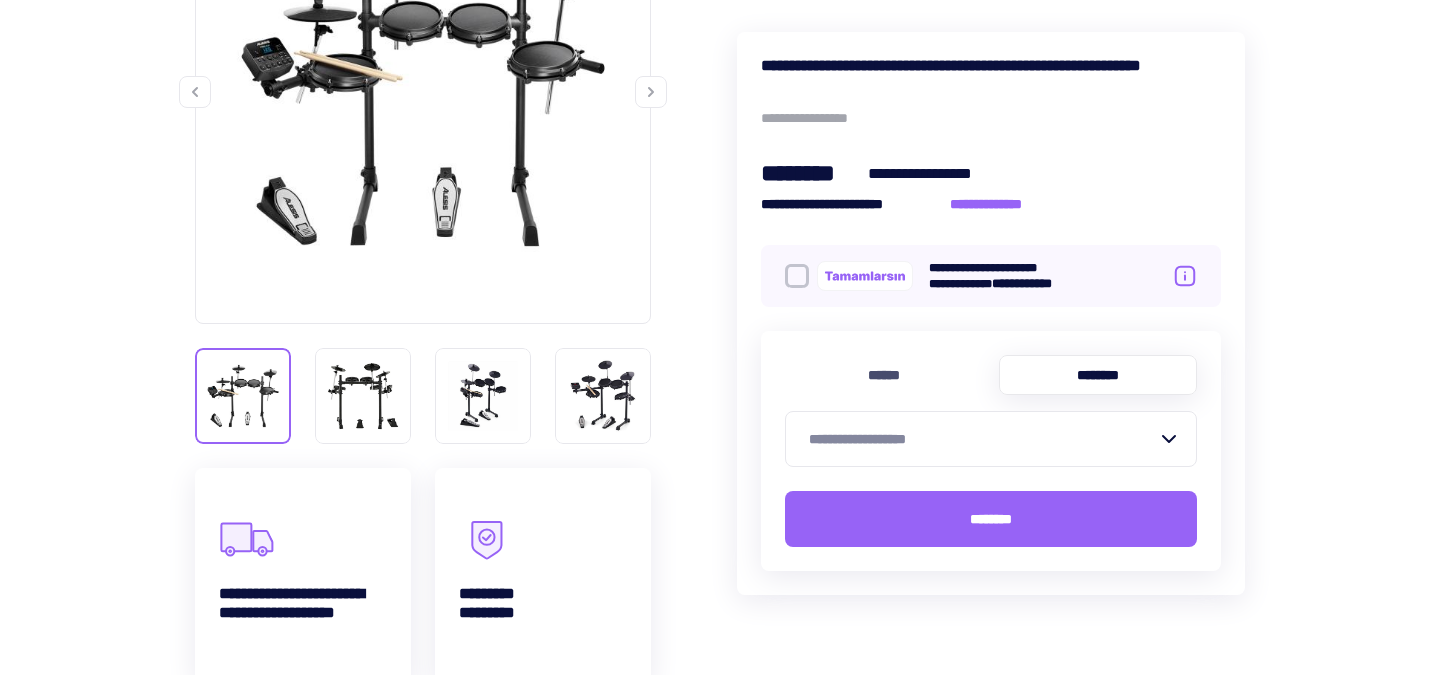 click on "**********" at bounding box center [979, 439] 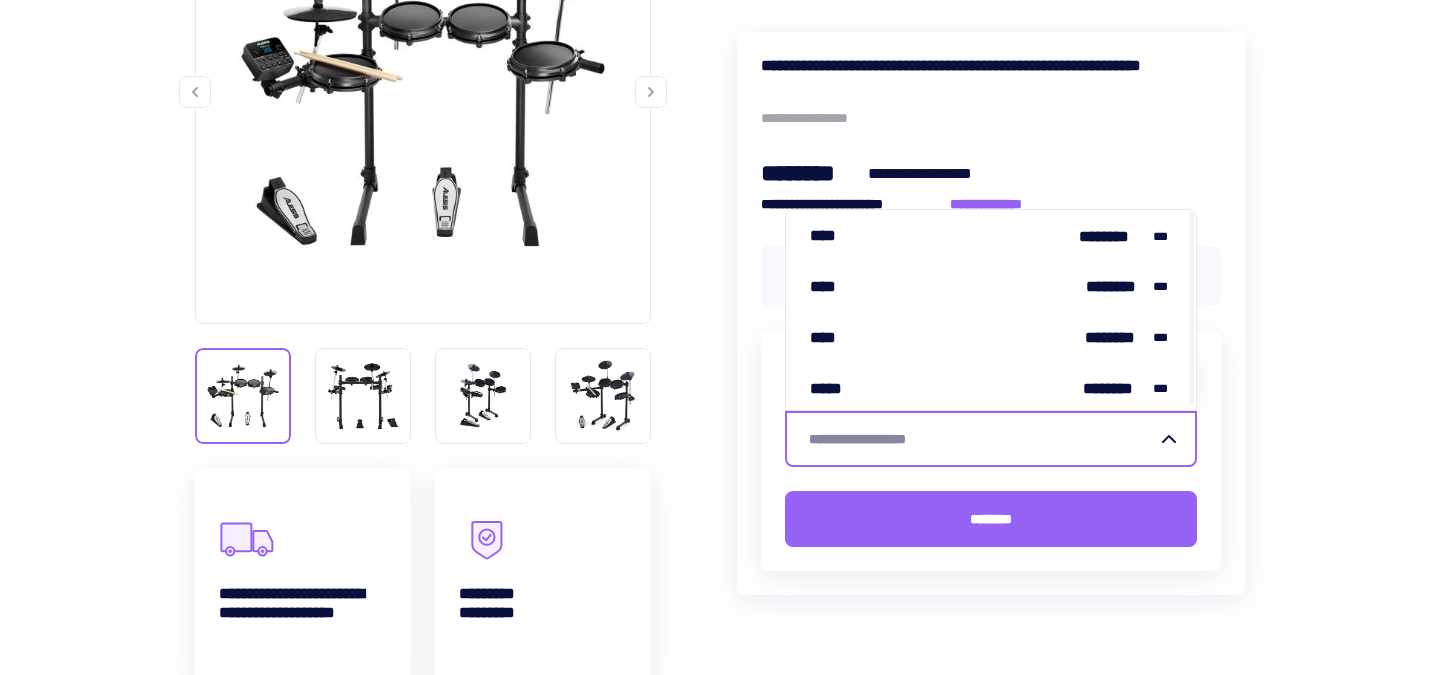 click on "**********" at bounding box center [979, 439] 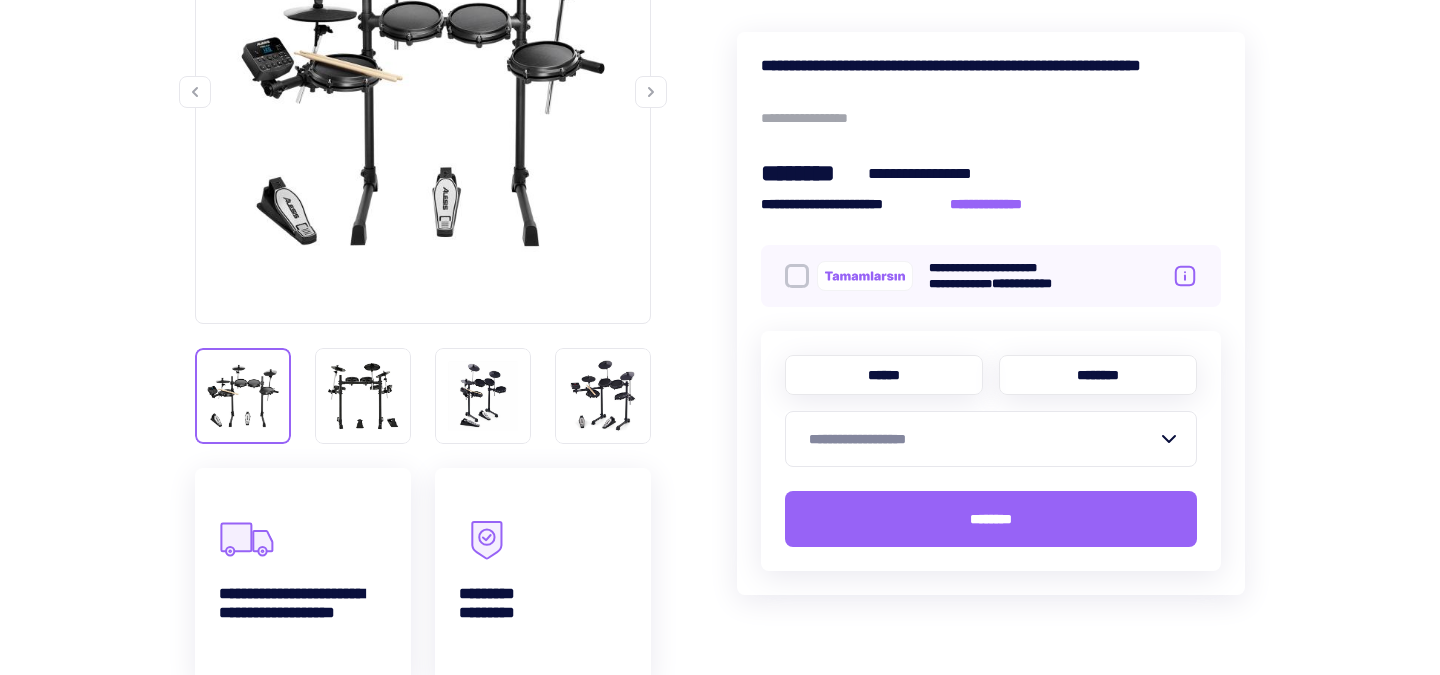 click on "******" at bounding box center (884, 375) 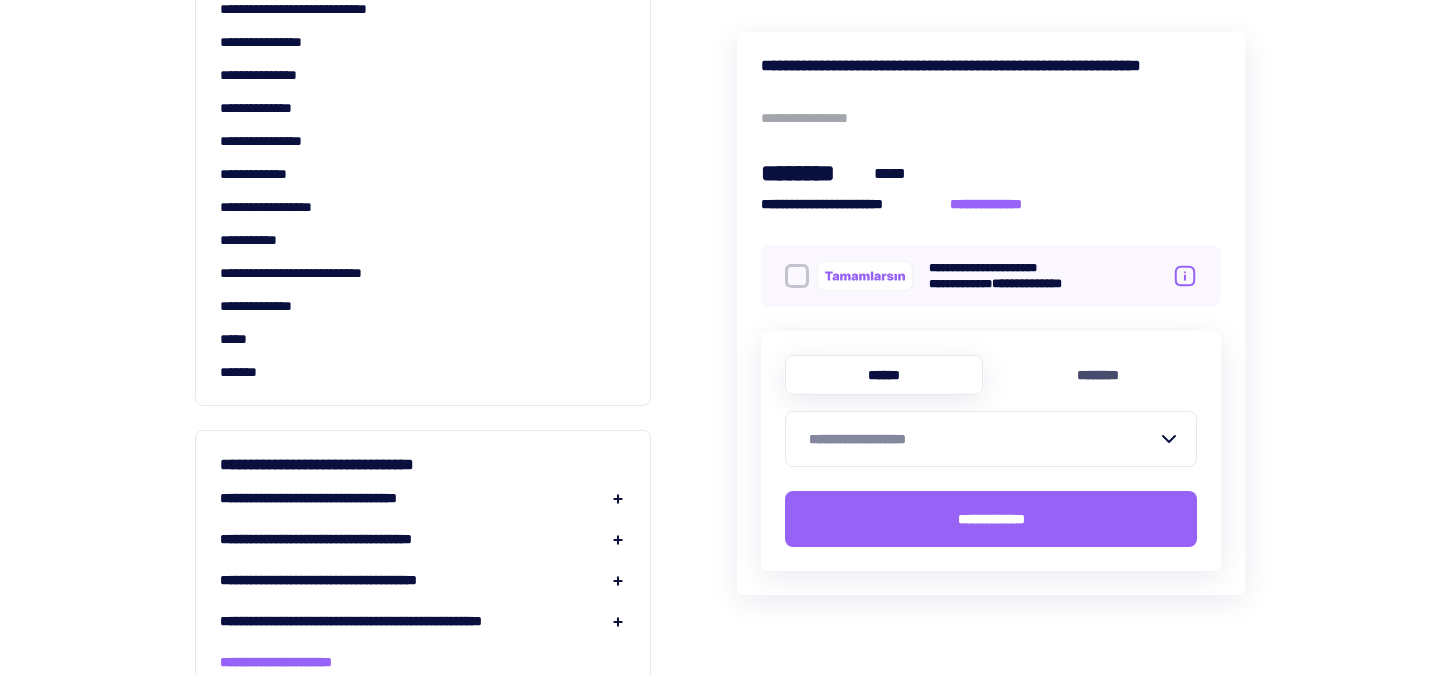 scroll, scrollTop: 1804, scrollLeft: 0, axis: vertical 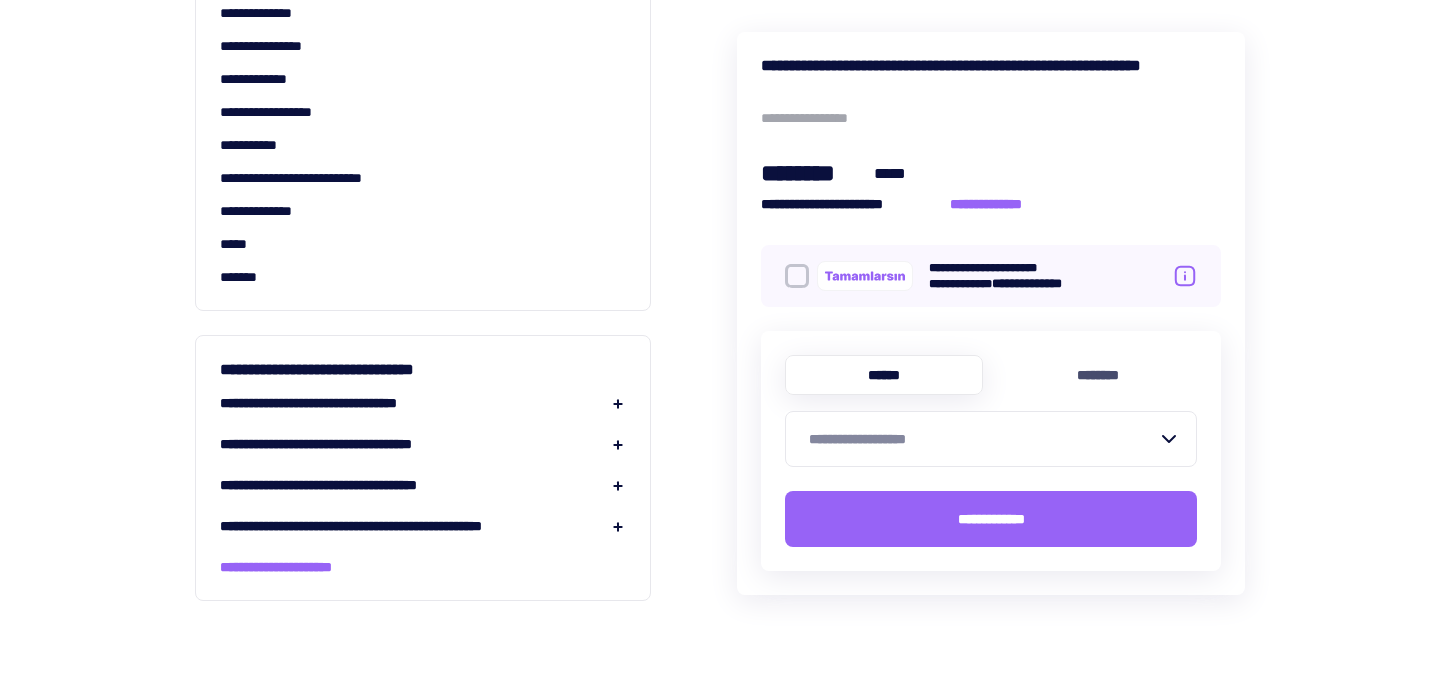 click on "**********" at bounding box center [338, 403] 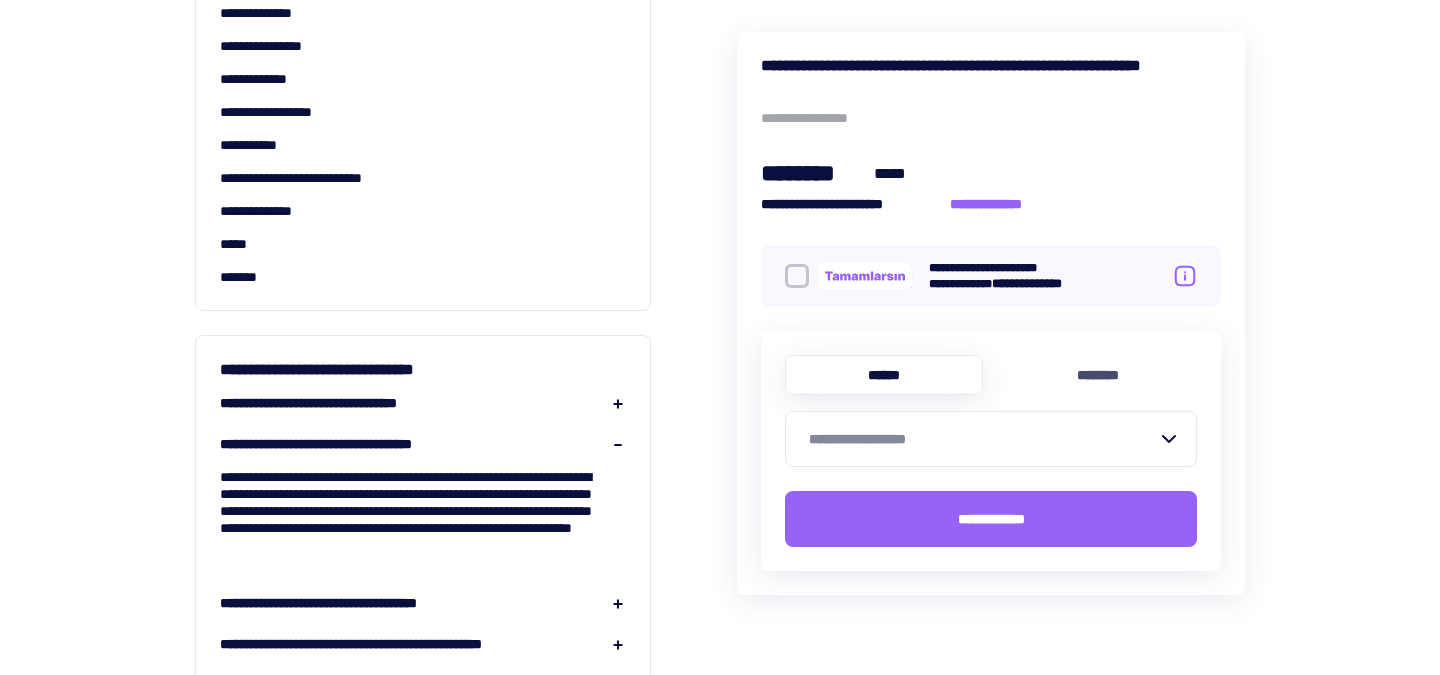click on "**********" at bounding box center (351, 444) 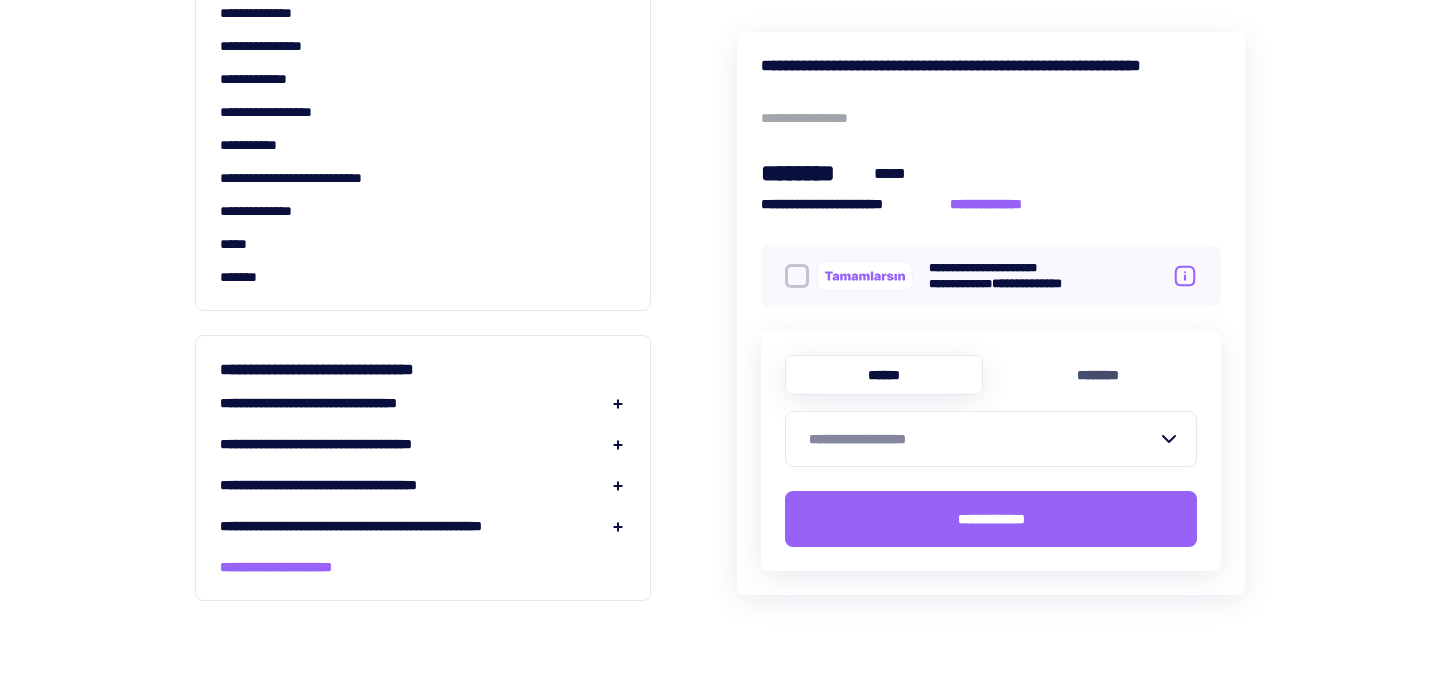 click on "**********" at bounding box center [423, 403] 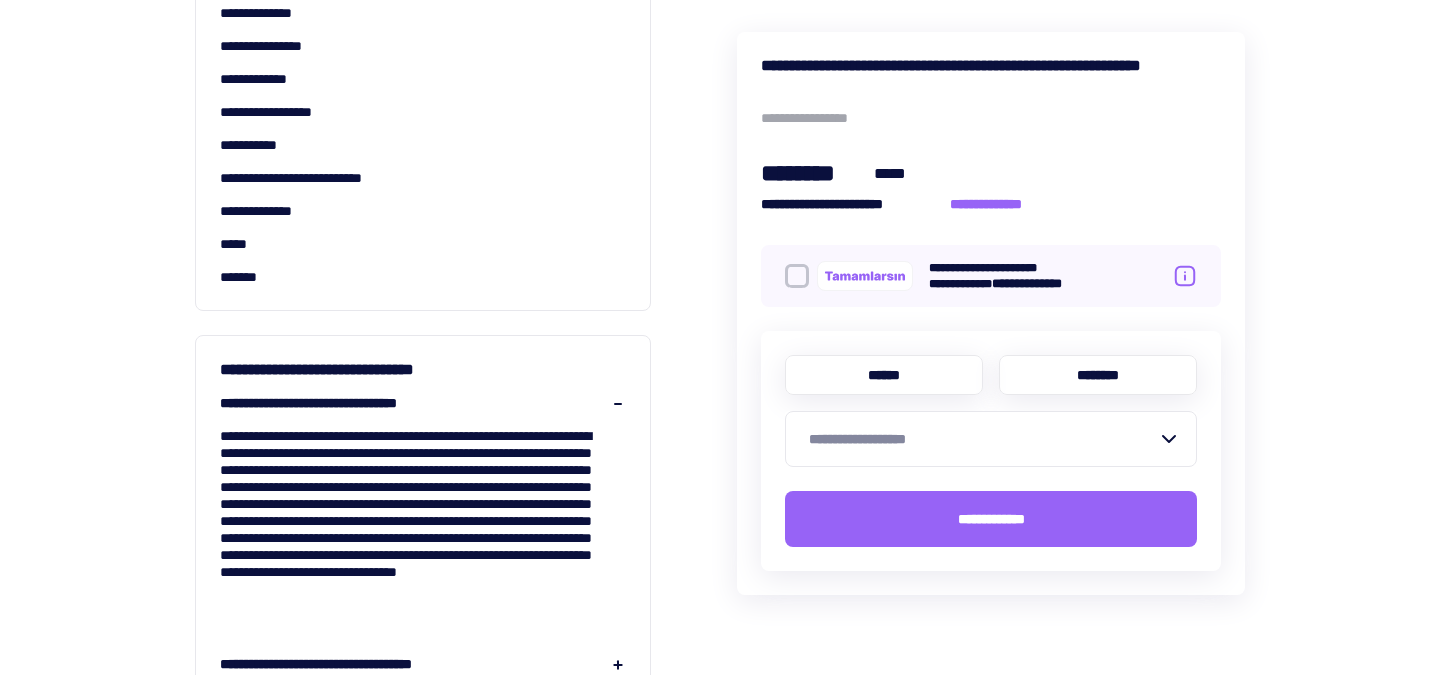 click on "********" at bounding box center [1098, 375] 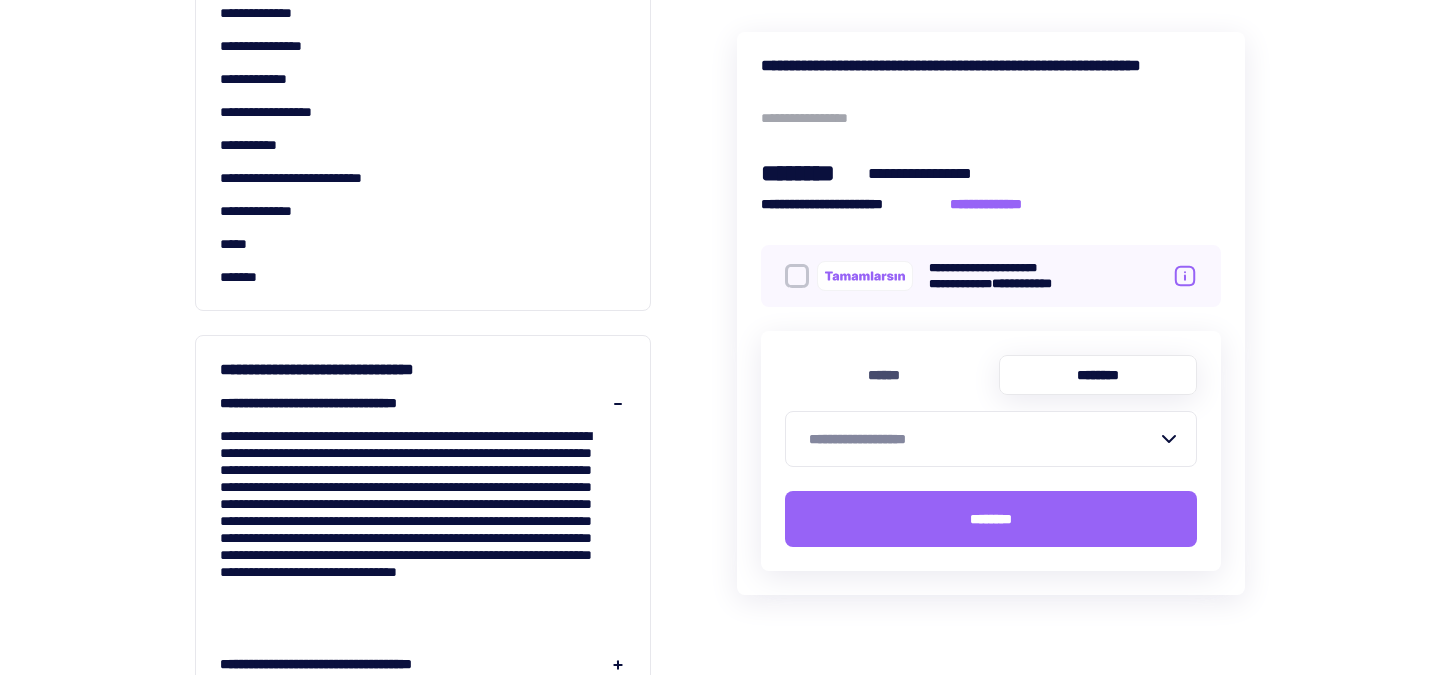 click on "**********" at bounding box center (979, 439) 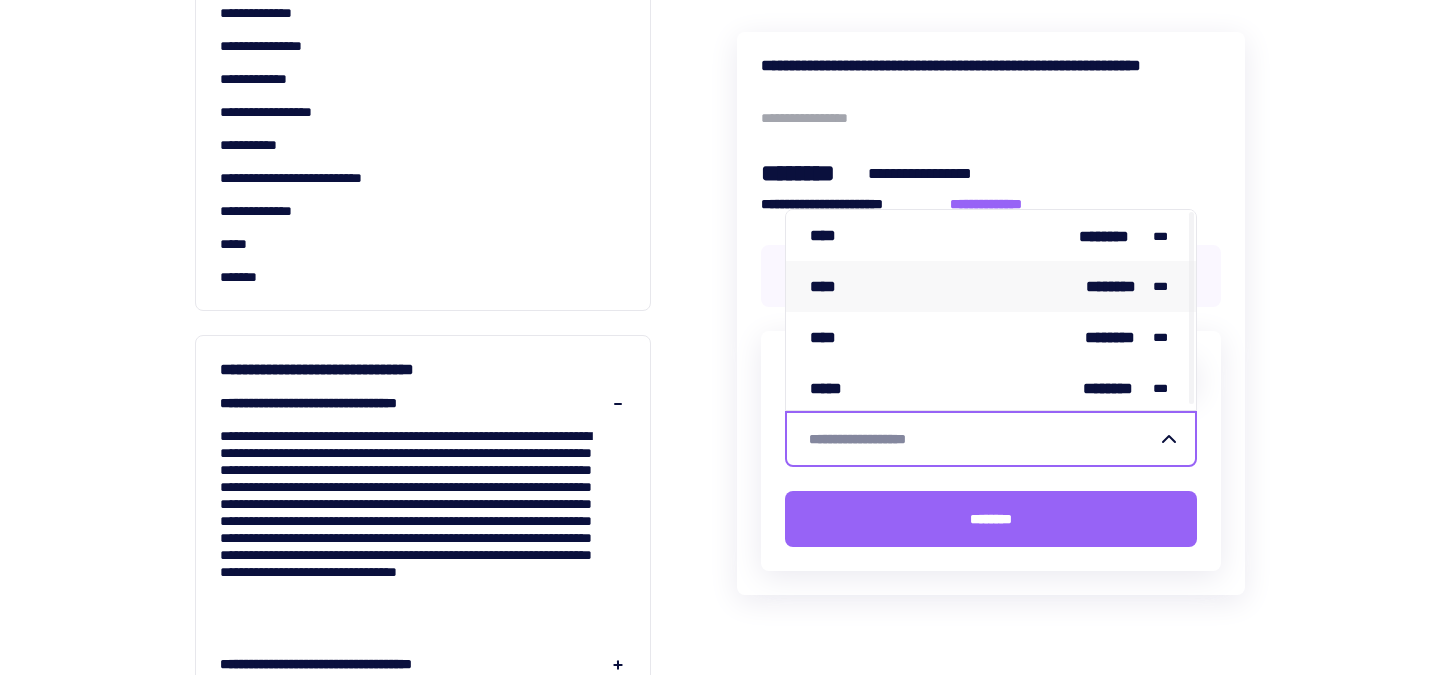 click on "**** ******** ***" at bounding box center [991, 286] 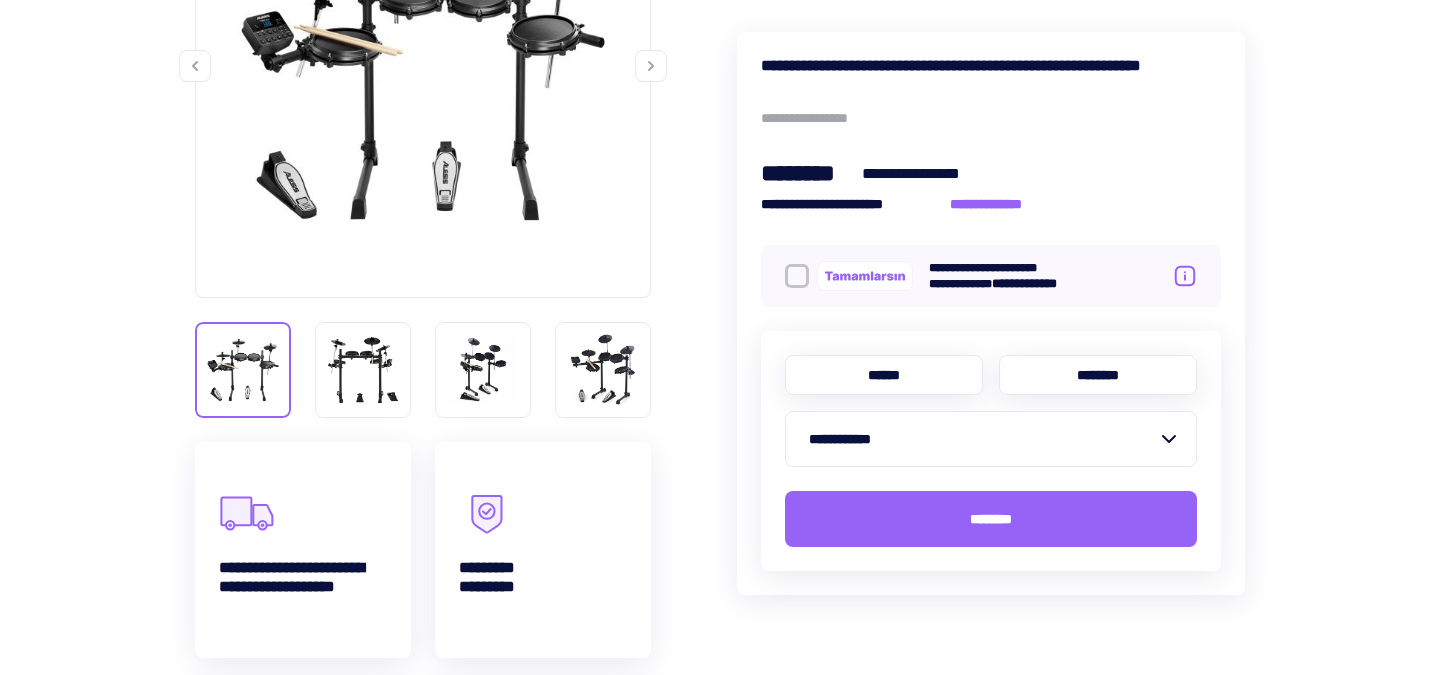 scroll, scrollTop: 520, scrollLeft: 0, axis: vertical 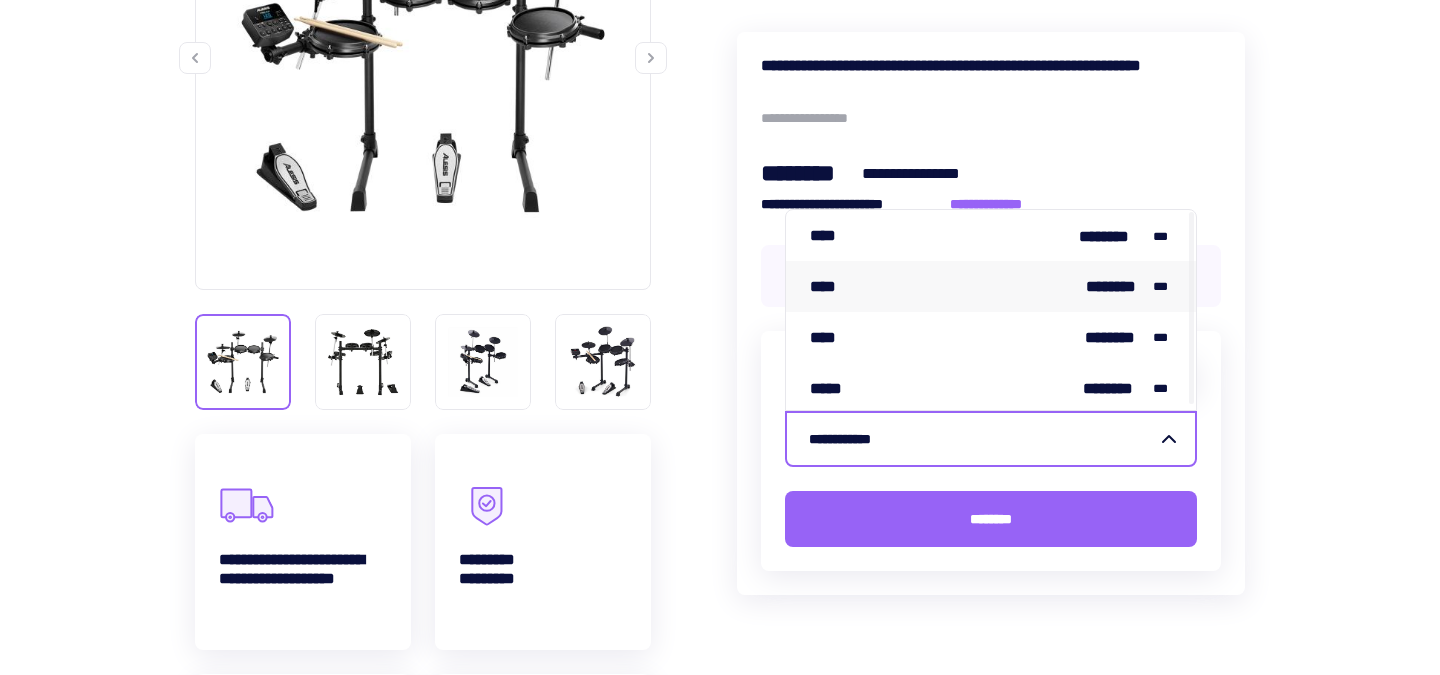 click on "**********" at bounding box center [979, 439] 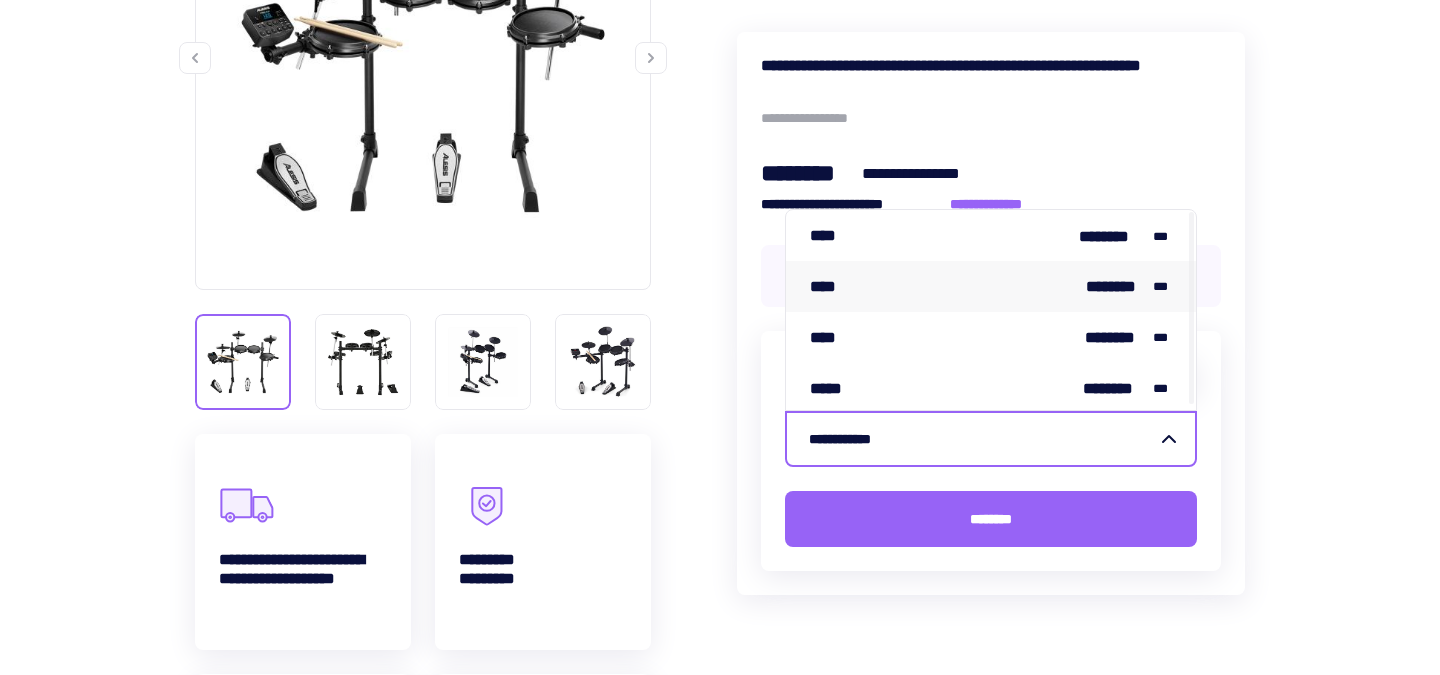 click on "**********" at bounding box center (720, 937) 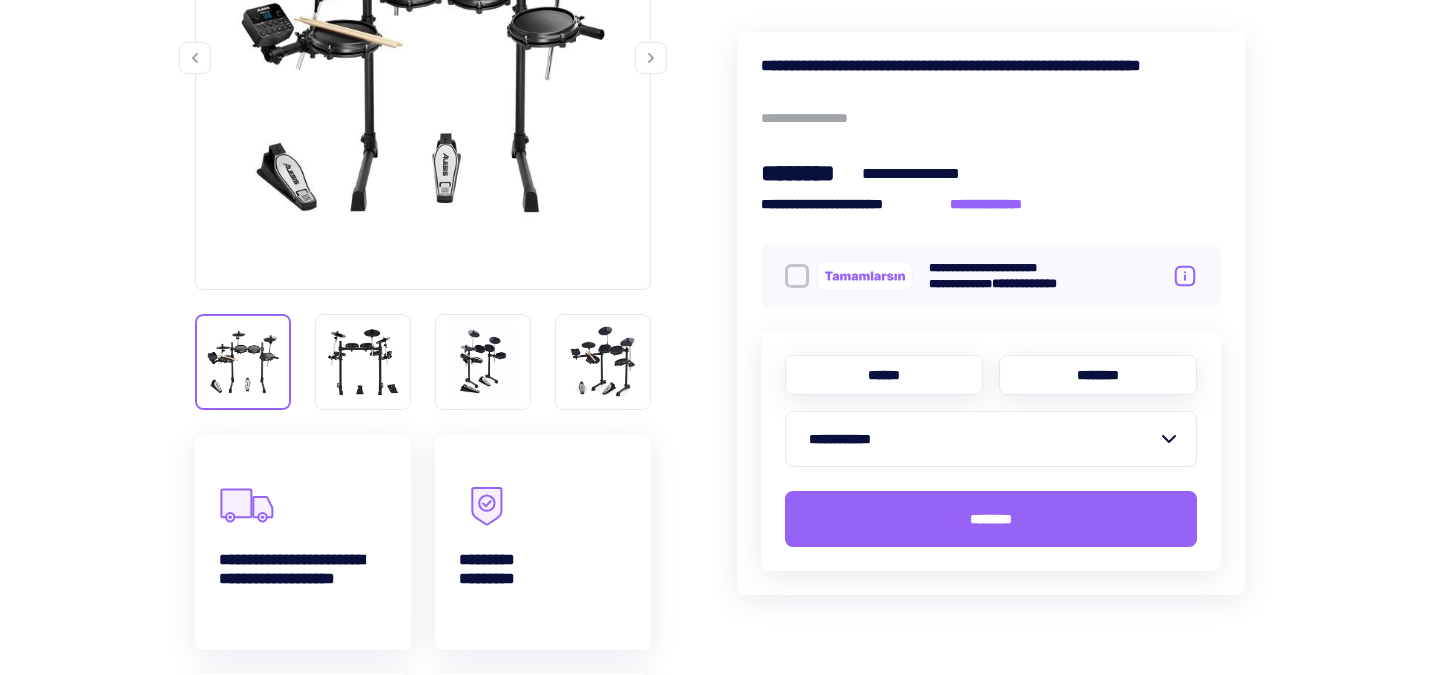 click on "******" at bounding box center [884, 375] 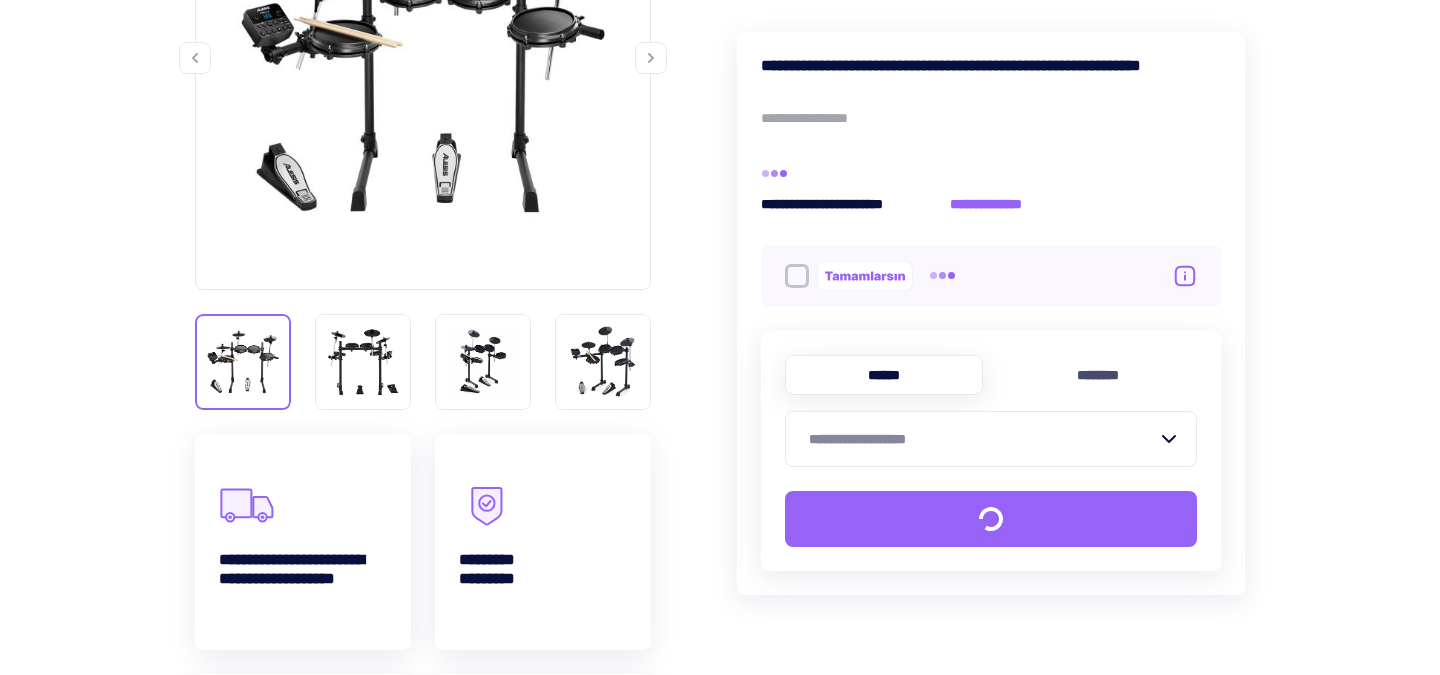click on "**********" at bounding box center [979, 439] 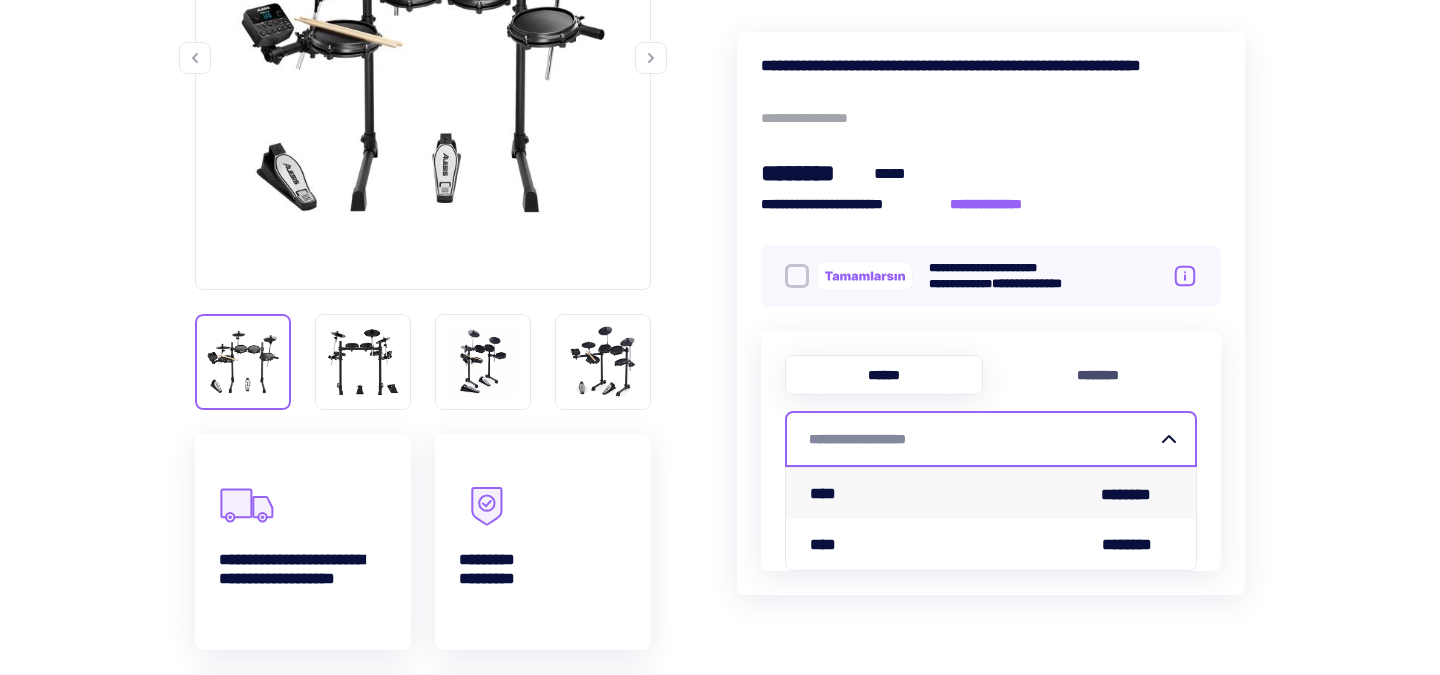 click on "**** ********" at bounding box center (991, 493) 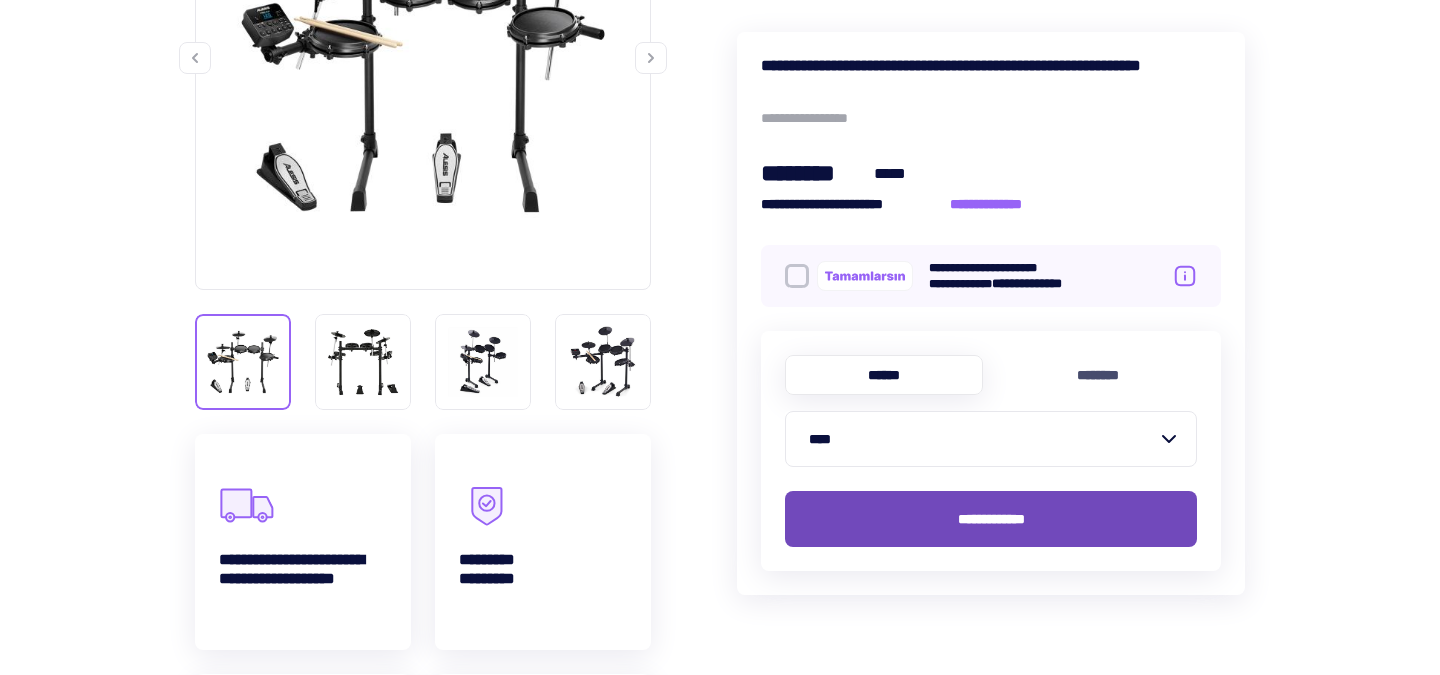 click on "**********" at bounding box center [991, 519] 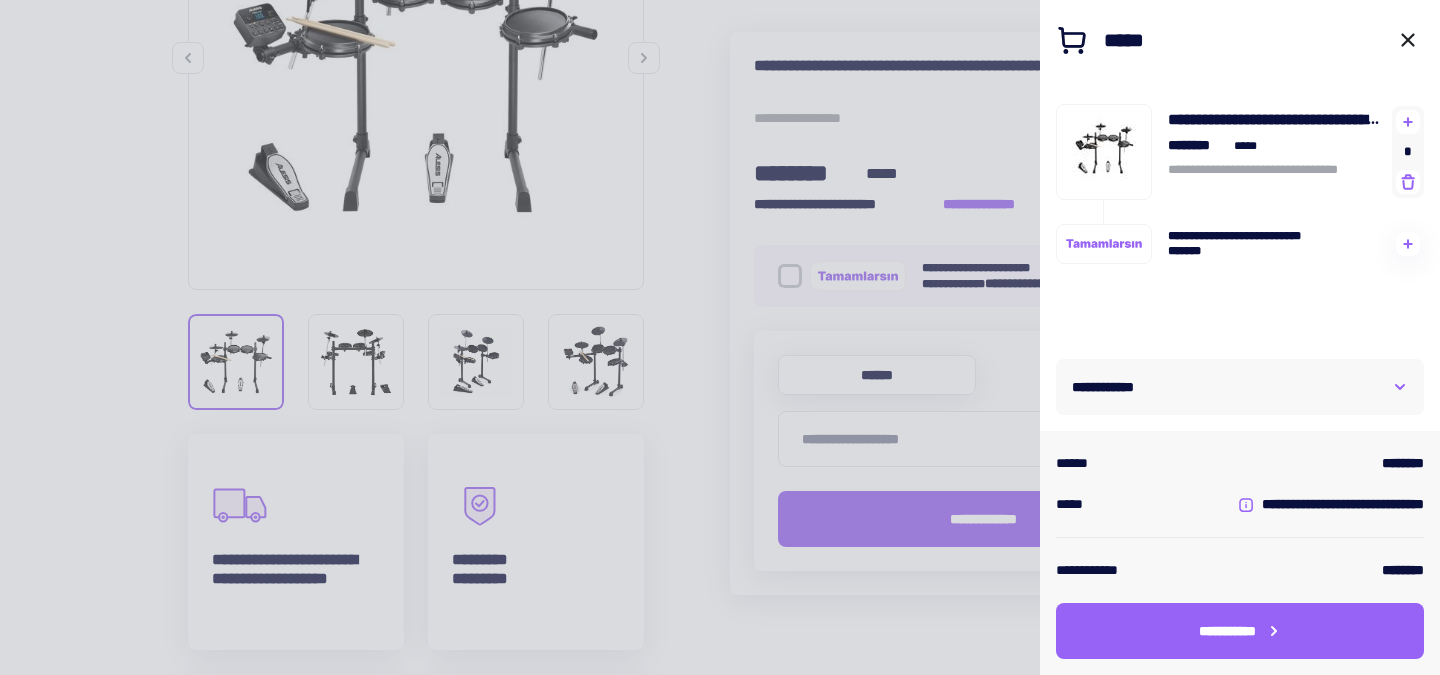 click on "**********" at bounding box center [1240, 387] 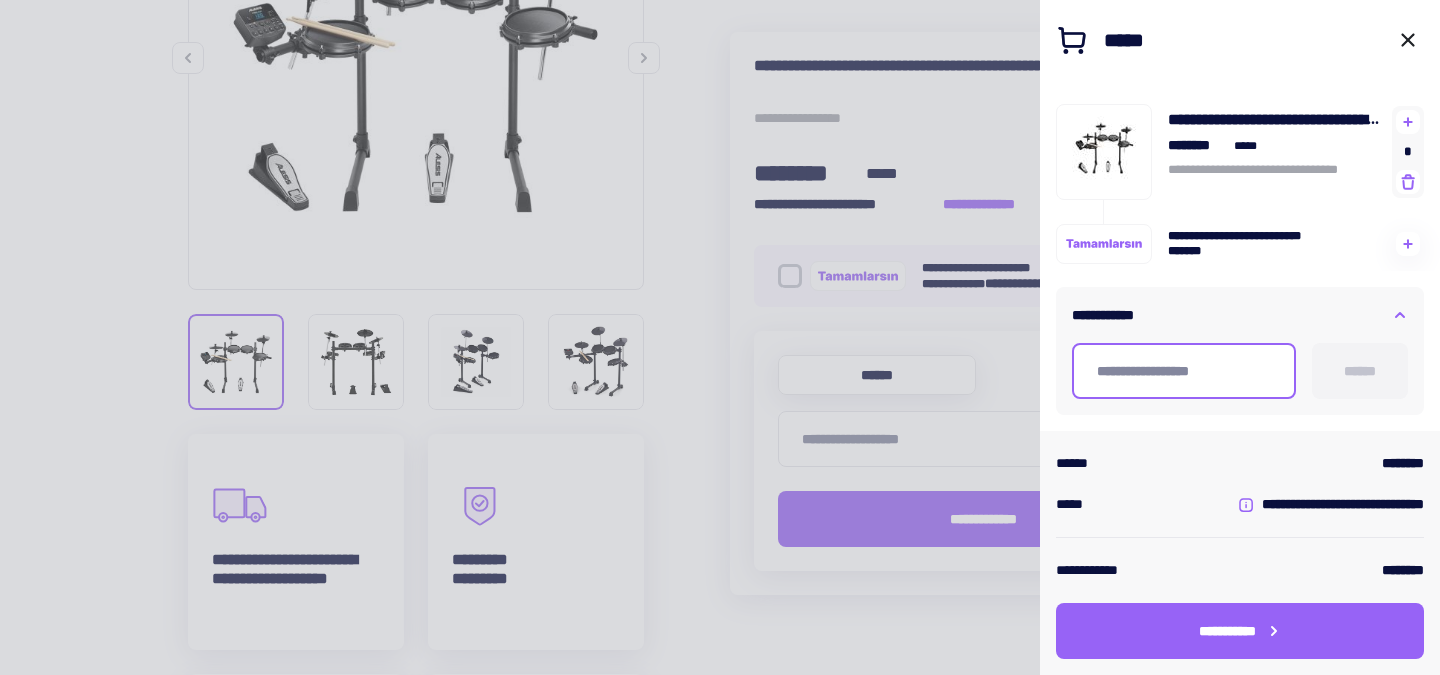 click at bounding box center (1184, 371) 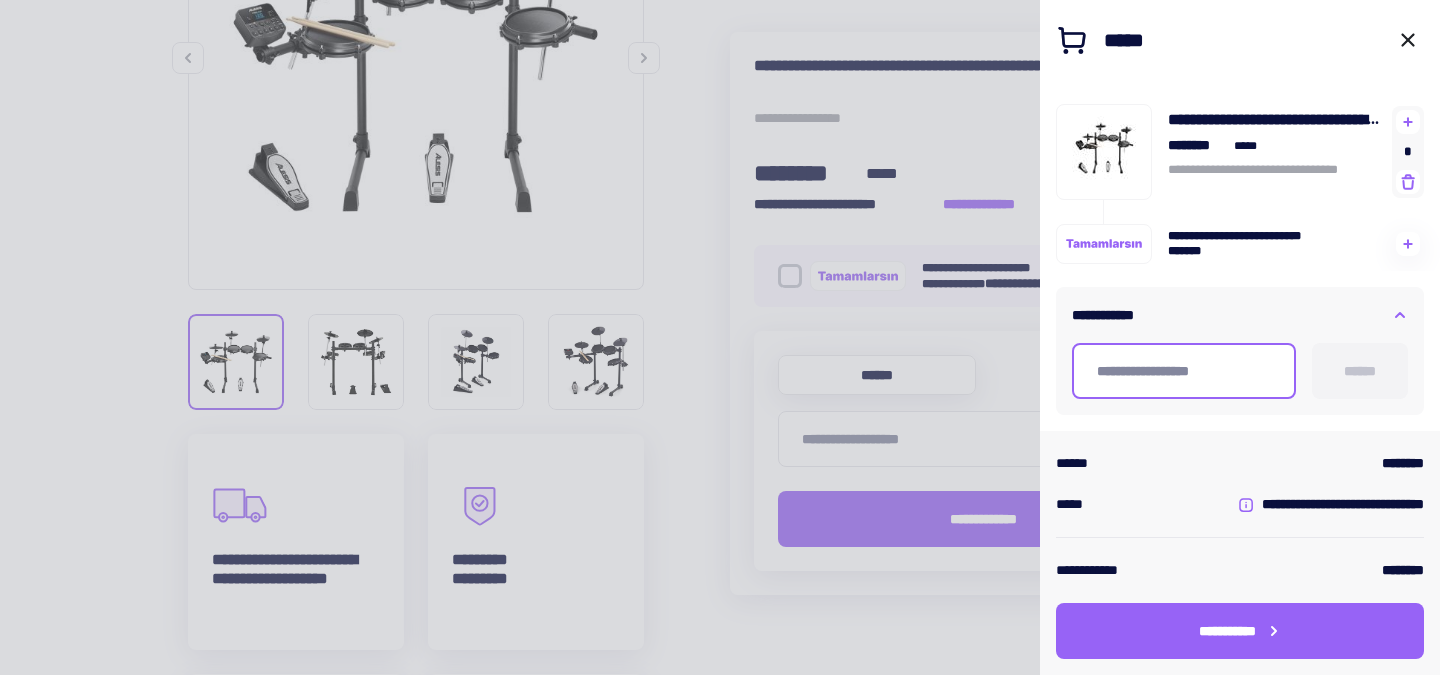 click at bounding box center [1184, 371] 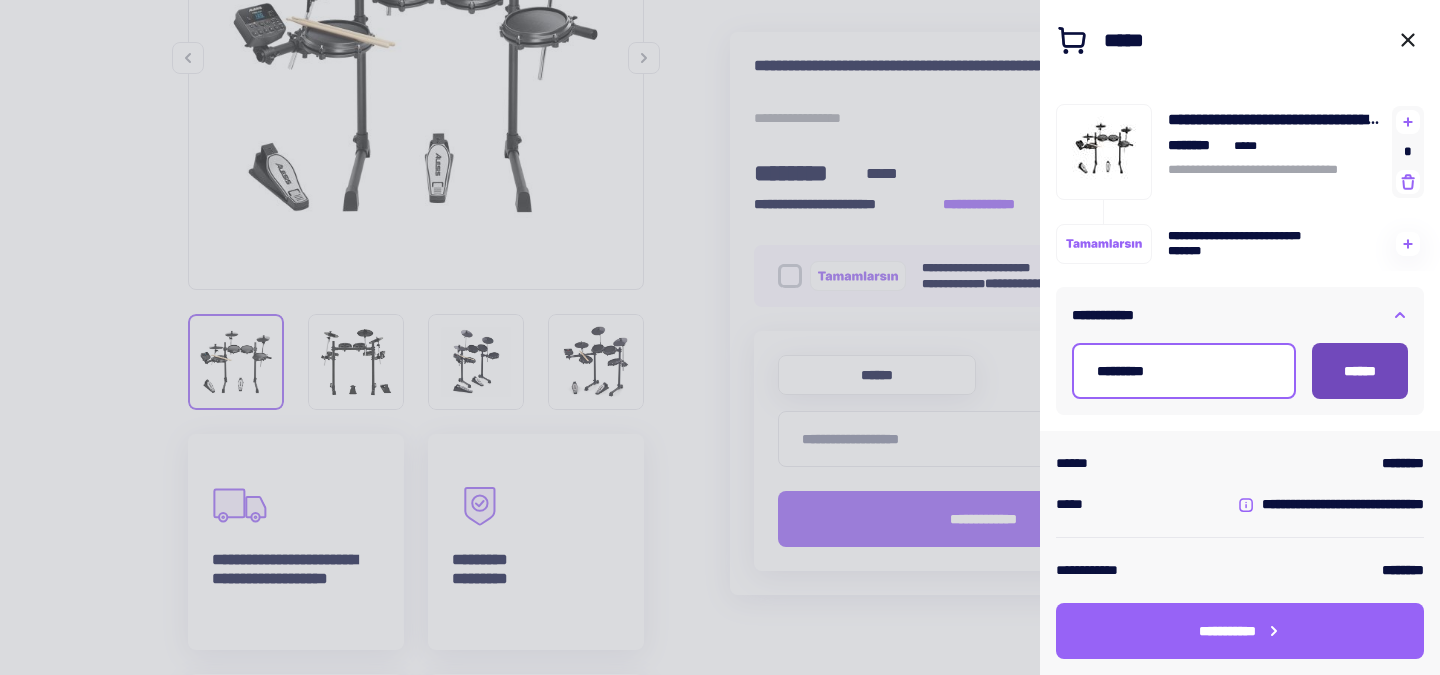type on "*********" 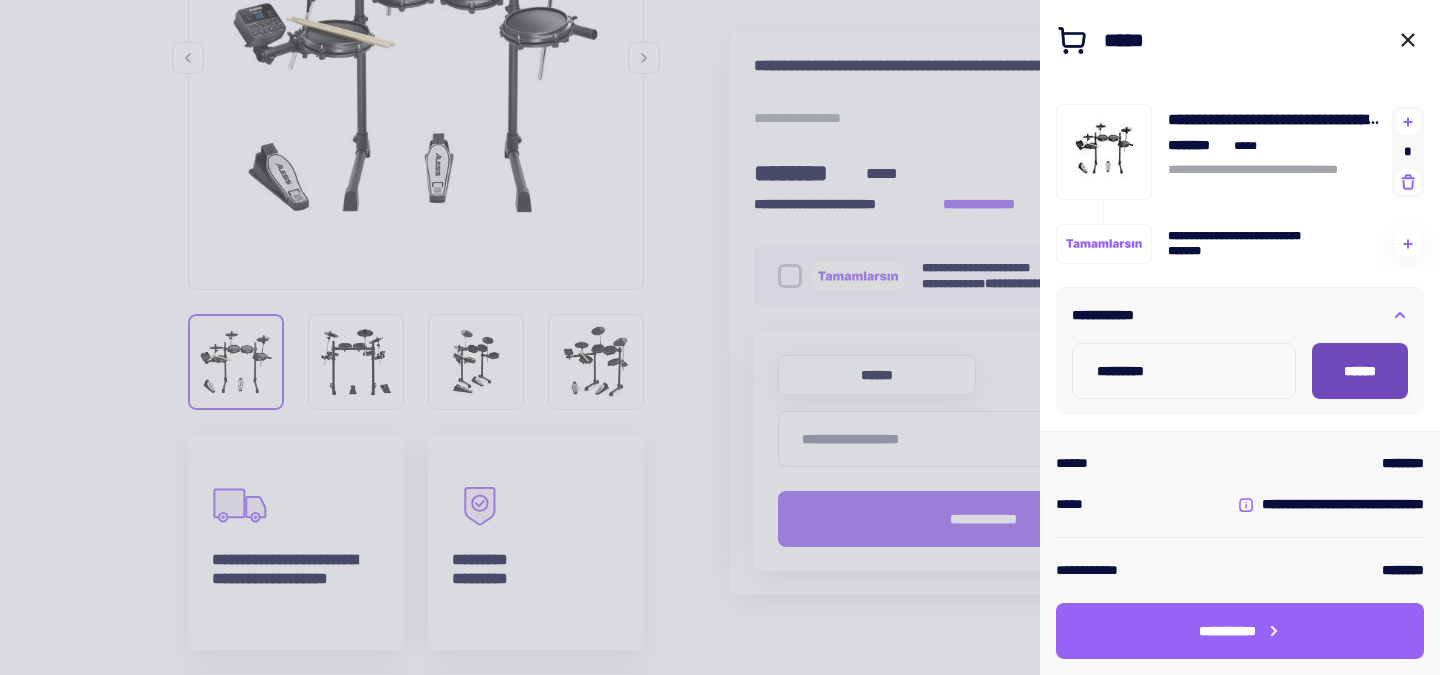 click on "******" at bounding box center [1360, 371] 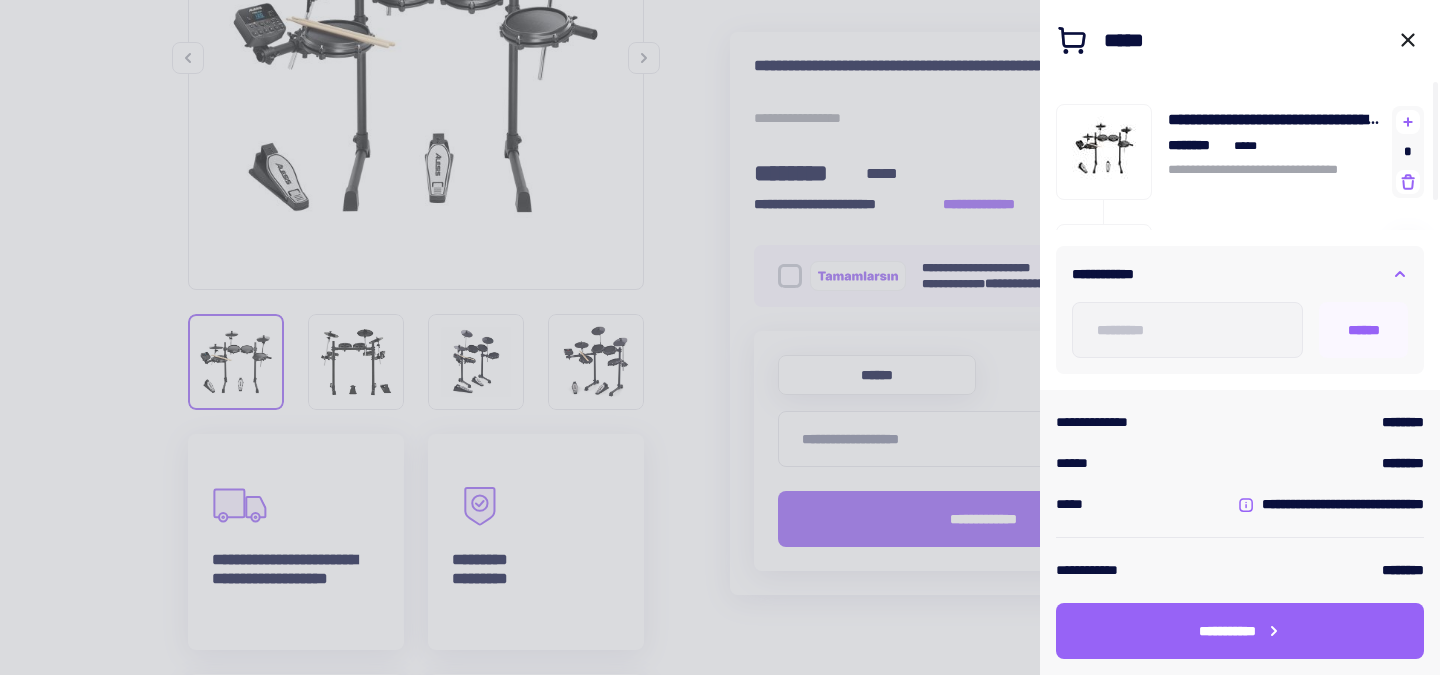 click on "**********" at bounding box center [1395, 422] 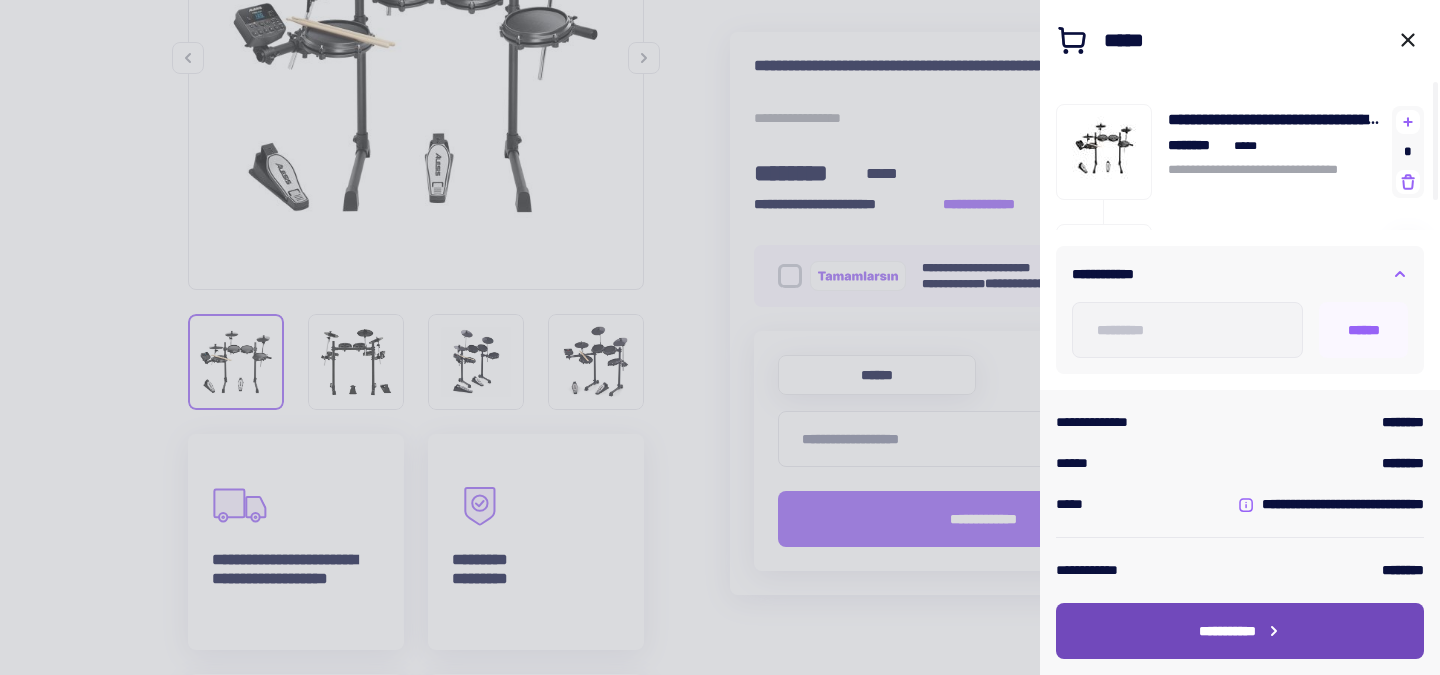 click on "**********" at bounding box center [1227, 631] 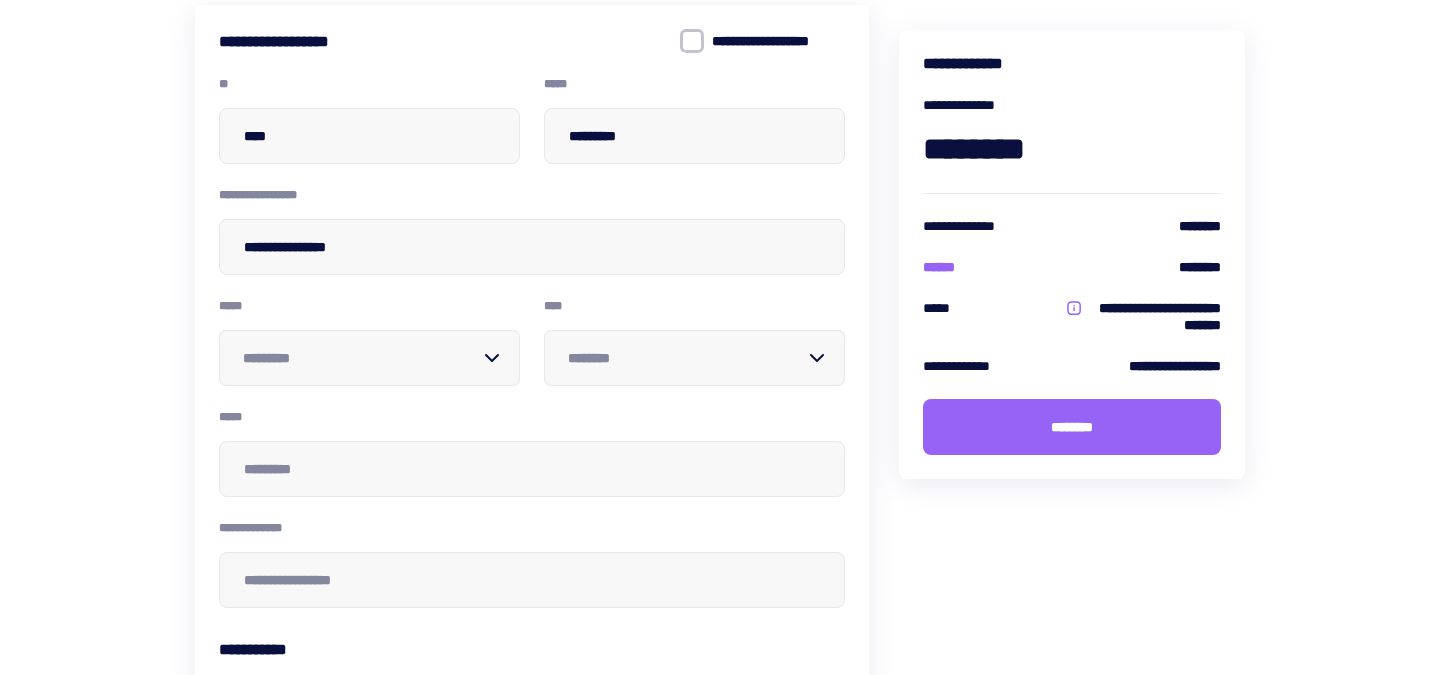 scroll, scrollTop: 207, scrollLeft: 0, axis: vertical 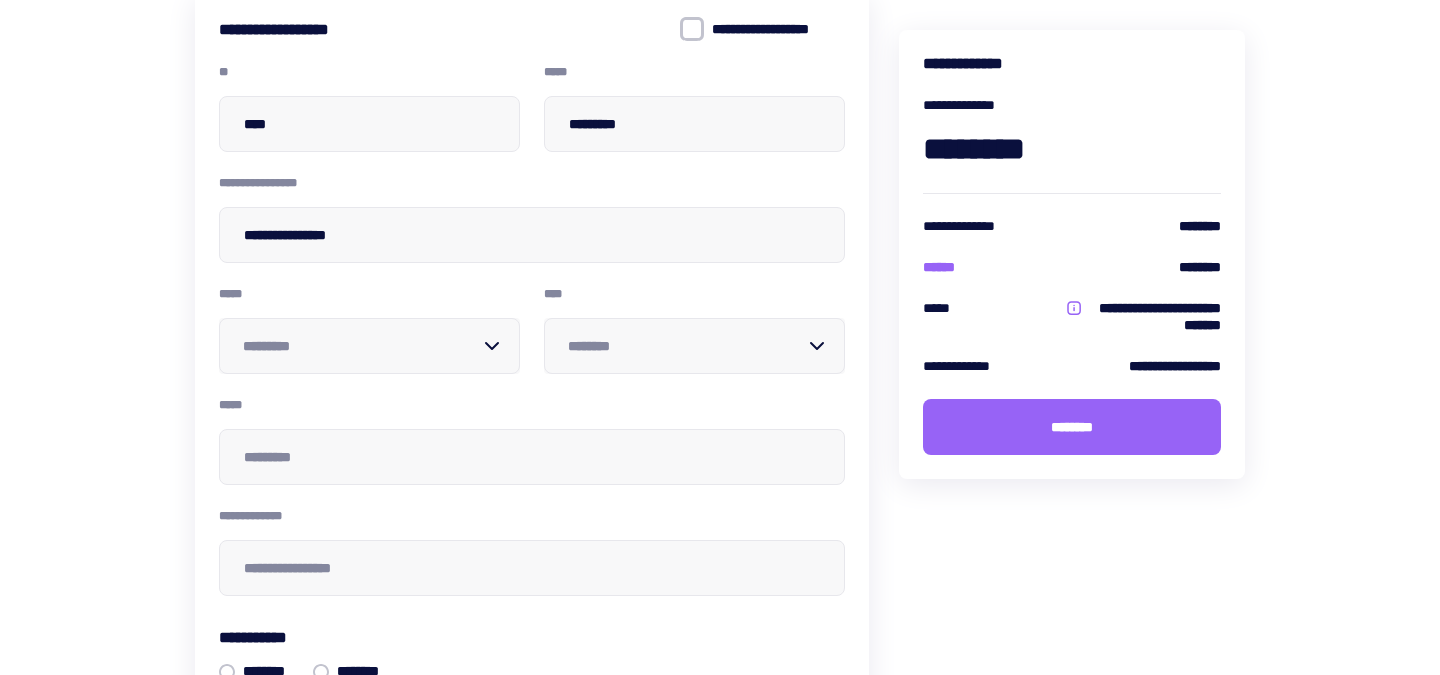 click at bounding box center [357, 346] 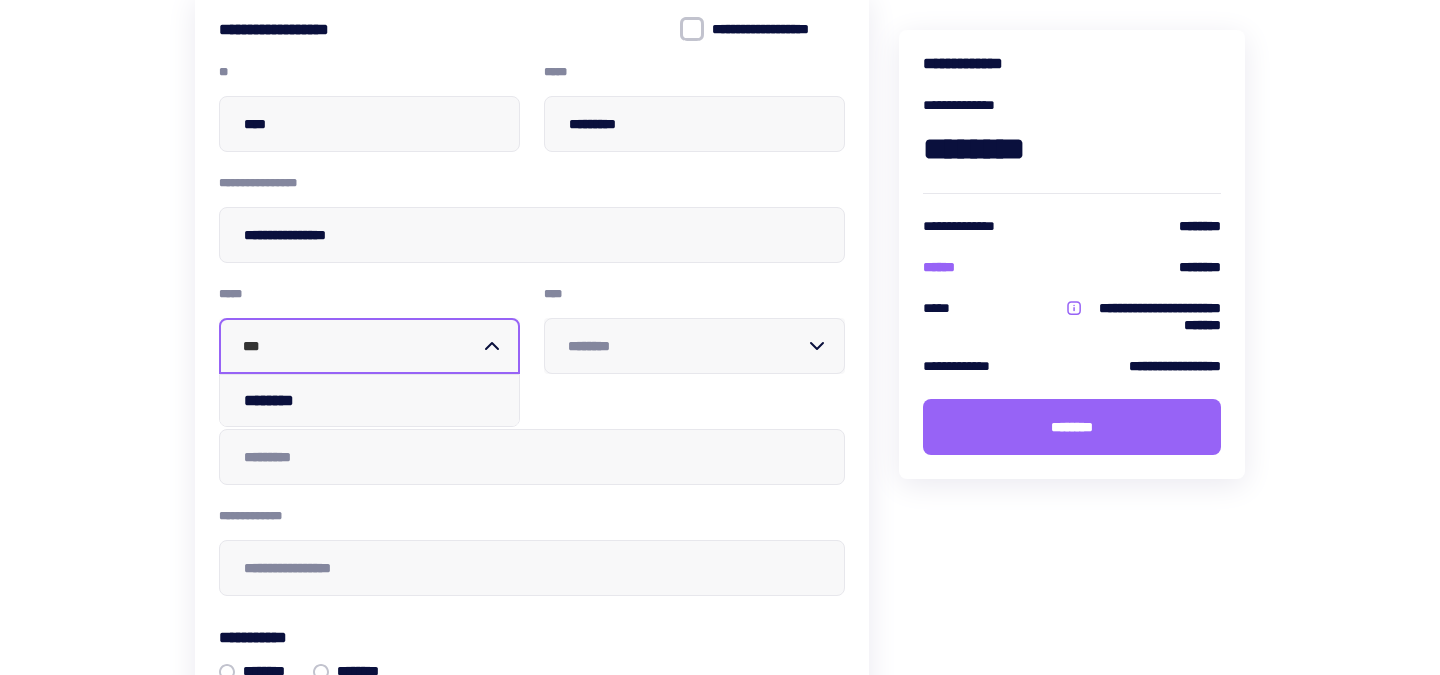 click on "********" at bounding box center [369, 400] 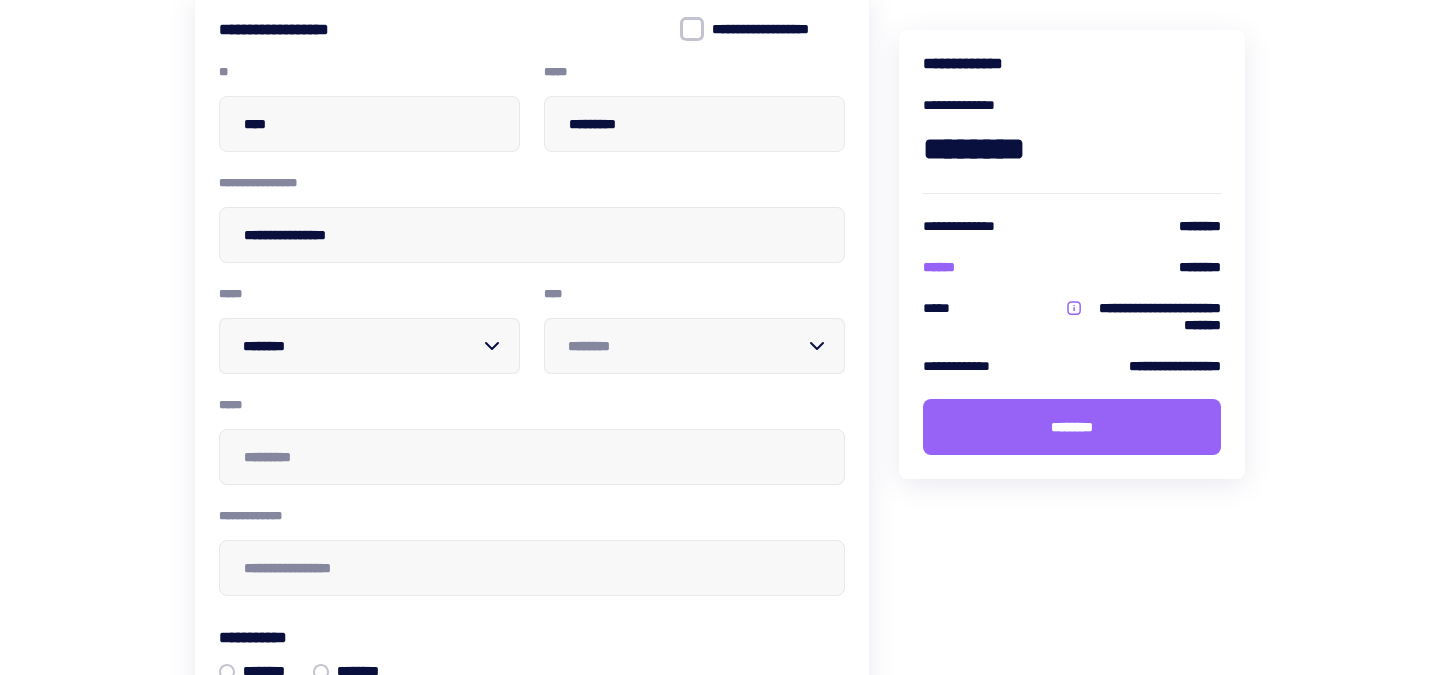 drag, startPoint x: 537, startPoint y: 361, endPoint x: 603, endPoint y: 351, distance: 66.75328 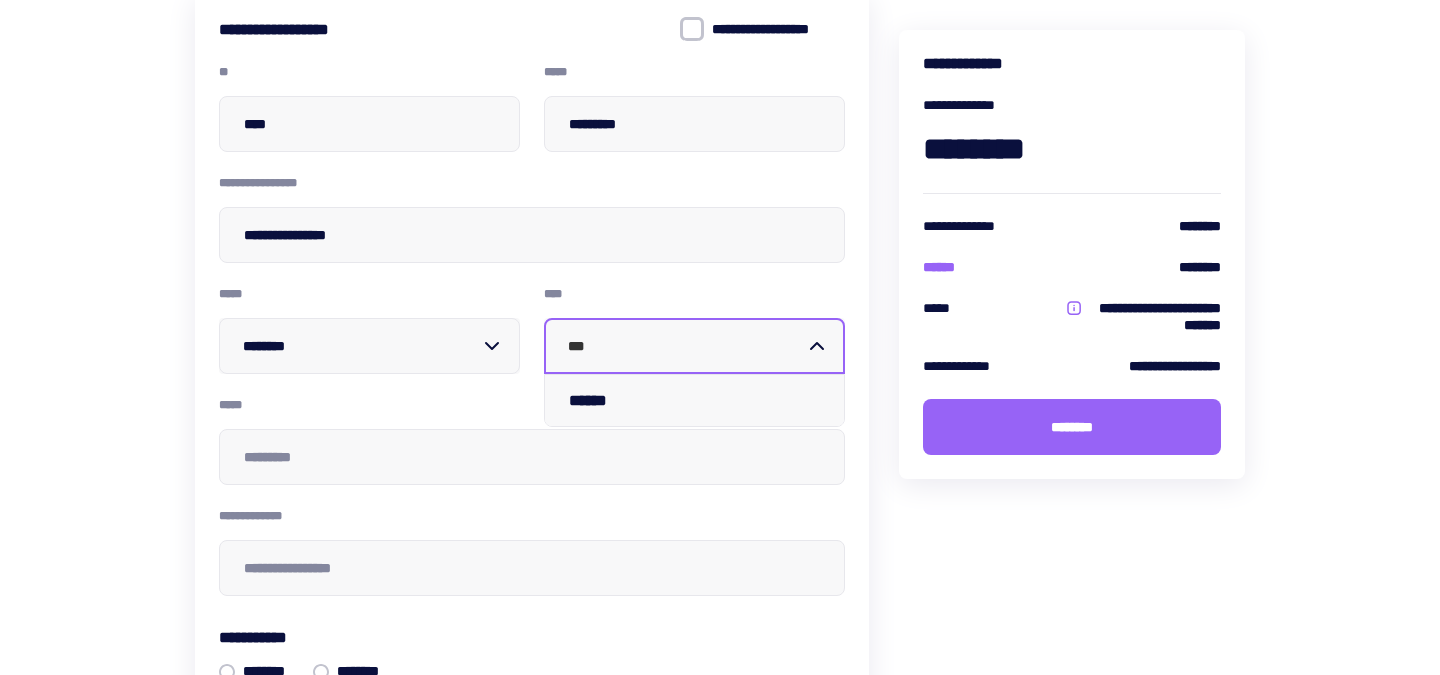 click on "******" at bounding box center (601, 400) 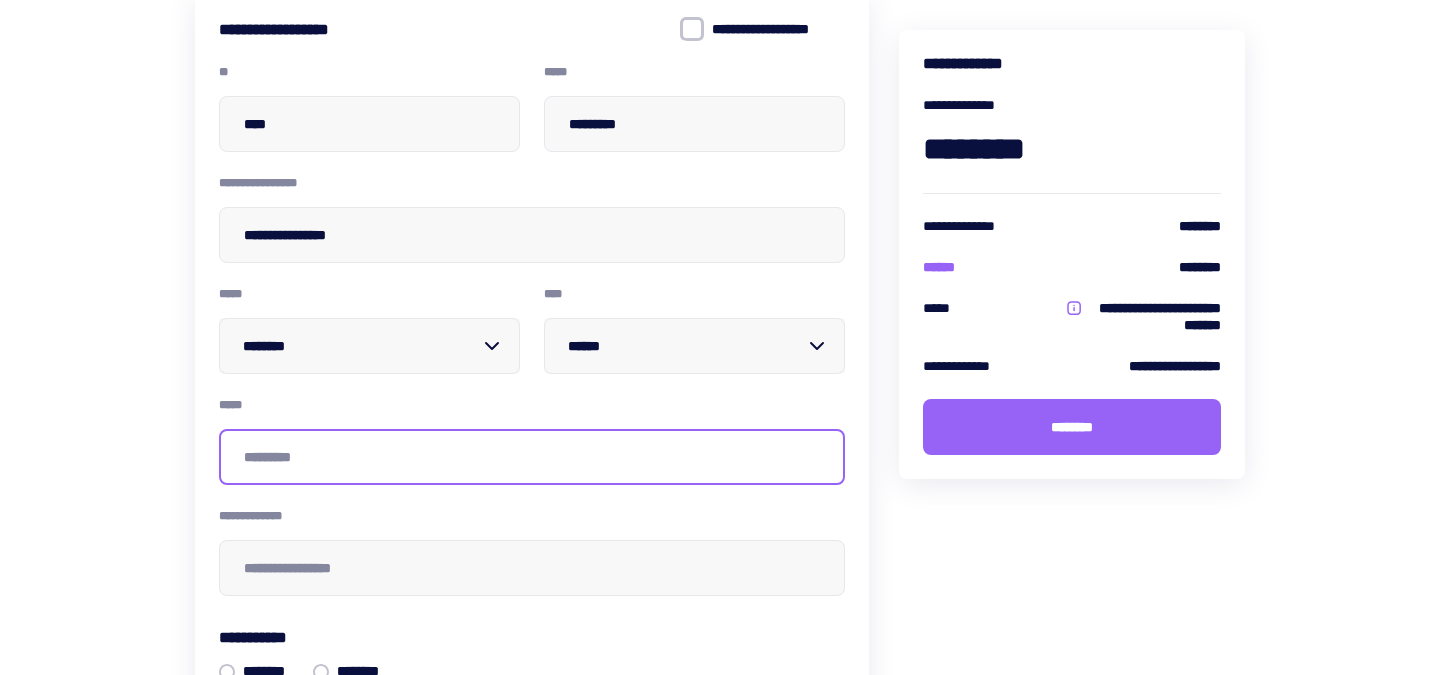 click at bounding box center [532, 457] 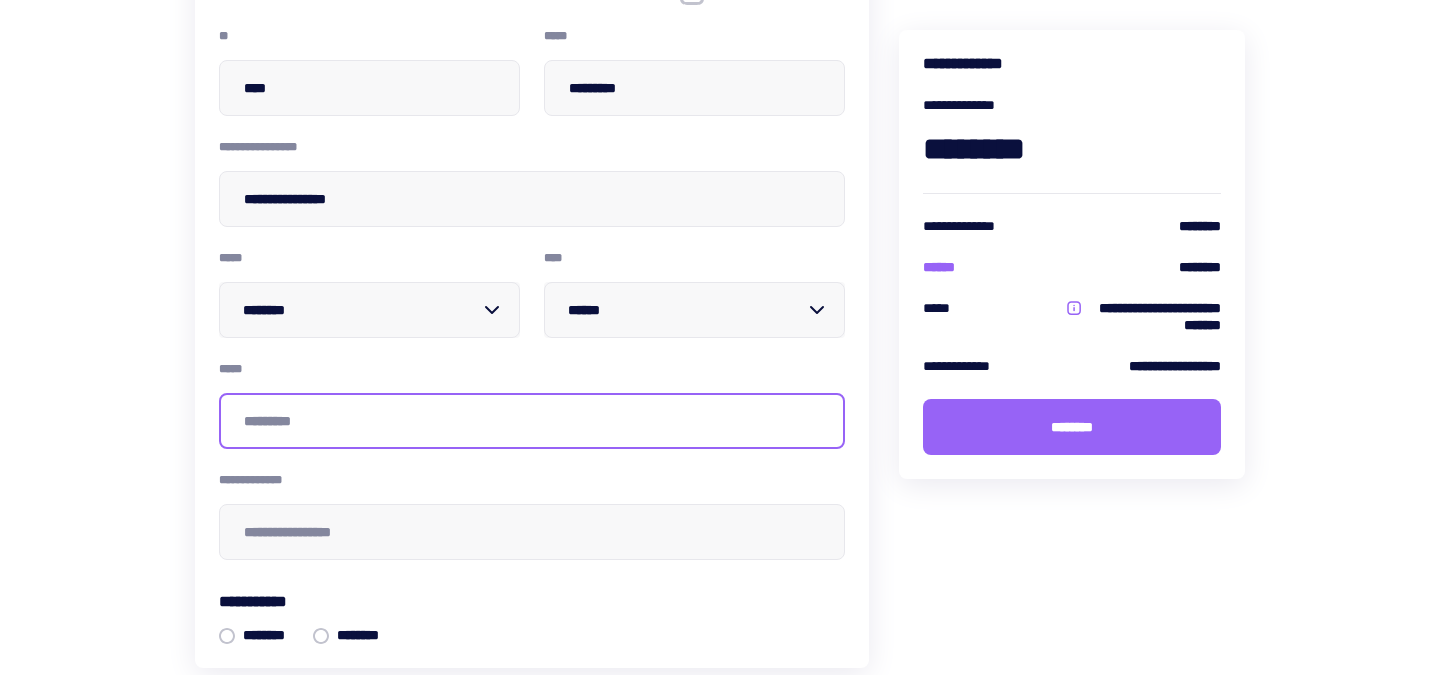 scroll, scrollTop: 275, scrollLeft: 0, axis: vertical 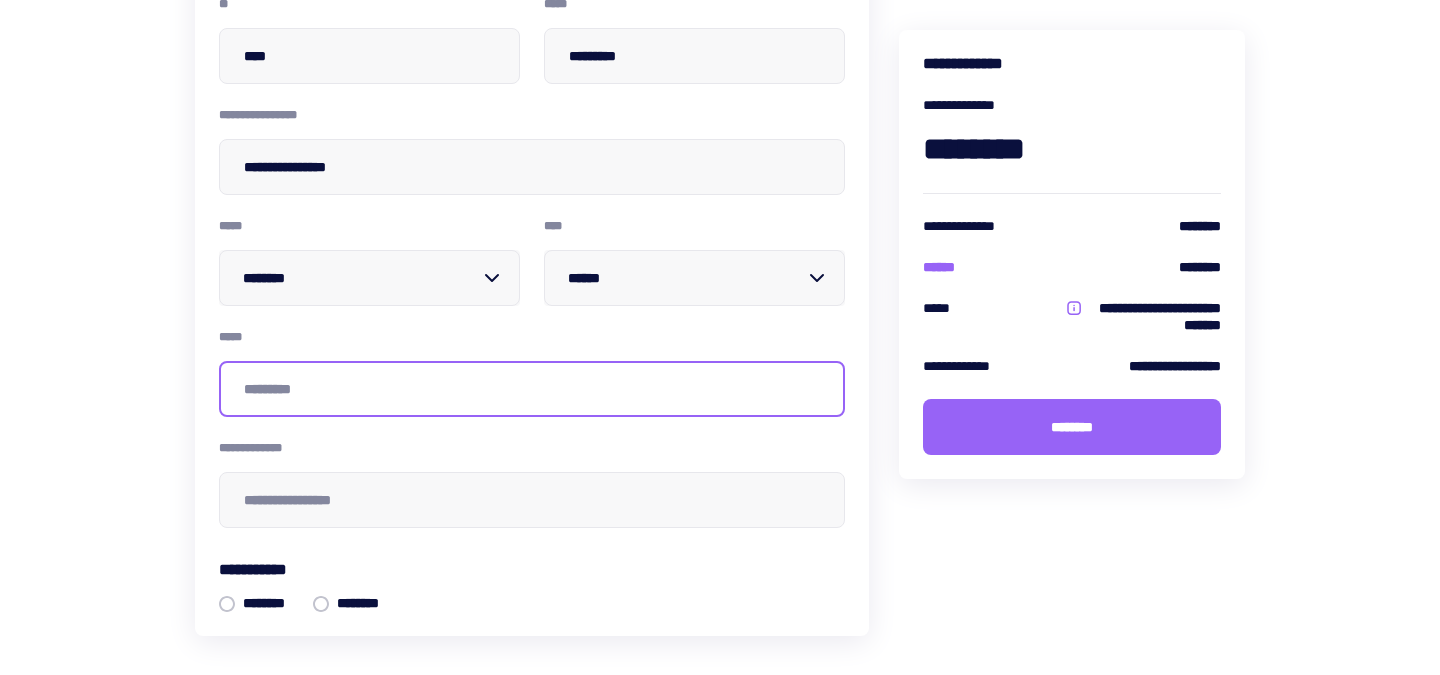 click at bounding box center [532, 389] 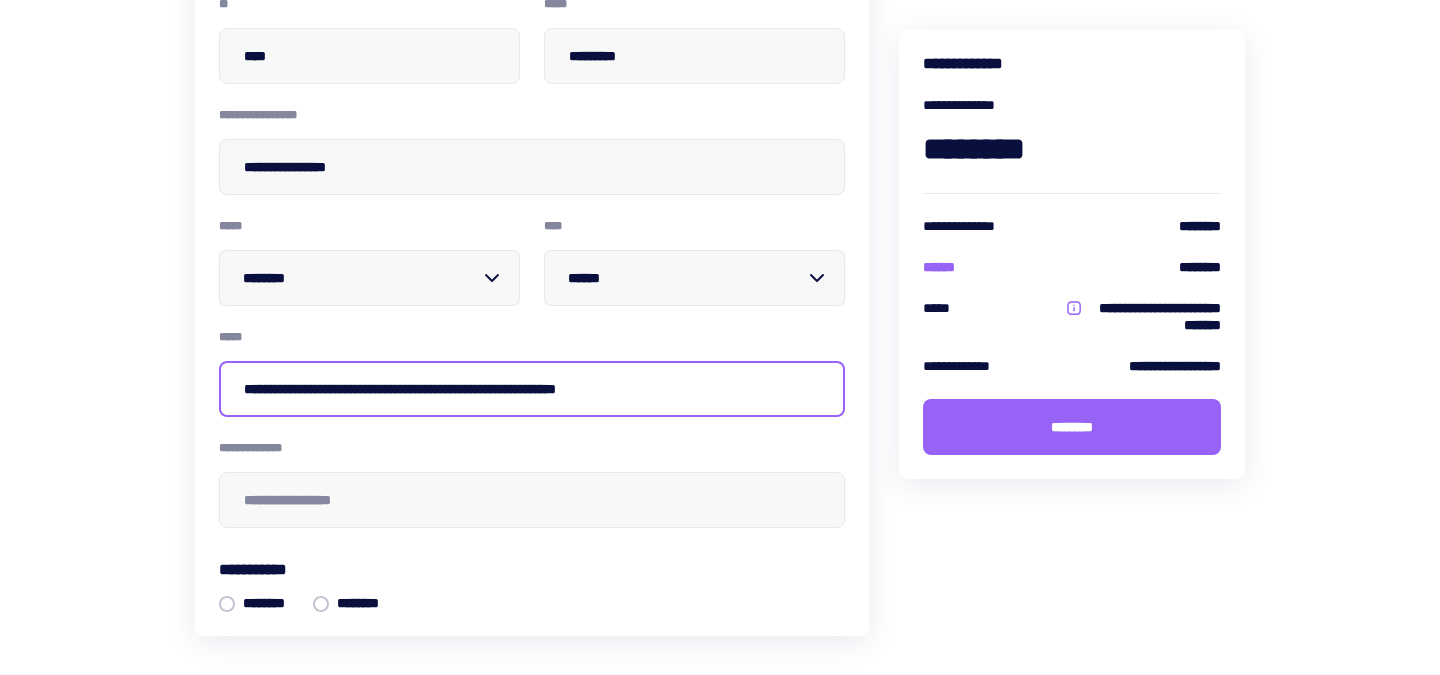 type on "**********" 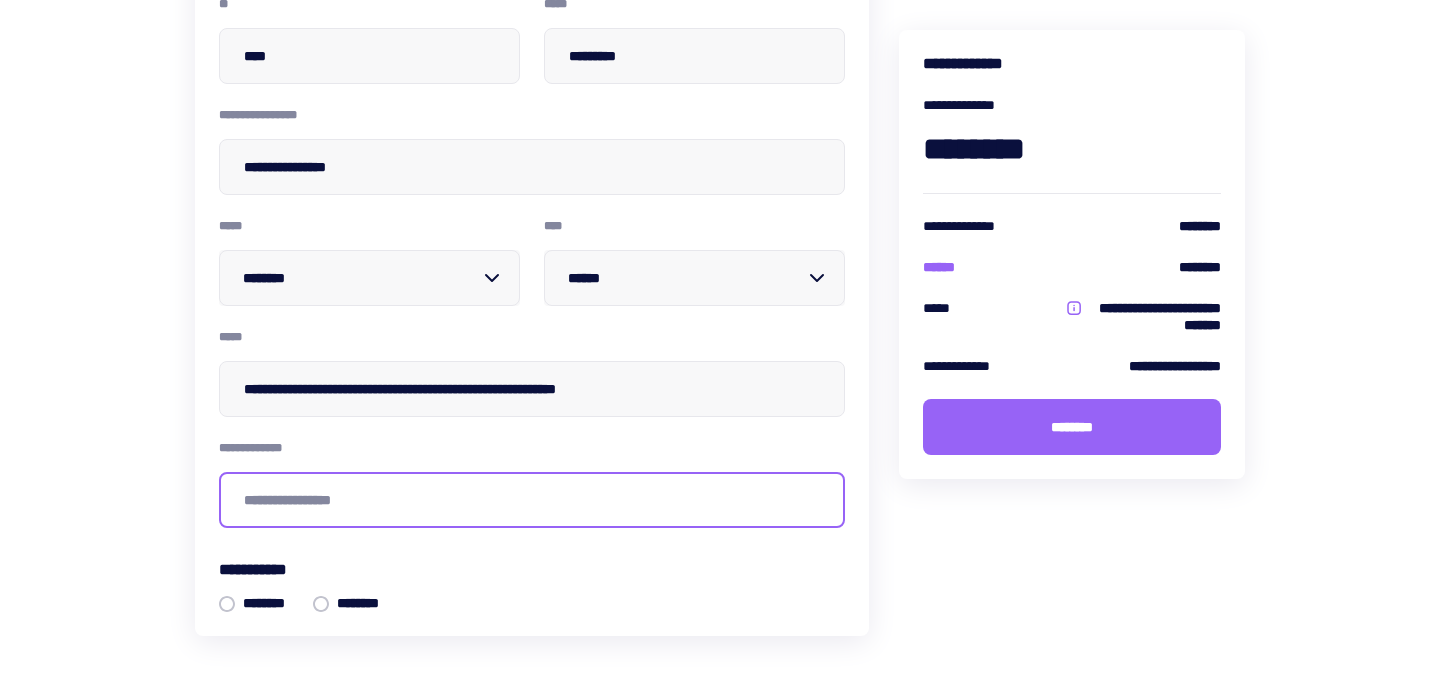 click at bounding box center [532, 500] 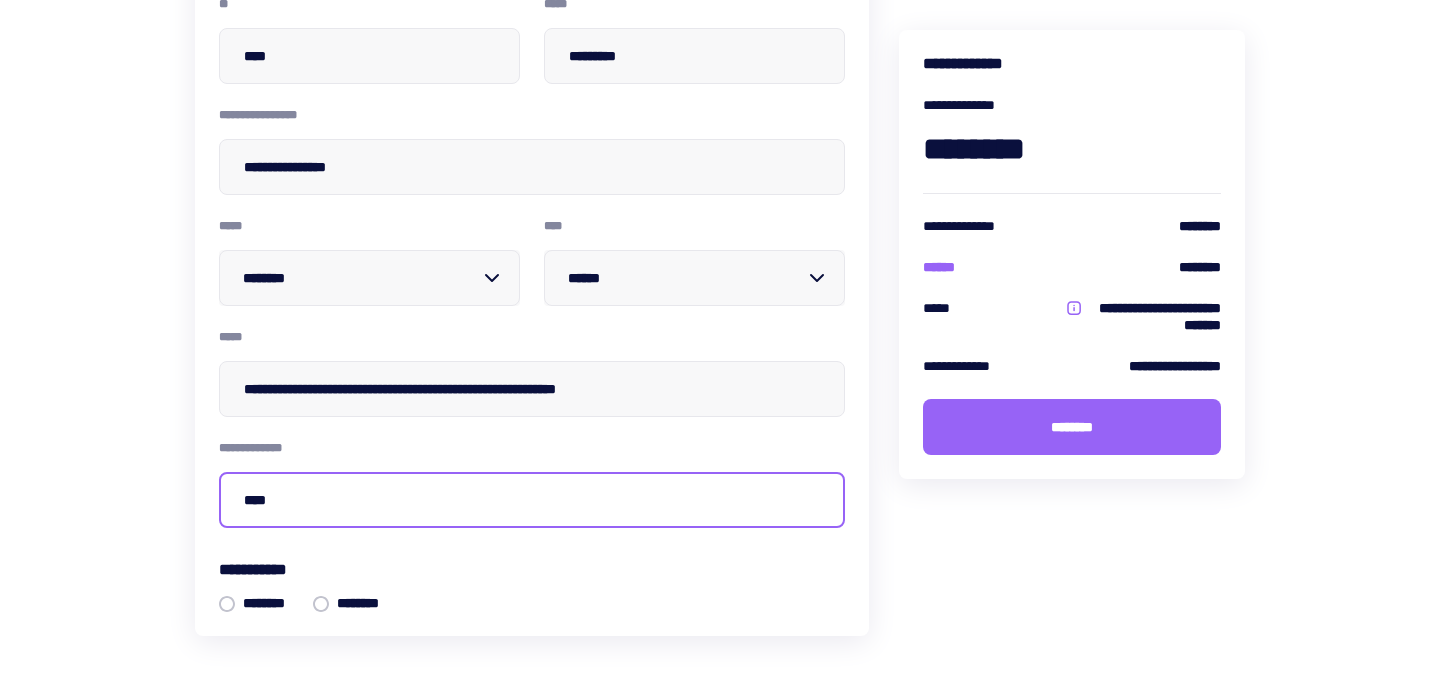 click on "****" at bounding box center (532, 500) 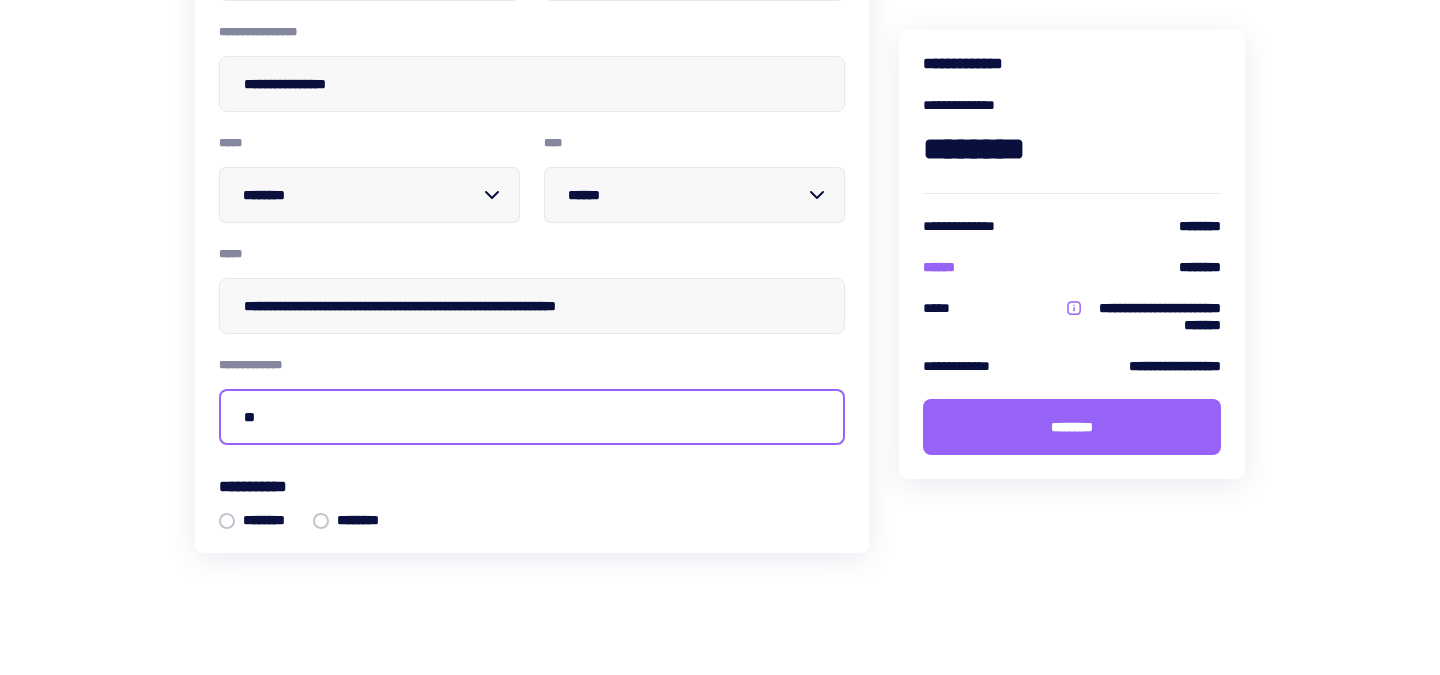 scroll, scrollTop: 362, scrollLeft: 0, axis: vertical 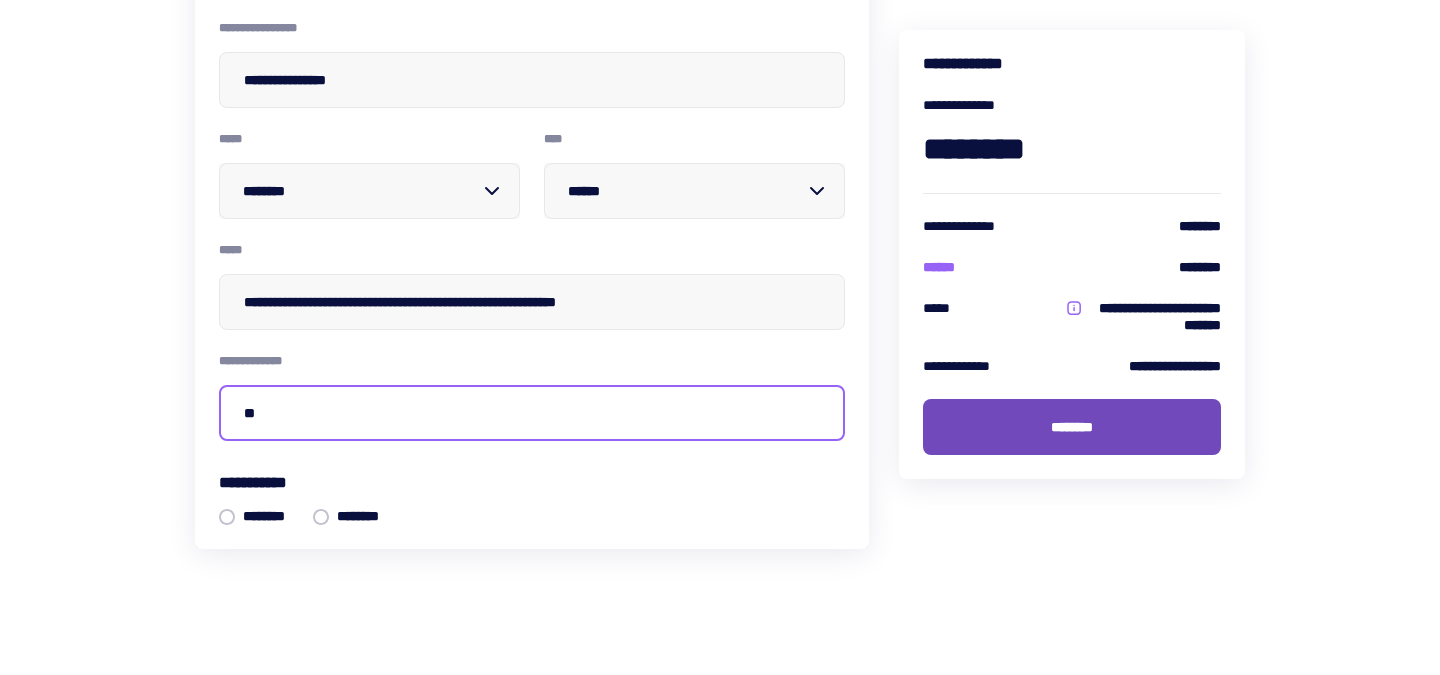 type on "**" 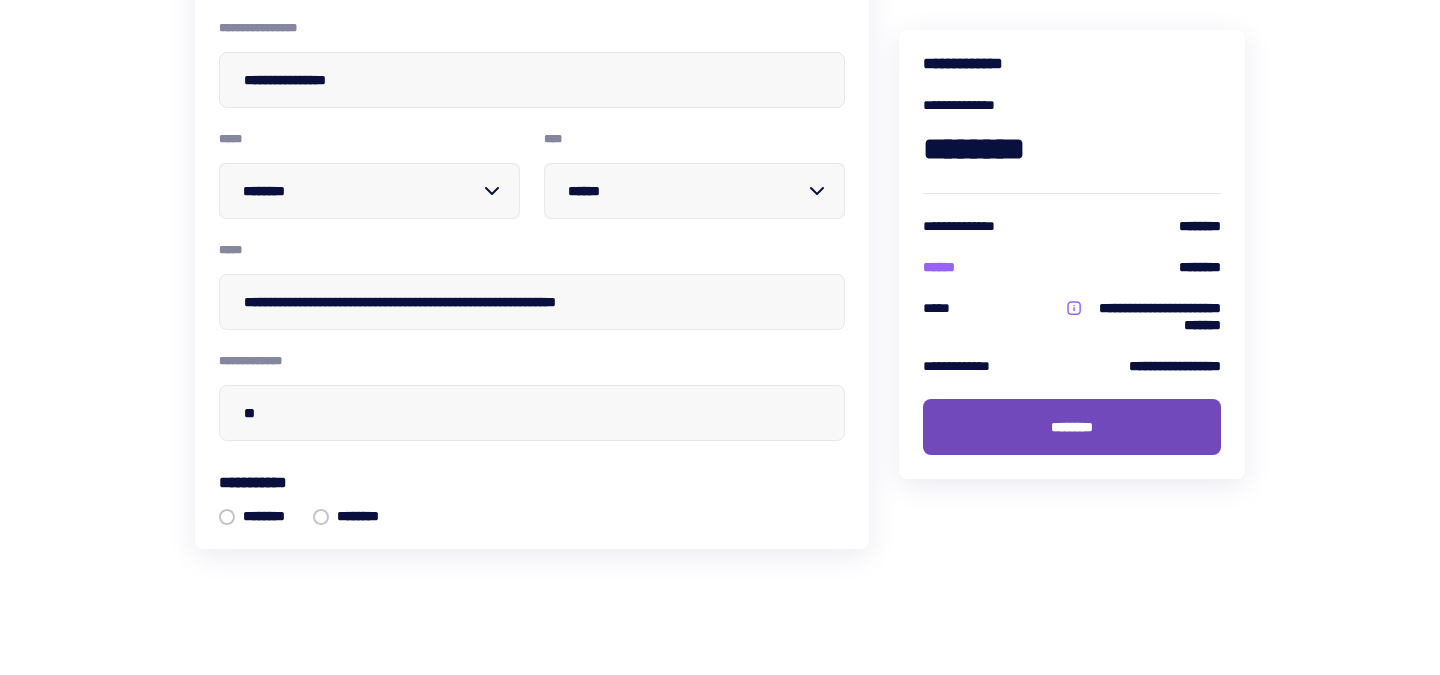 click on "********" at bounding box center [1072, 427] 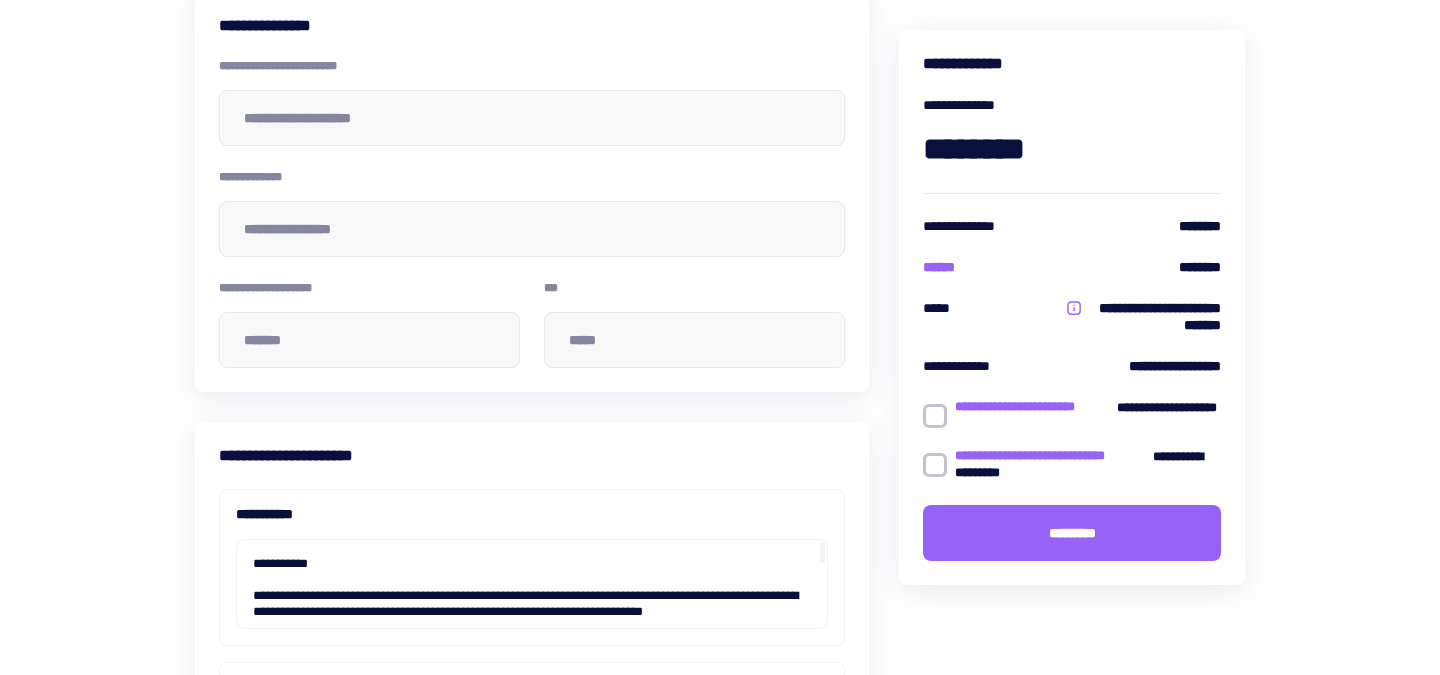 scroll, scrollTop: 209, scrollLeft: 0, axis: vertical 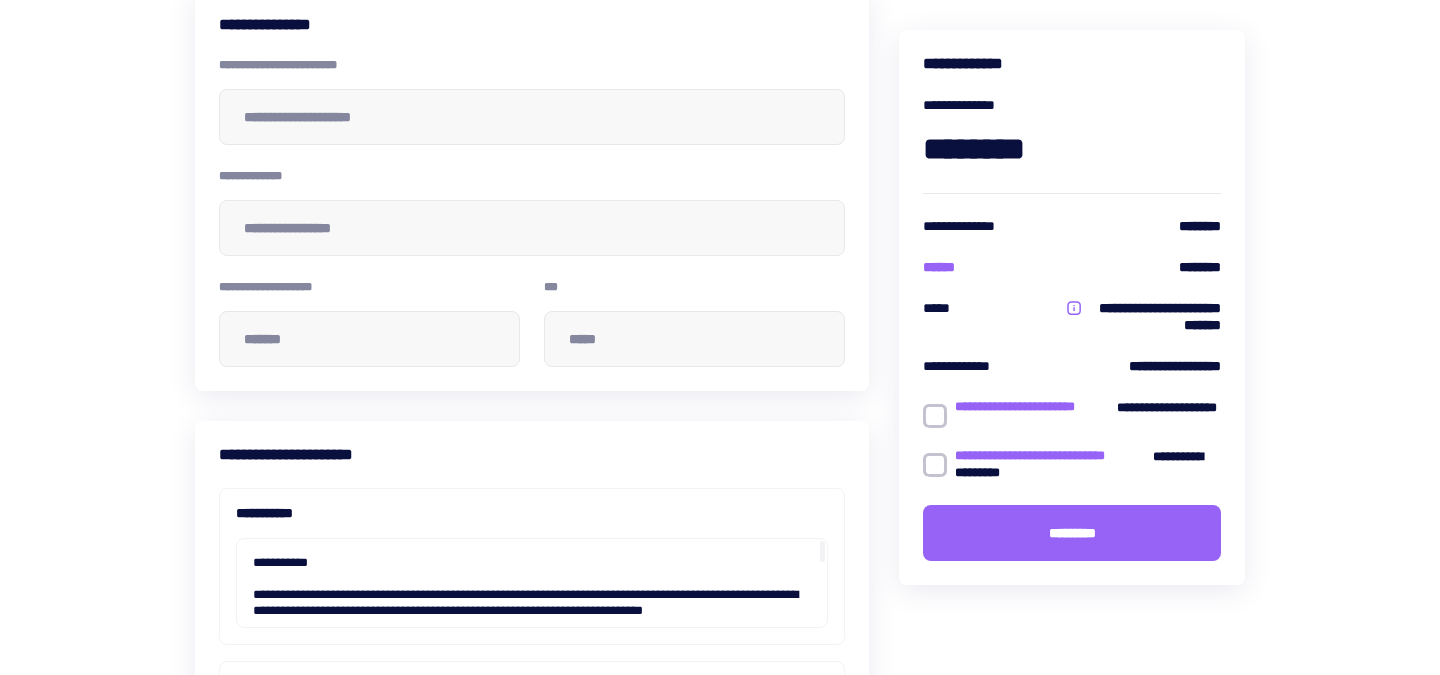 click at bounding box center [935, 416] 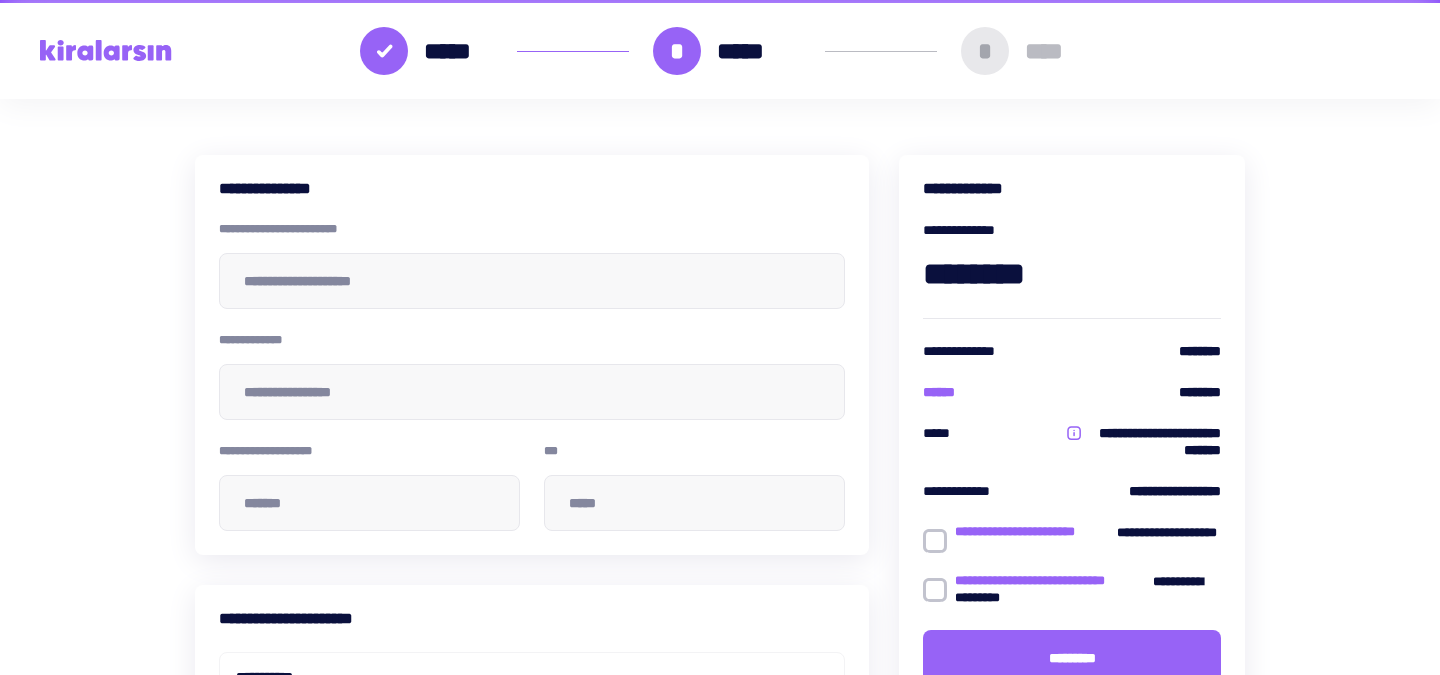 scroll, scrollTop: 31, scrollLeft: 0, axis: vertical 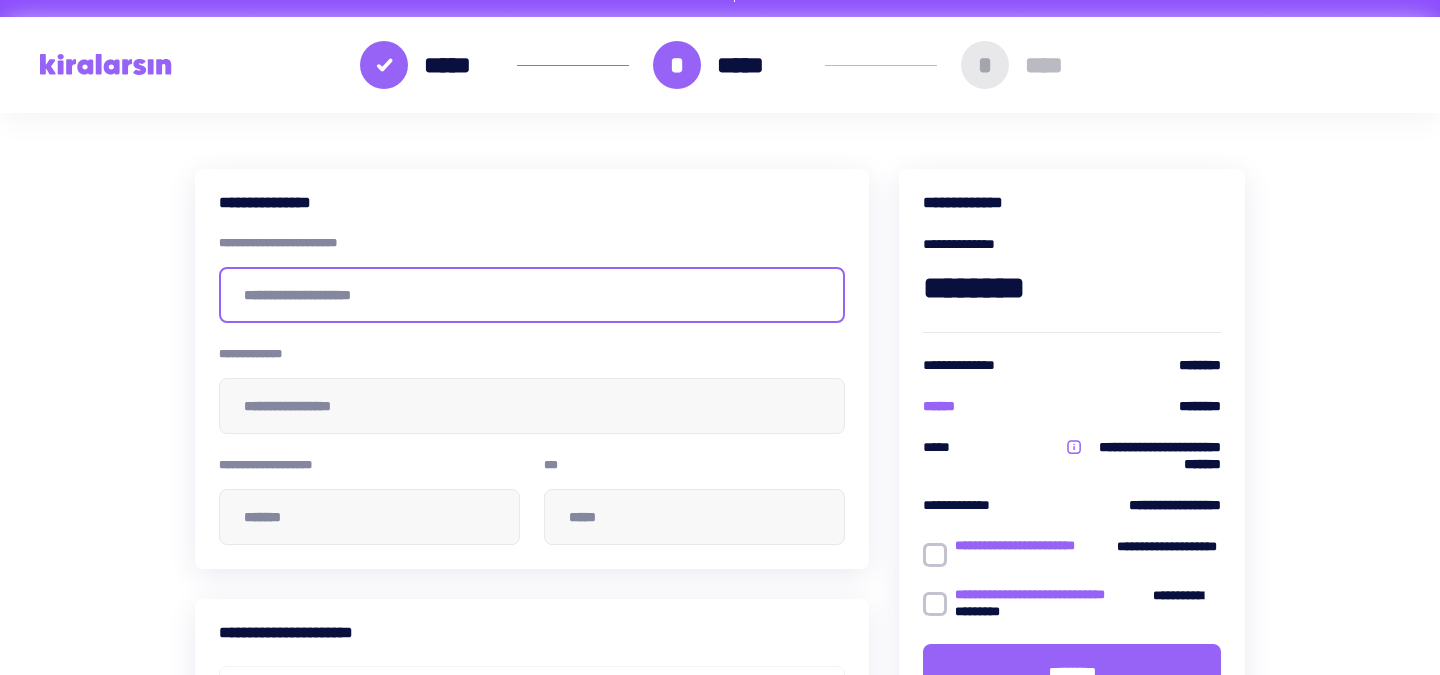 click at bounding box center (532, 295) 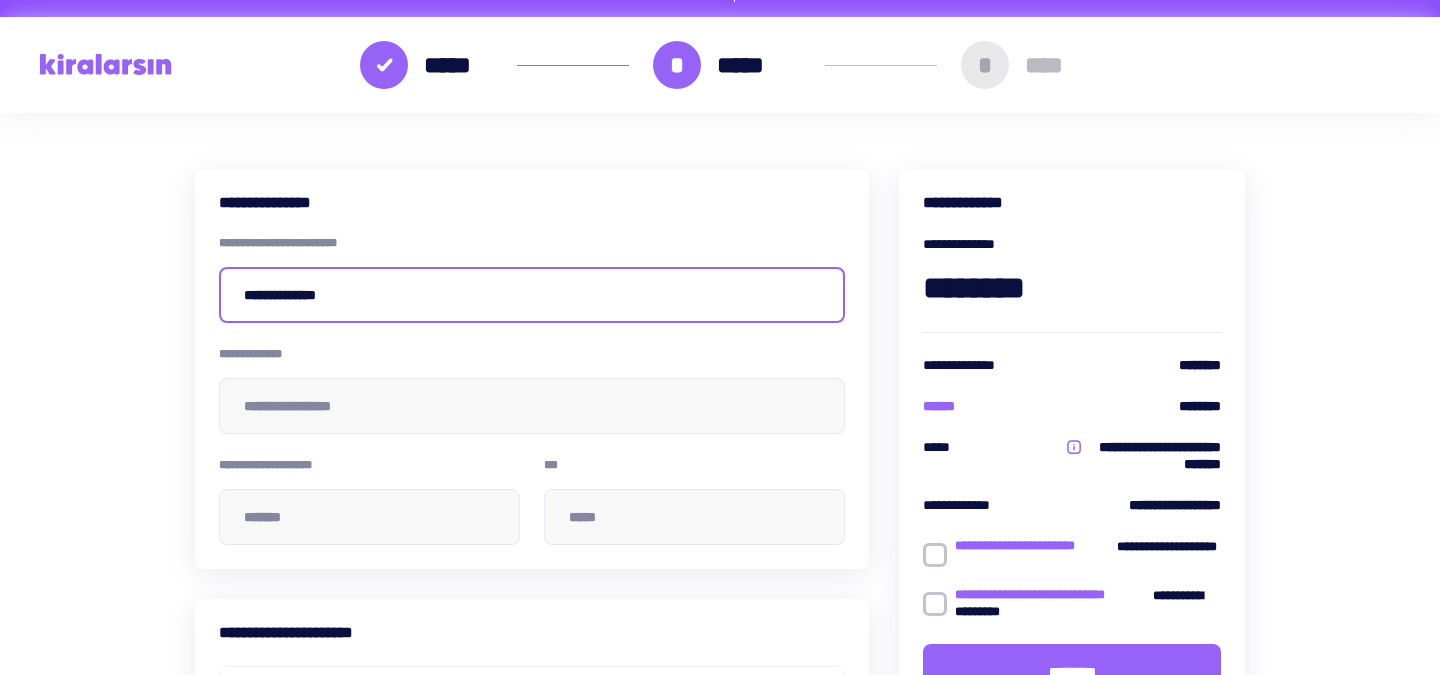 type on "**********" 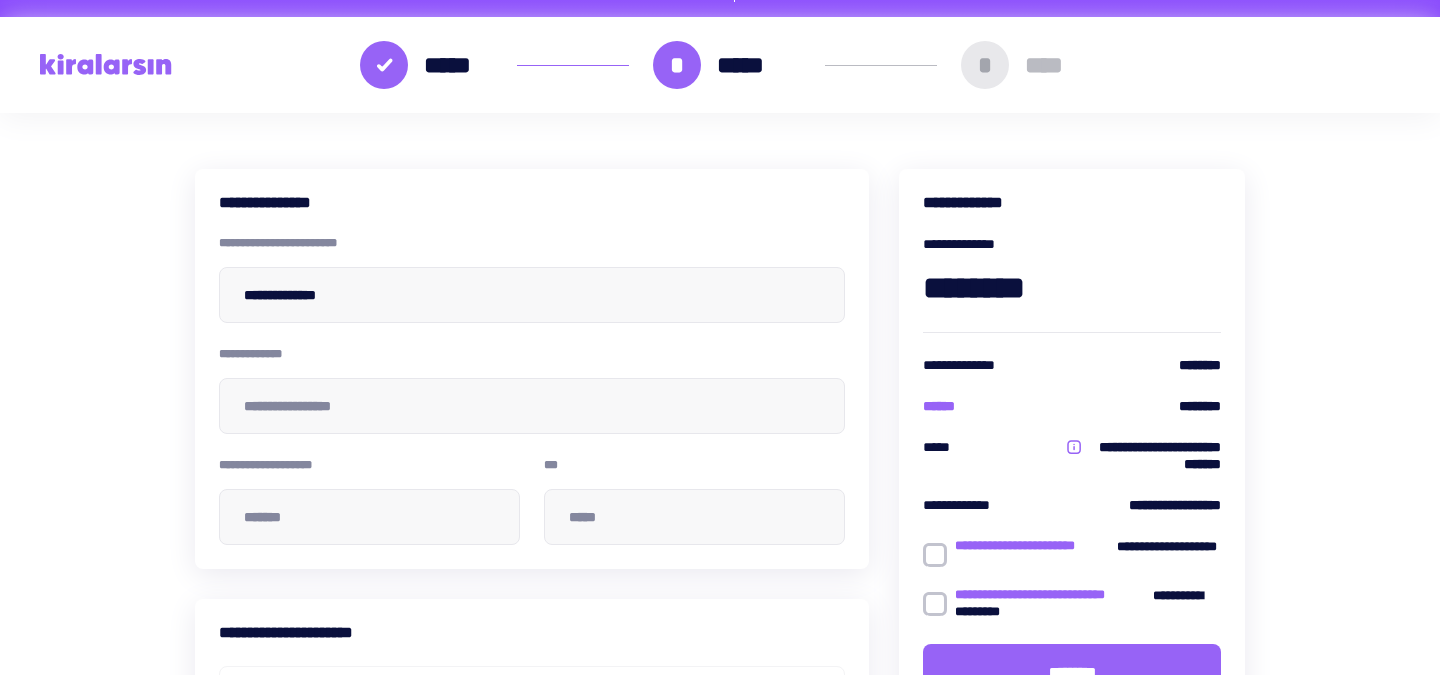click on "**********" at bounding box center (720, 644) 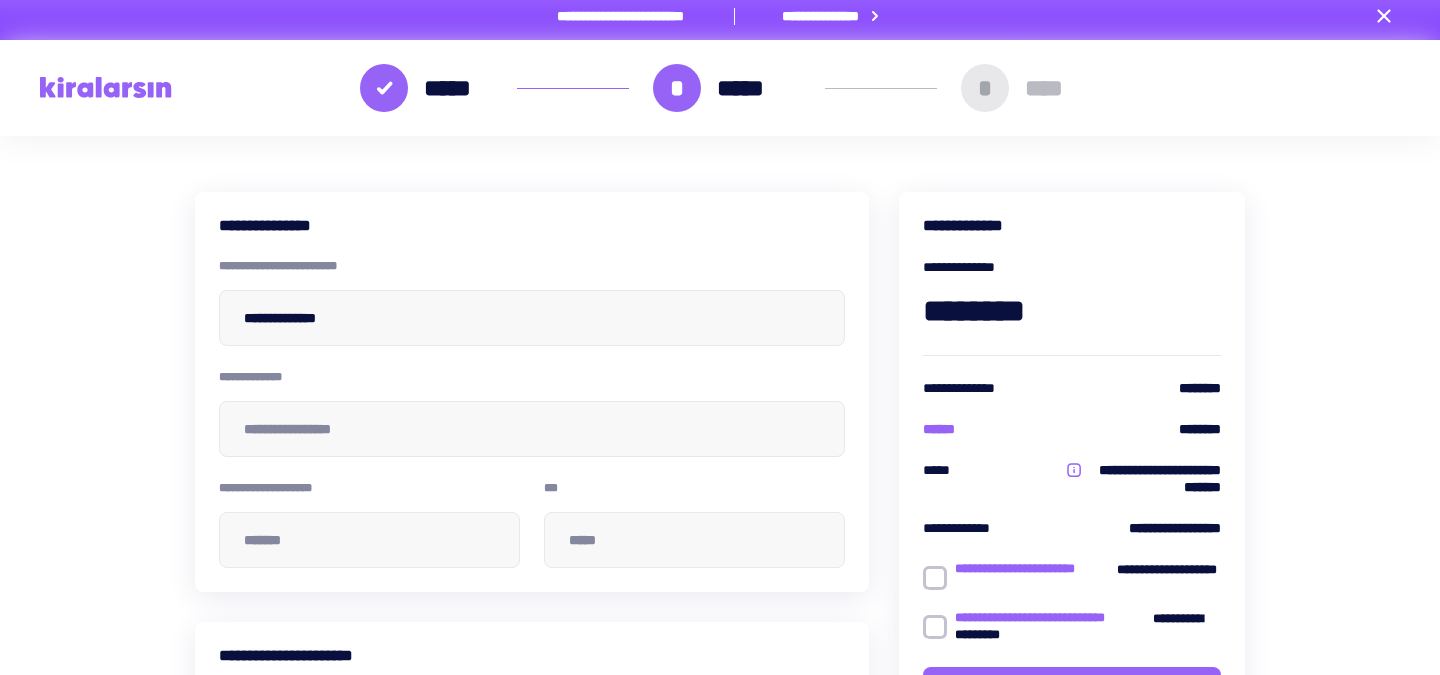 type 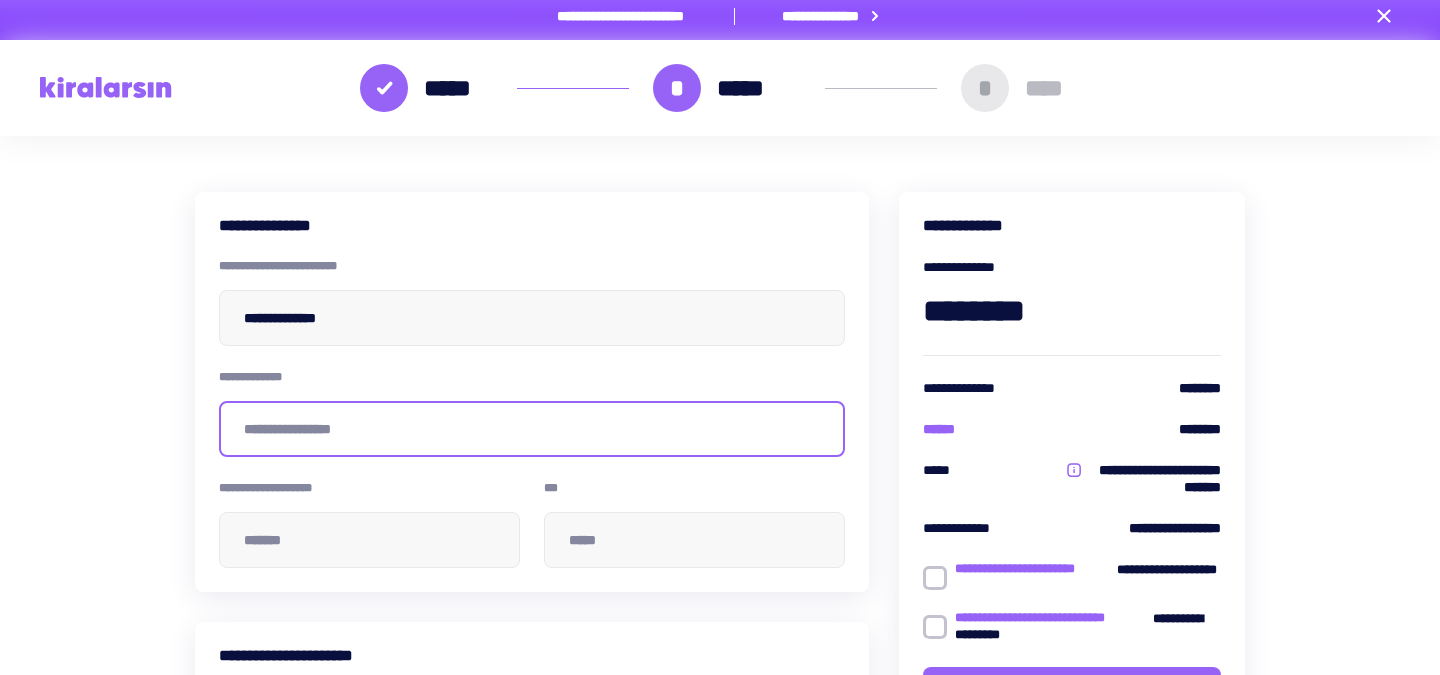 click at bounding box center (532, 429) 